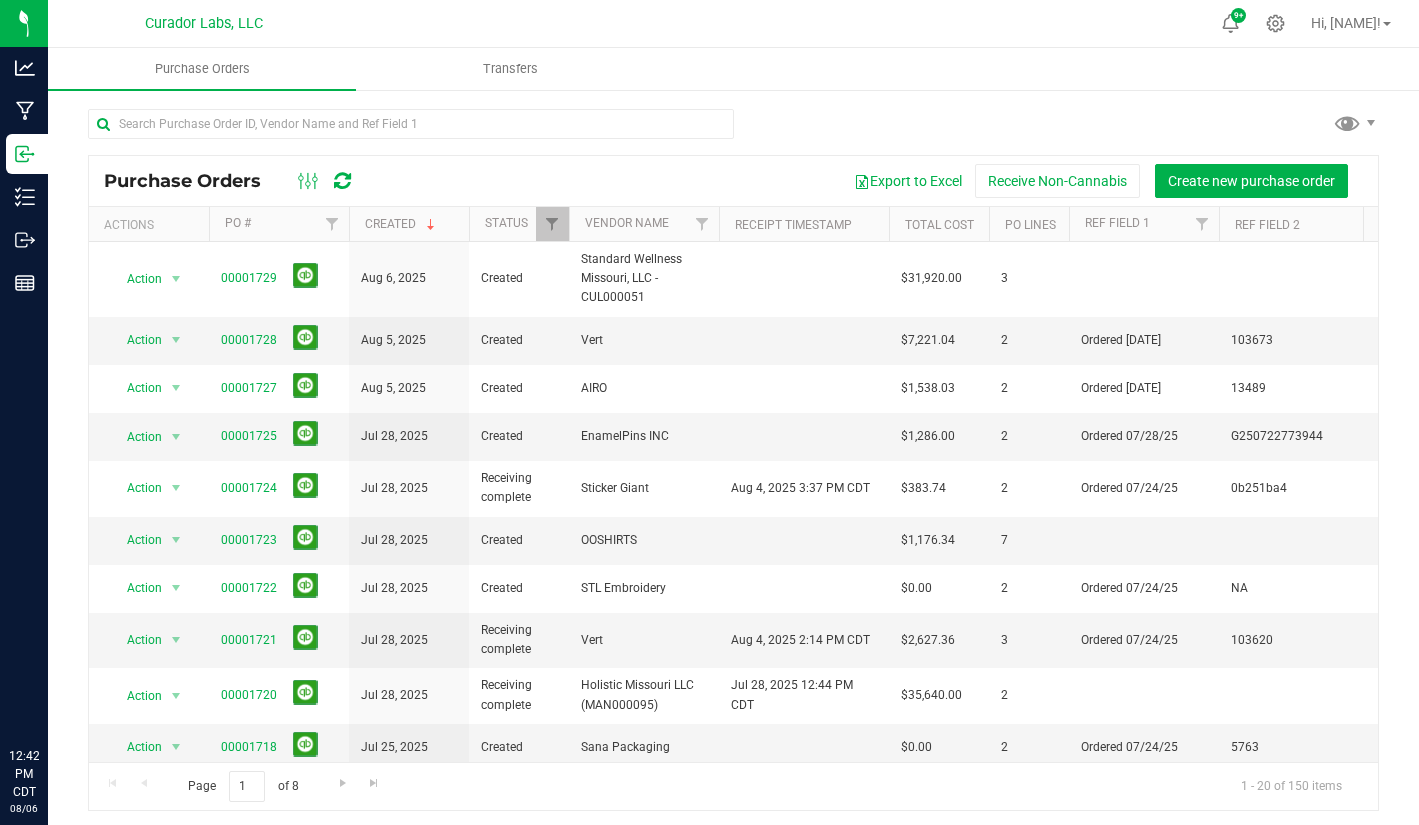 scroll, scrollTop: 0, scrollLeft: 0, axis: both 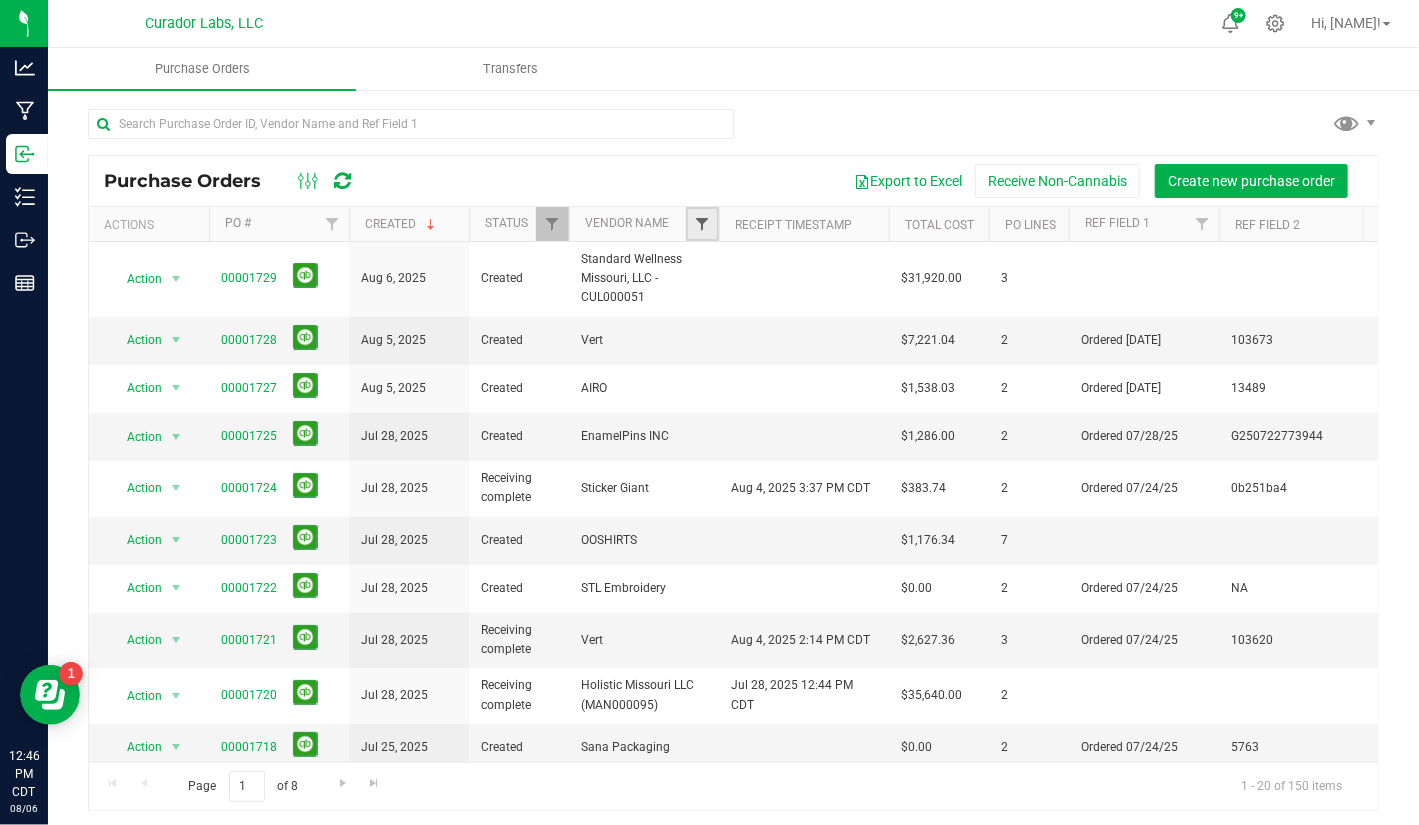 click at bounding box center [702, 224] 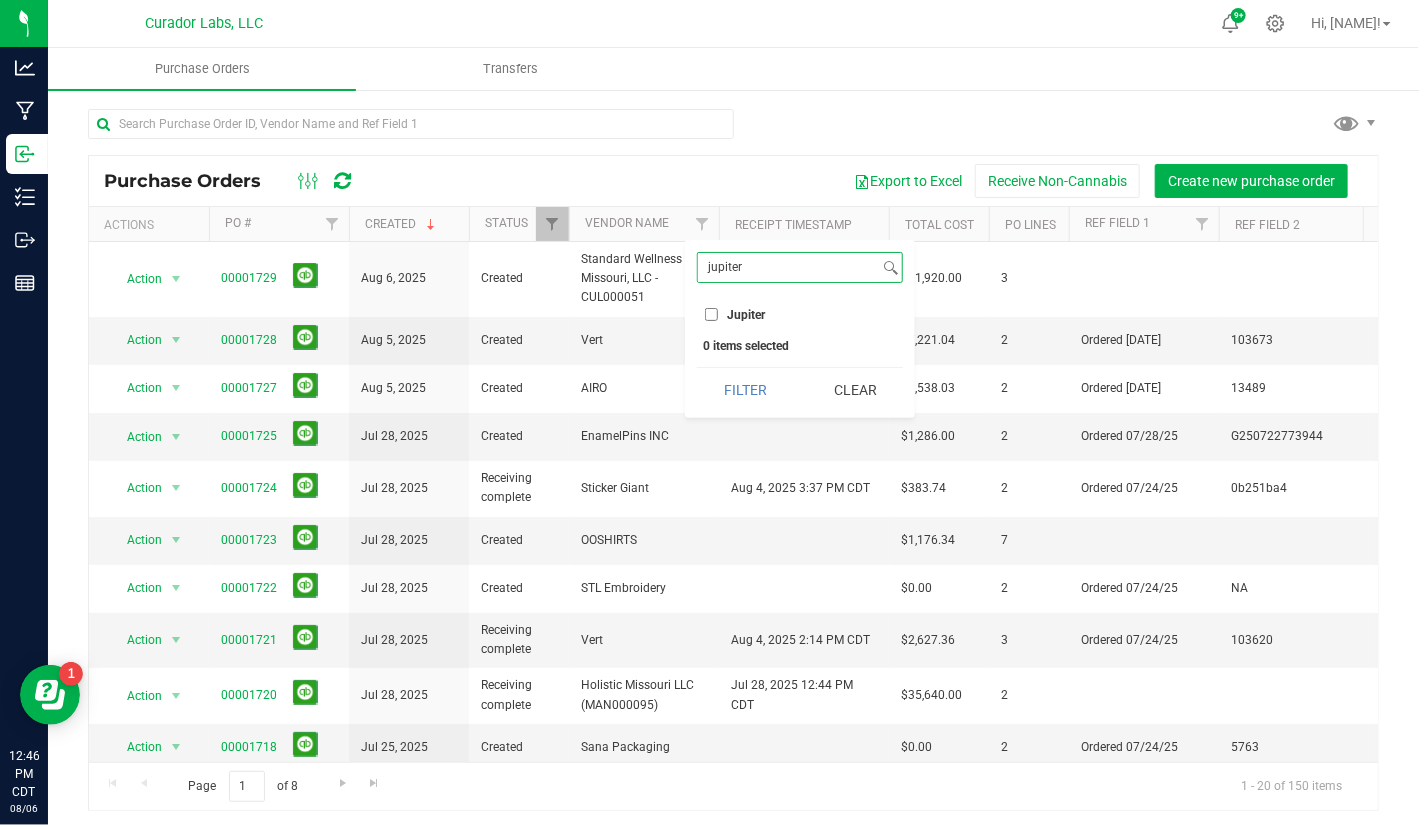 type on "jupiter" 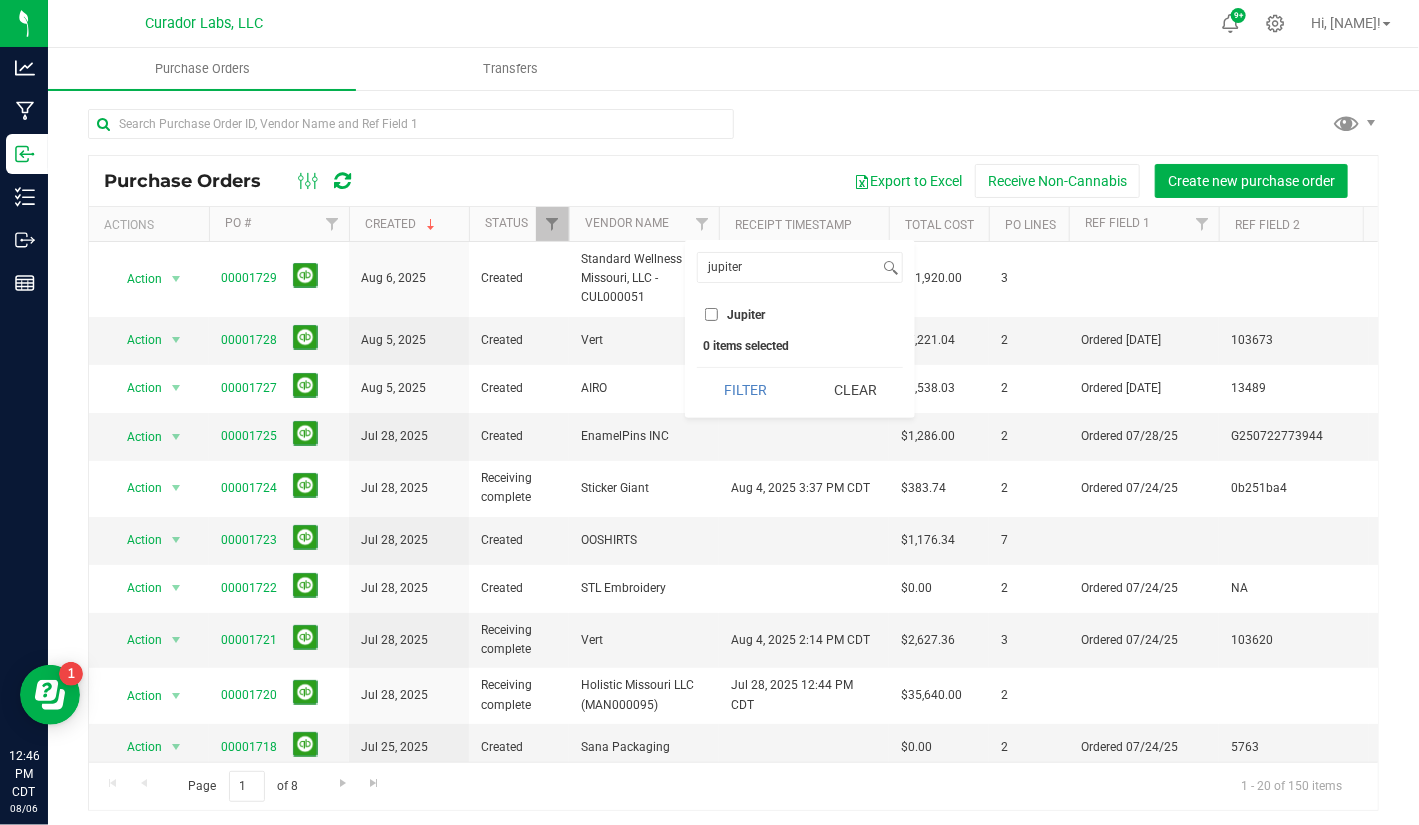 click on "Jupiter" at bounding box center [711, 314] 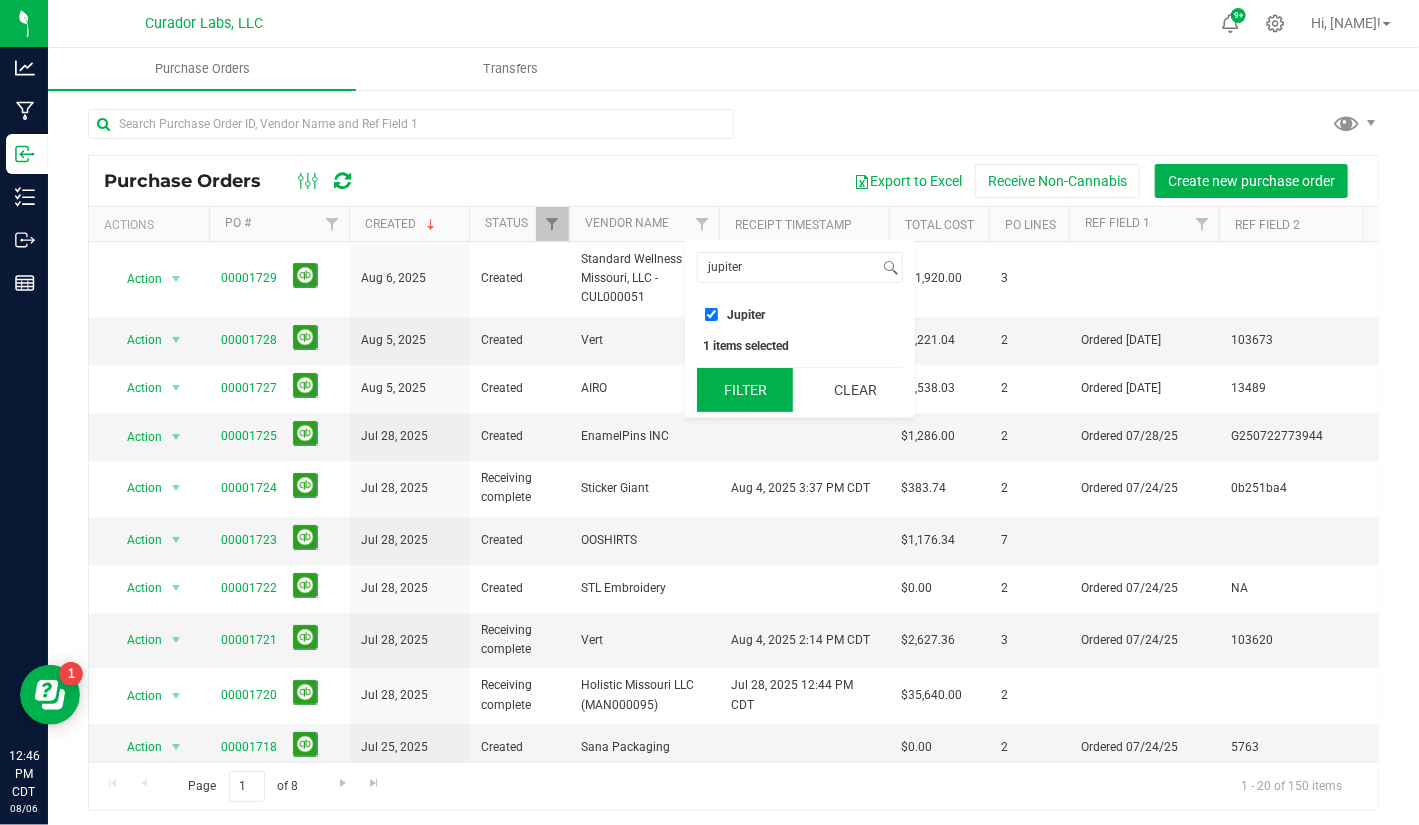 click on "Filter" at bounding box center (745, 390) 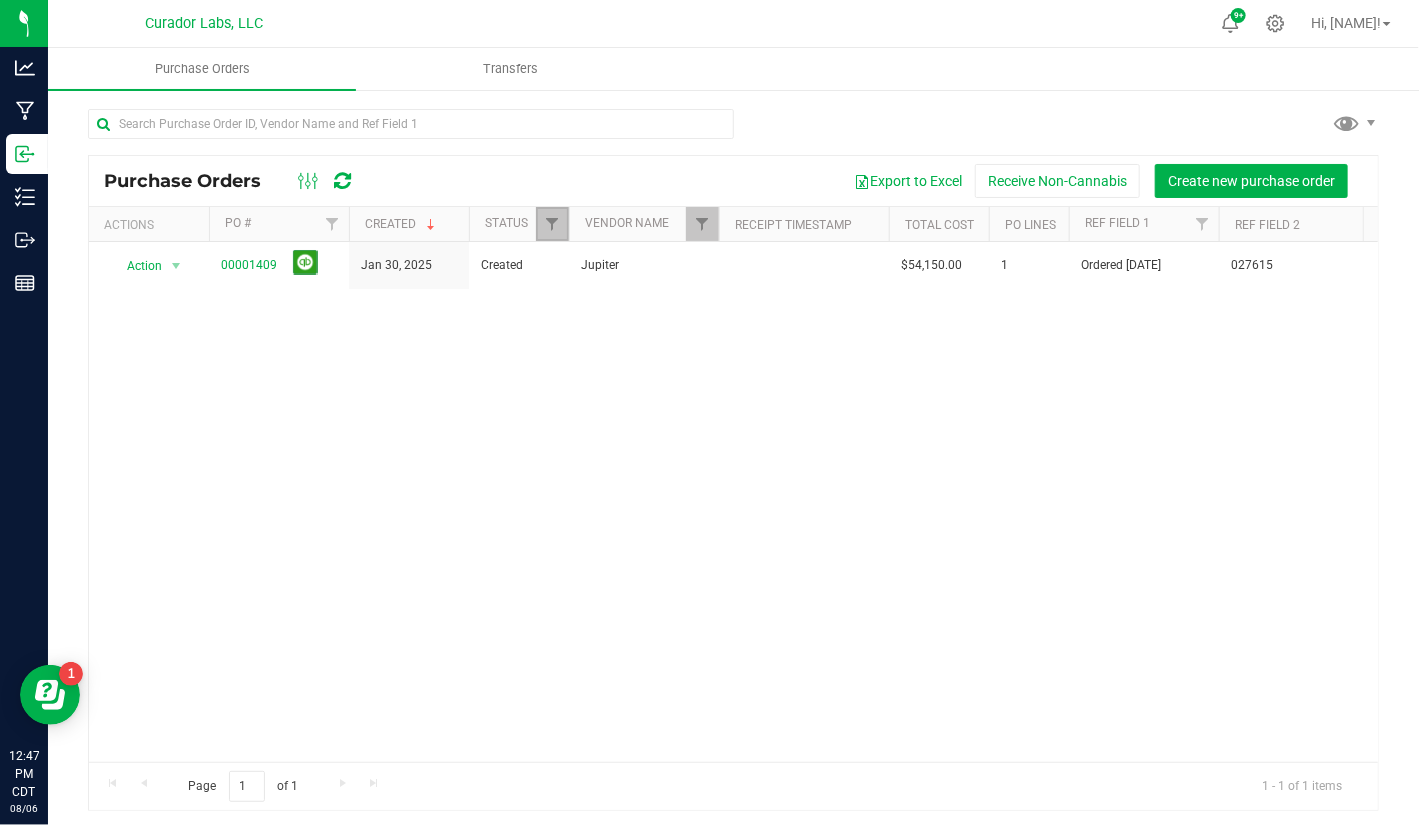click at bounding box center (552, 224) 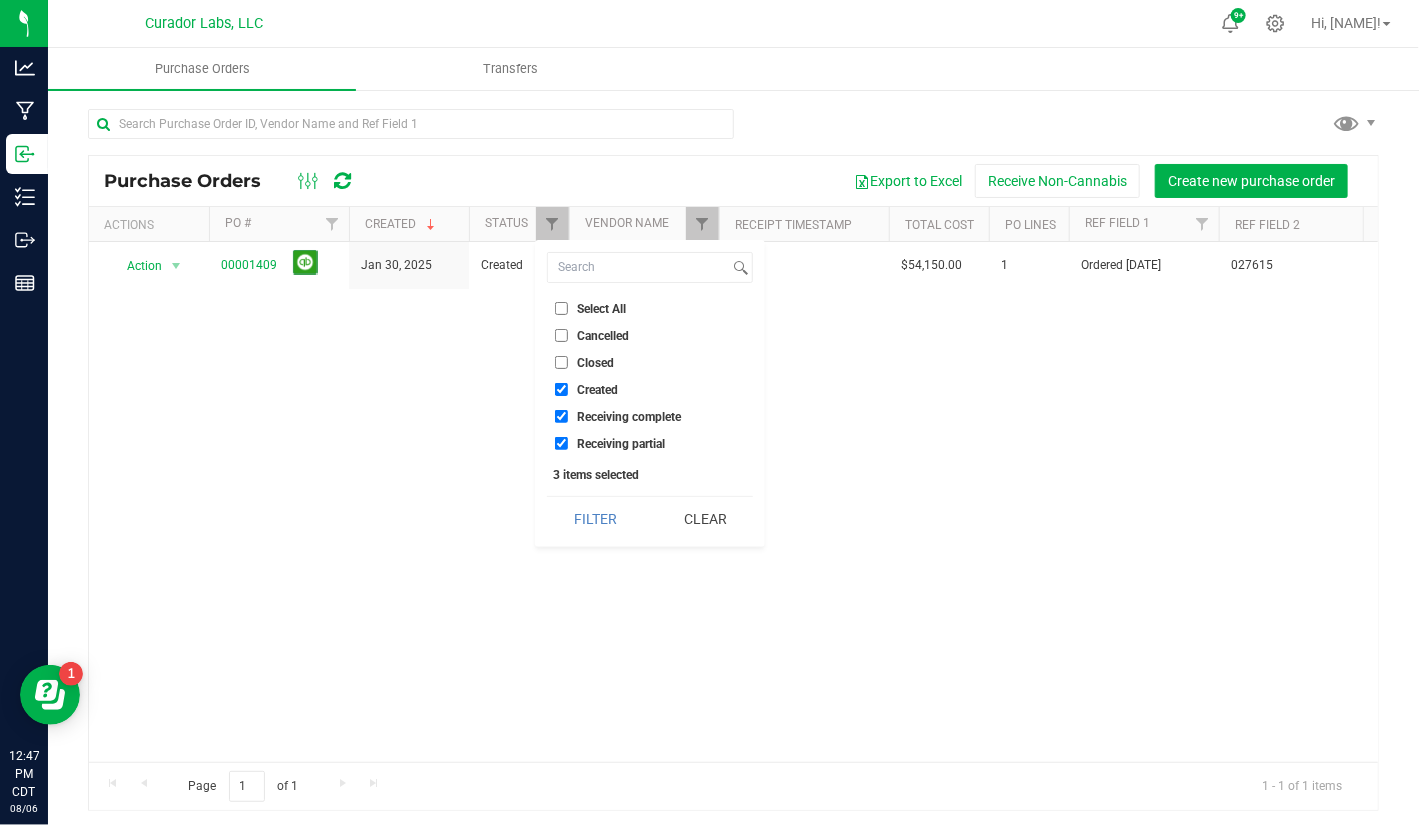 click on "Select All" at bounding box center [561, 308] 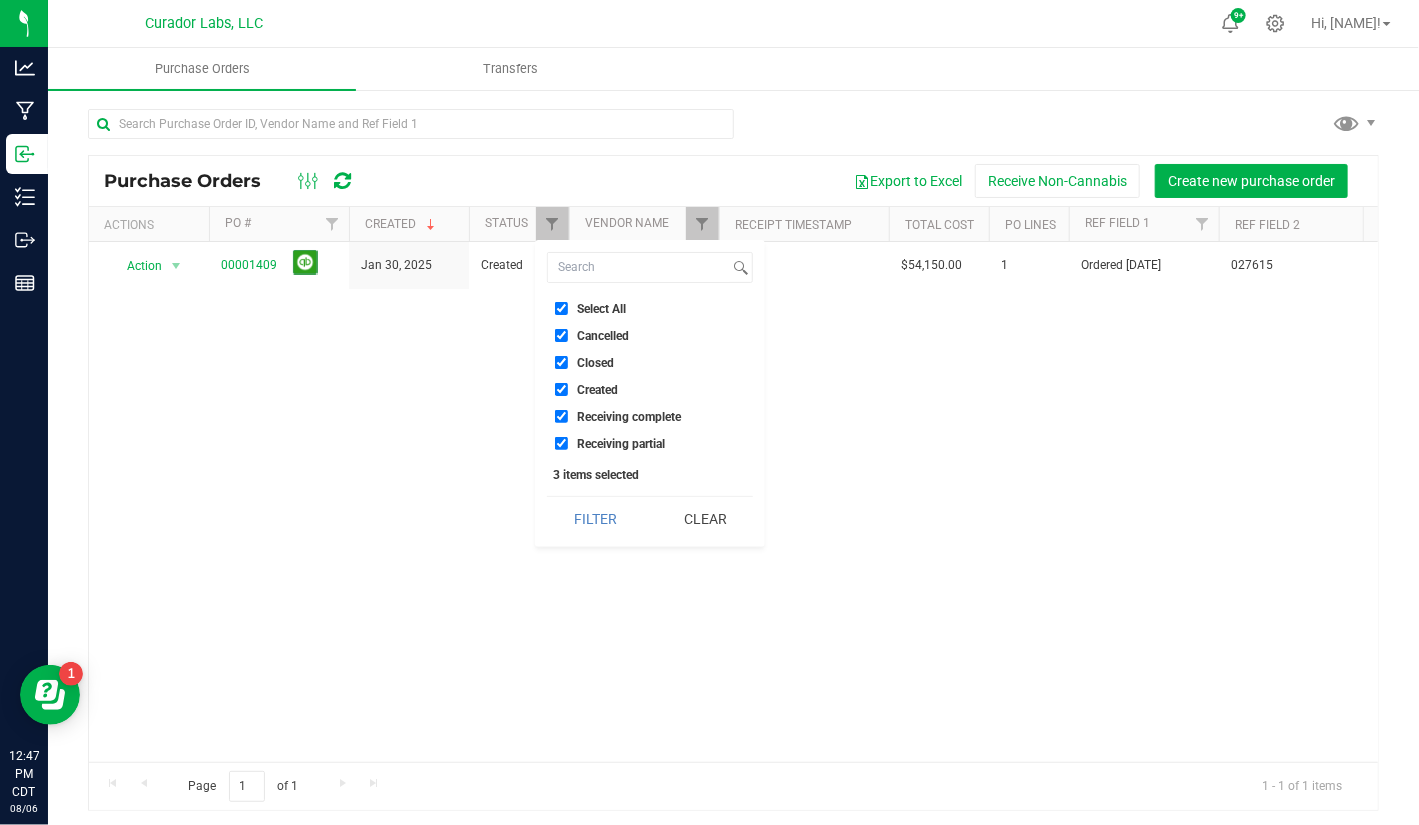 checkbox on "true" 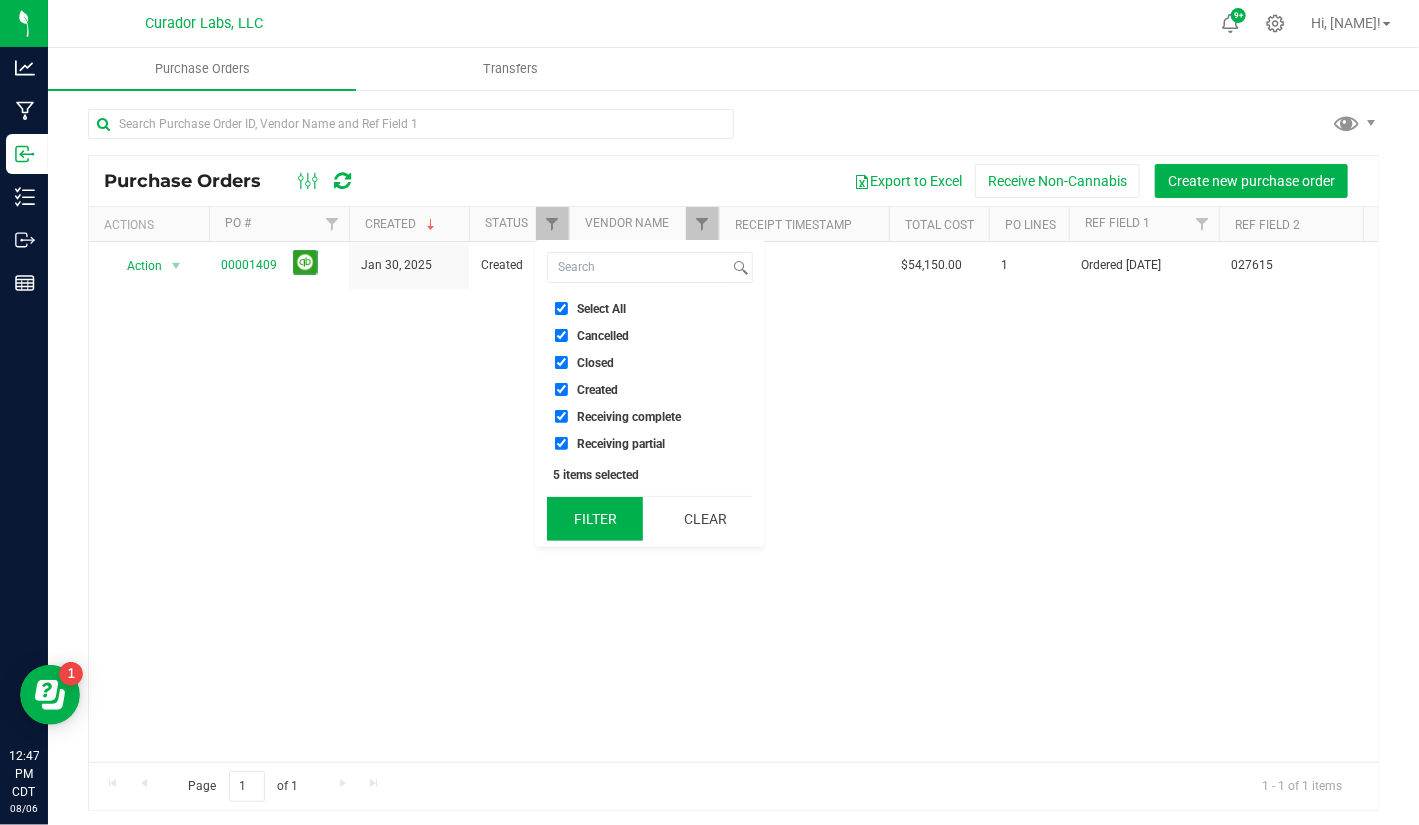 click on "Filter" at bounding box center [595, 519] 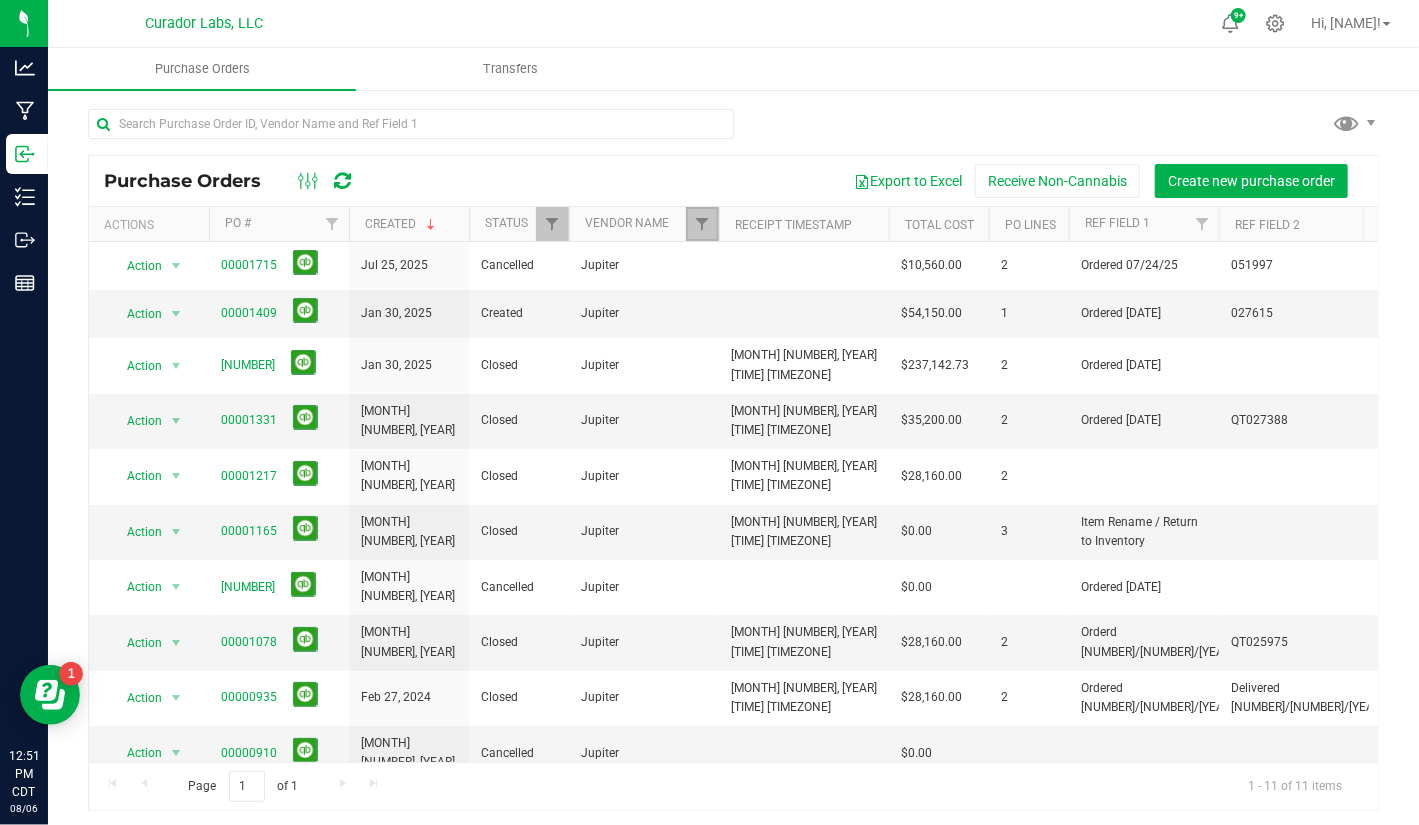 click at bounding box center [702, 224] 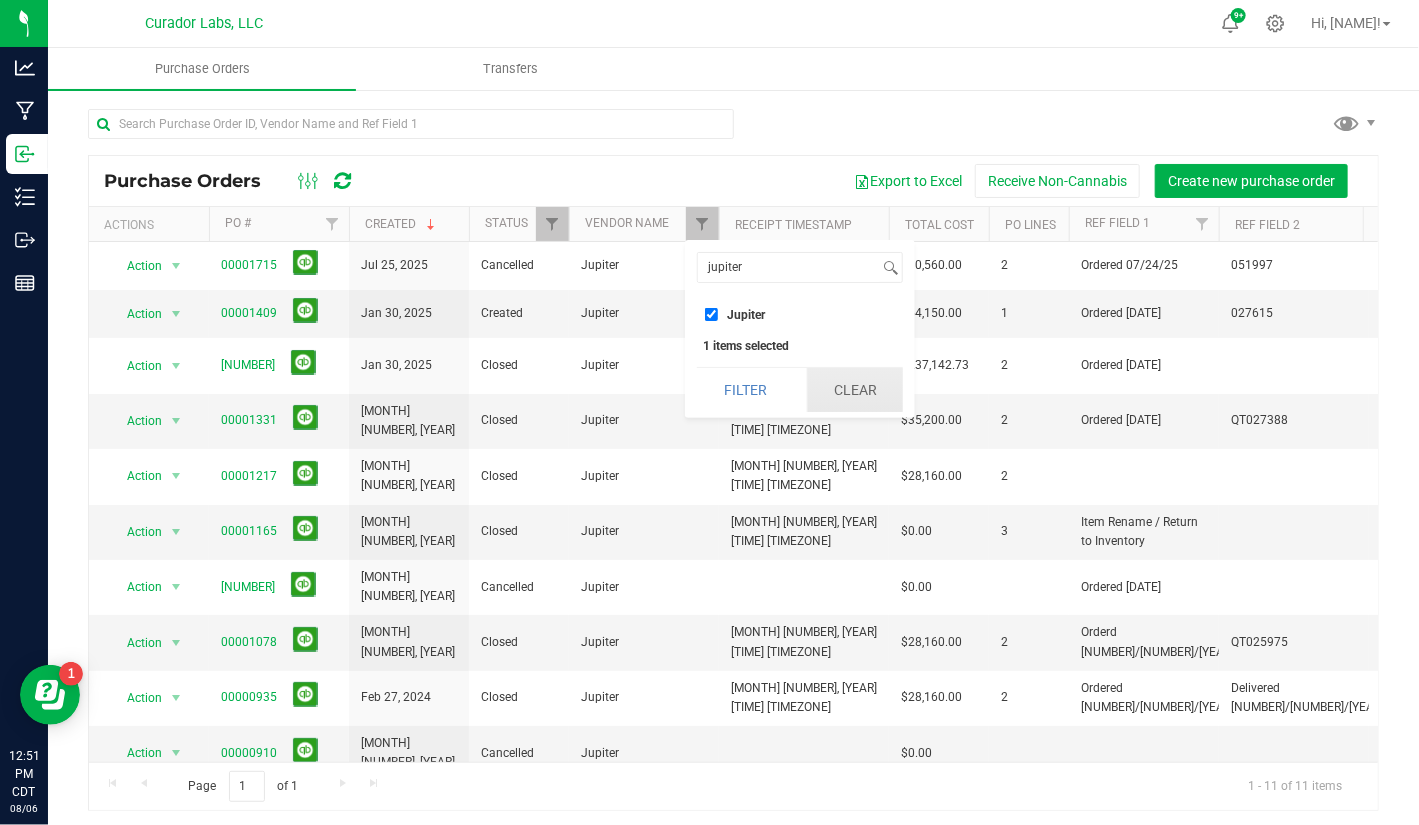 click on "Clear" at bounding box center (855, 390) 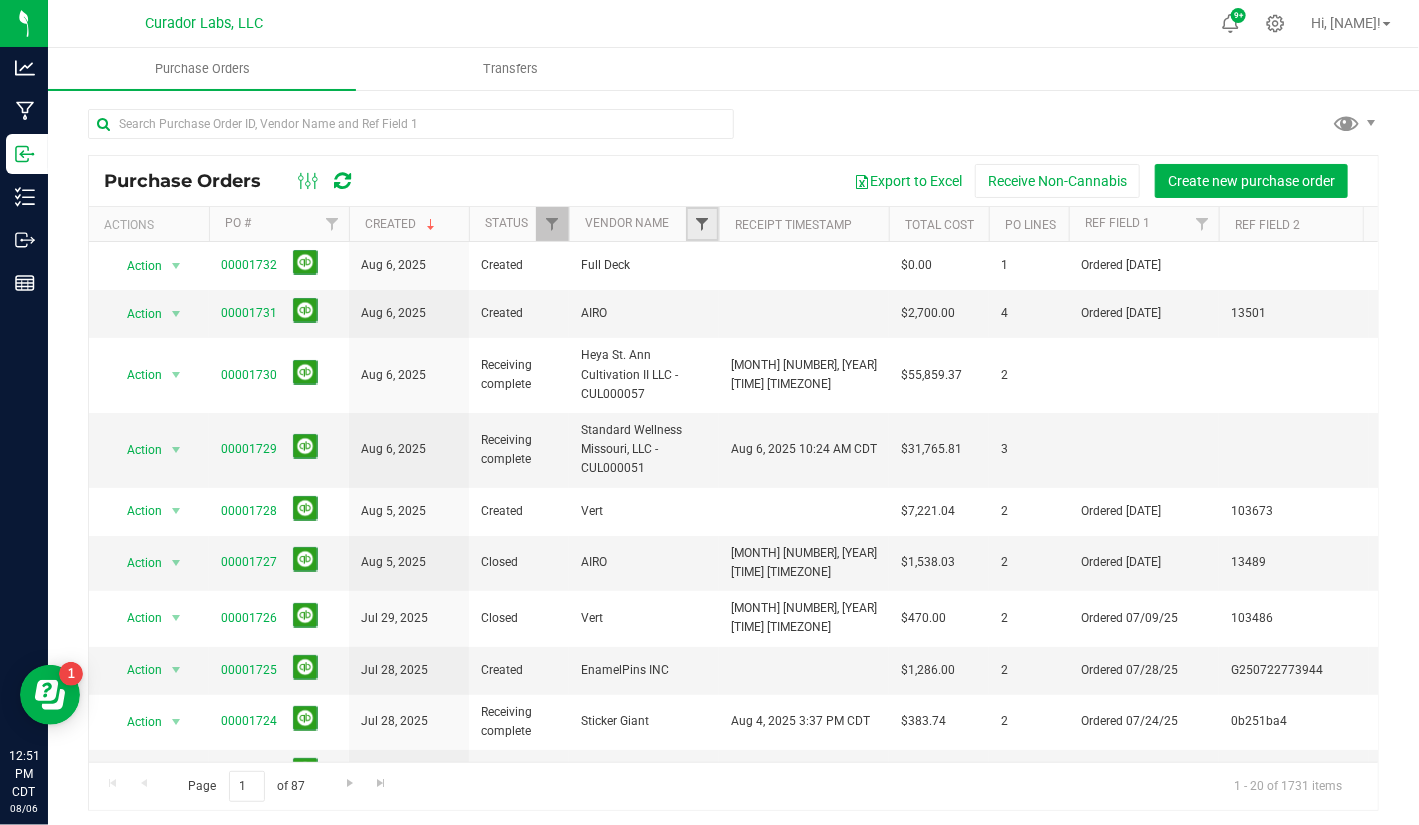 click at bounding box center [702, 224] 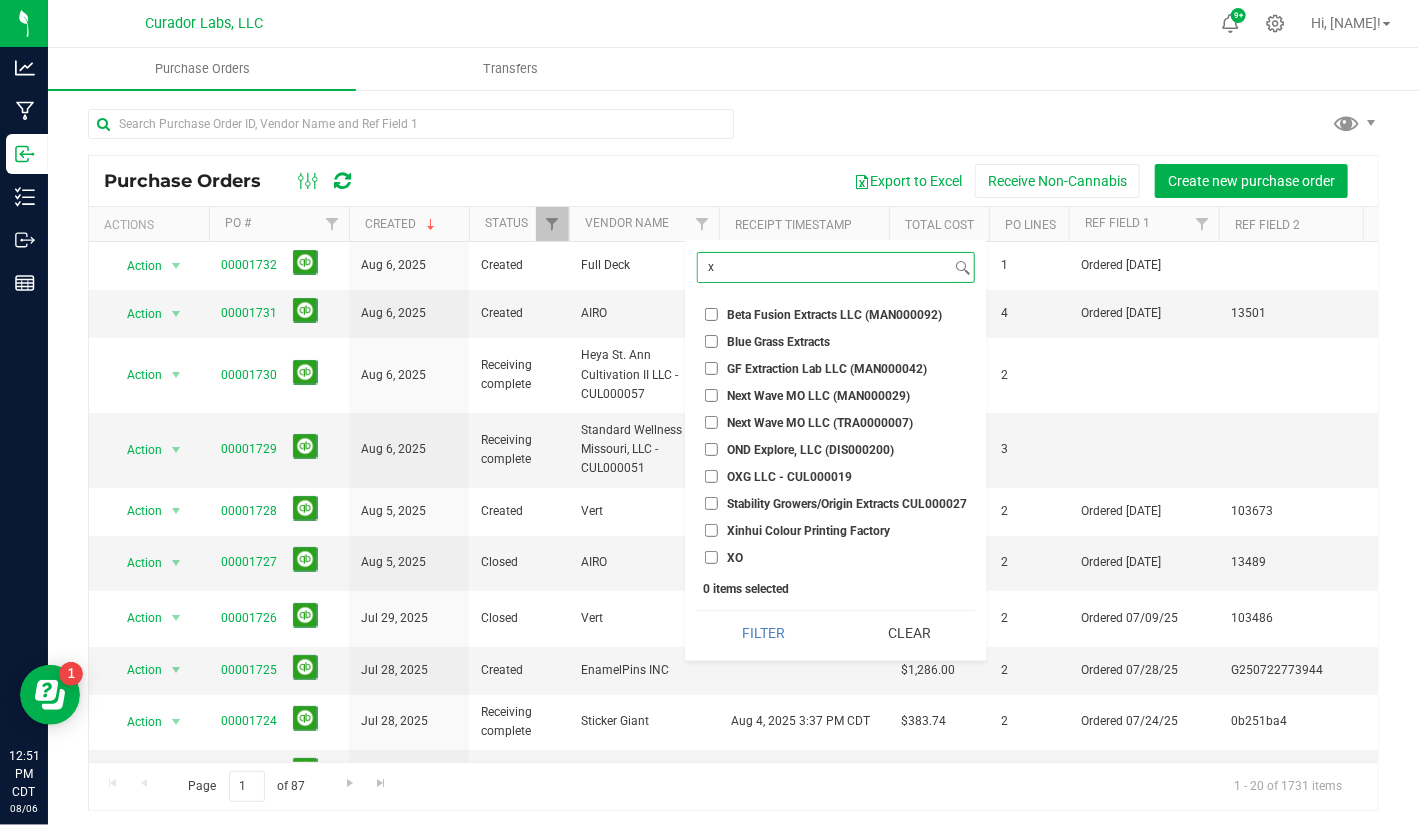 type on "x" 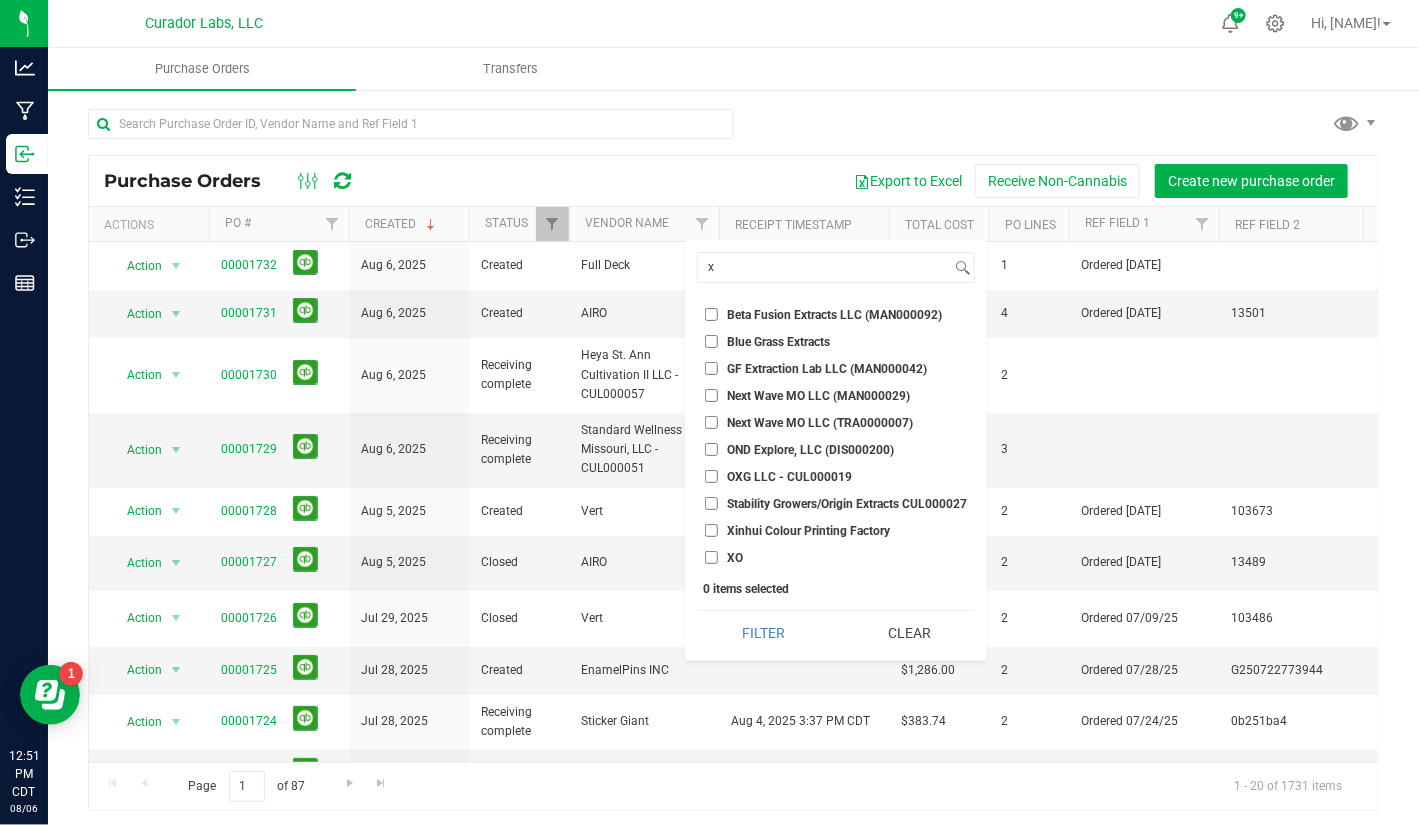click on "Xinhui Colour Printing Factory" at bounding box center [836, 530] 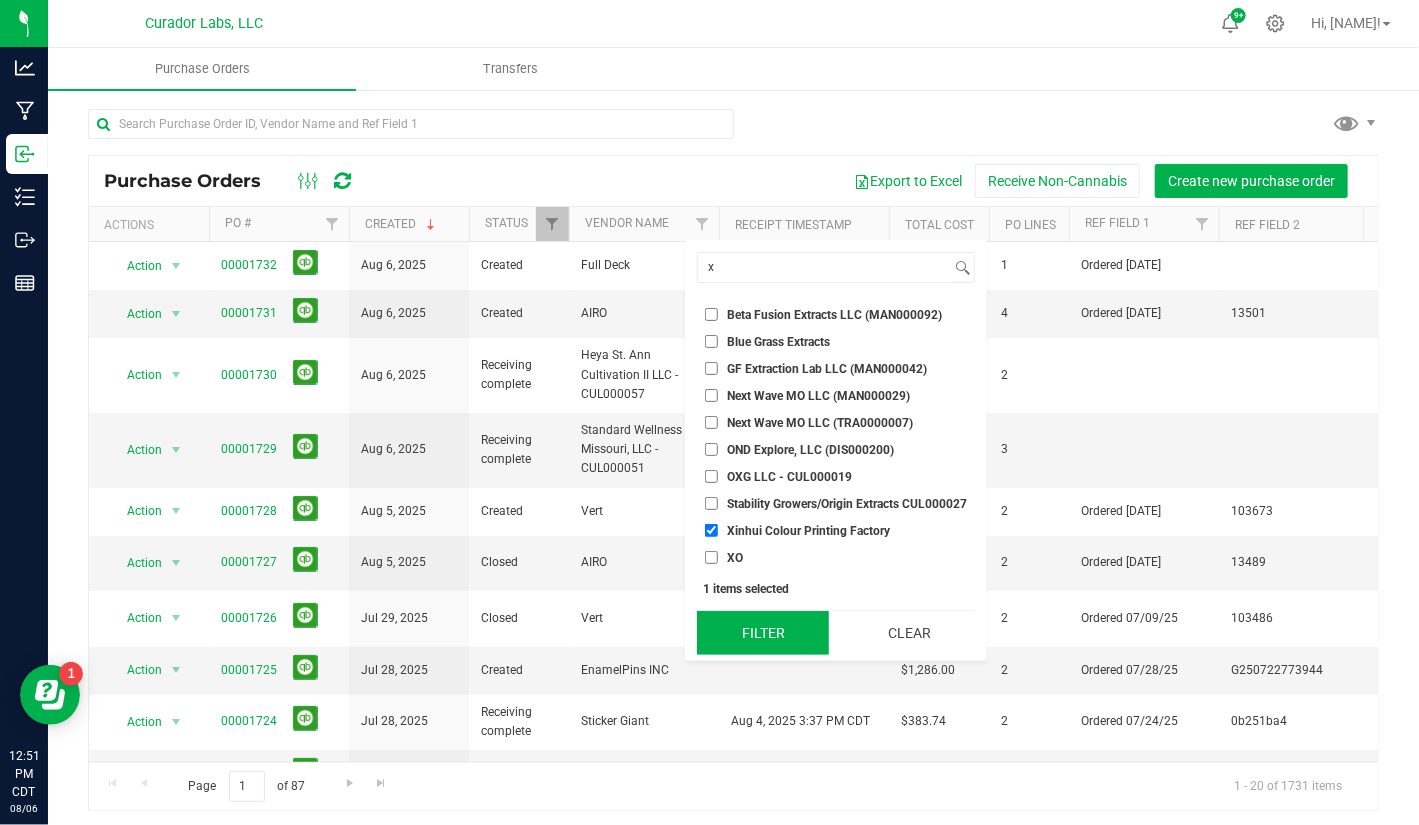 click on "Filter" at bounding box center [763, 633] 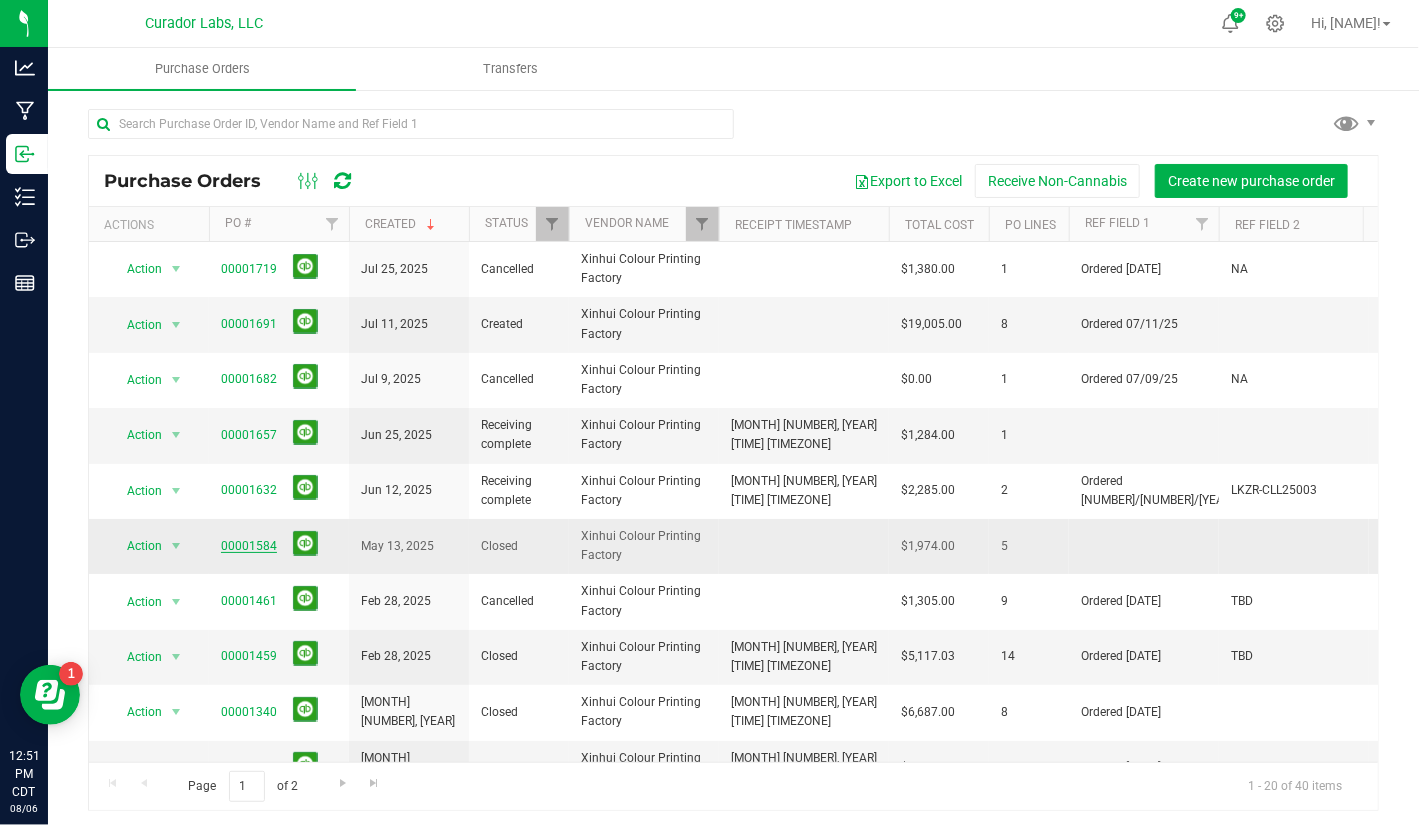 click on "00001584" at bounding box center [249, 546] 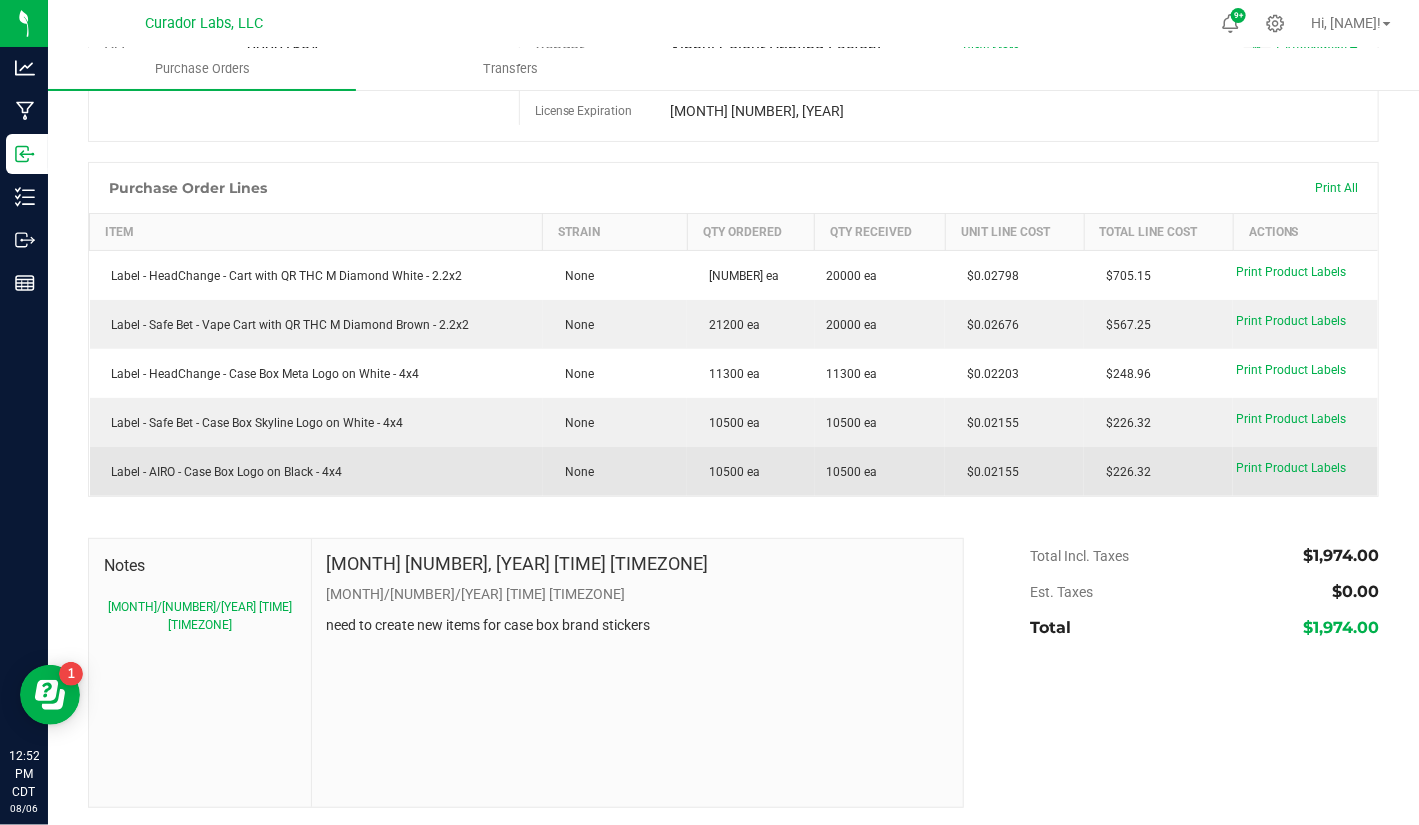 scroll, scrollTop: 0, scrollLeft: 0, axis: both 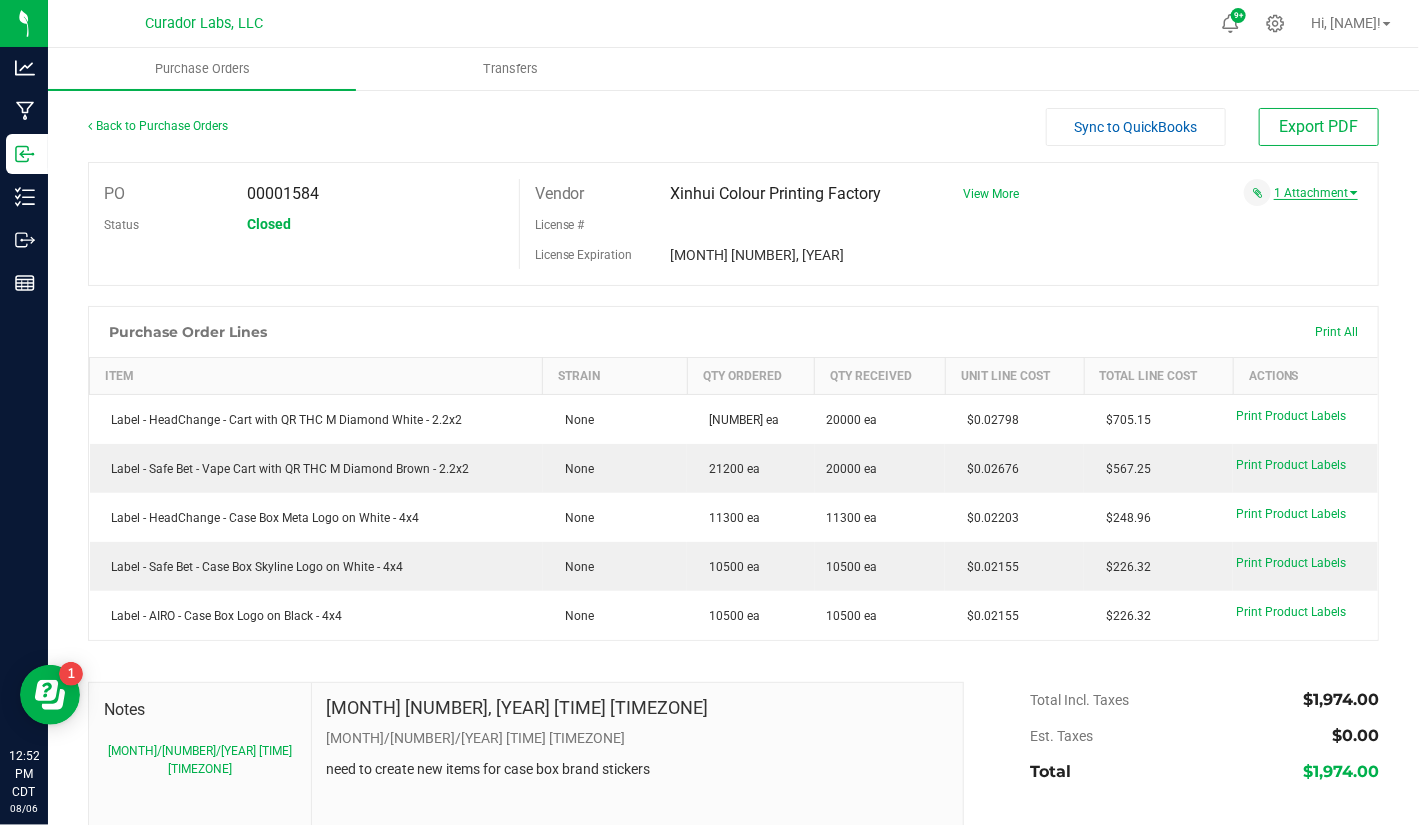 click on "1
Attachment" at bounding box center (1316, 193) 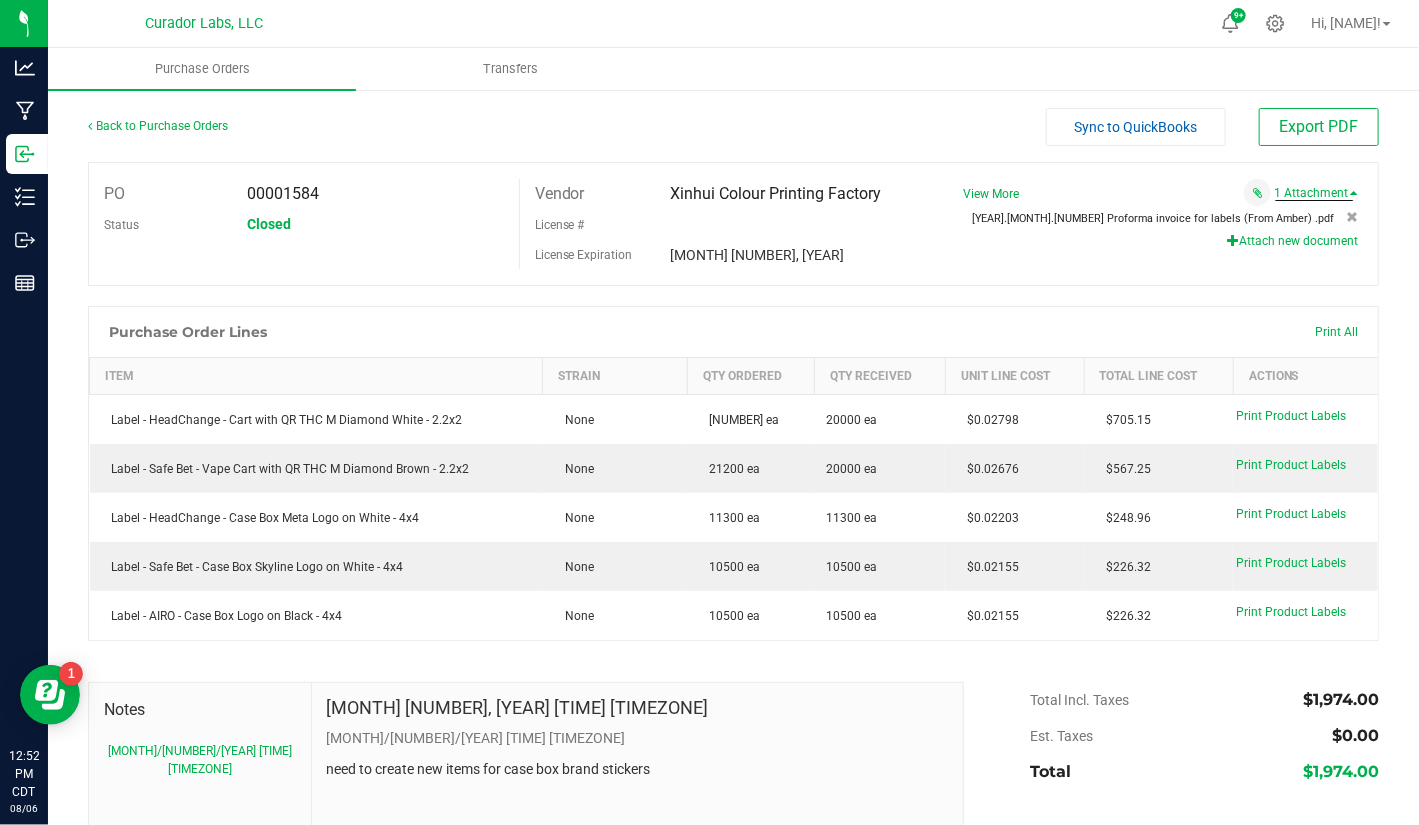 click on "[YEAR].[MONTH].[NUMBER]  Proforma invoice for labels (From Amber) .pdf" at bounding box center (1154, 218) 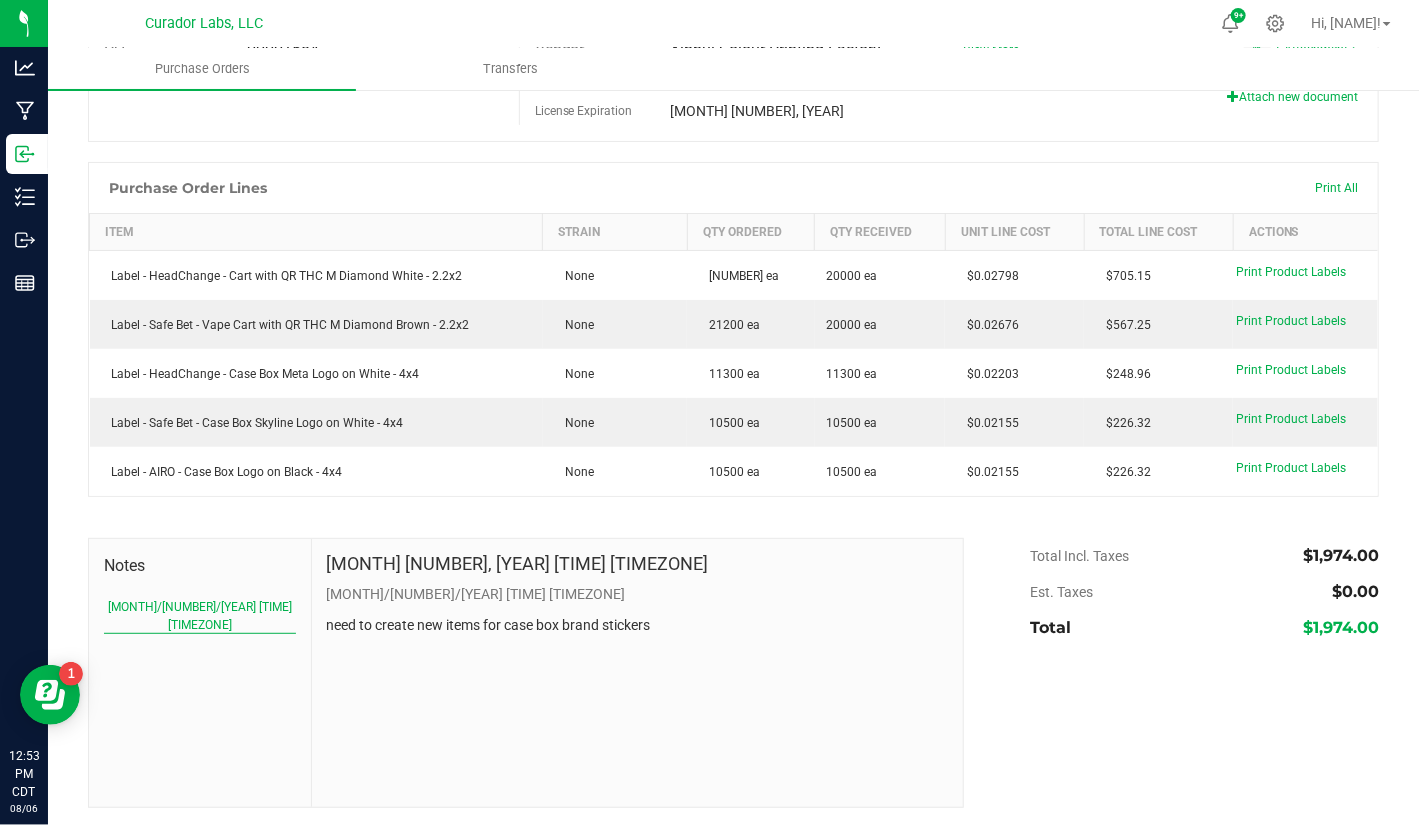 scroll, scrollTop: 0, scrollLeft: 0, axis: both 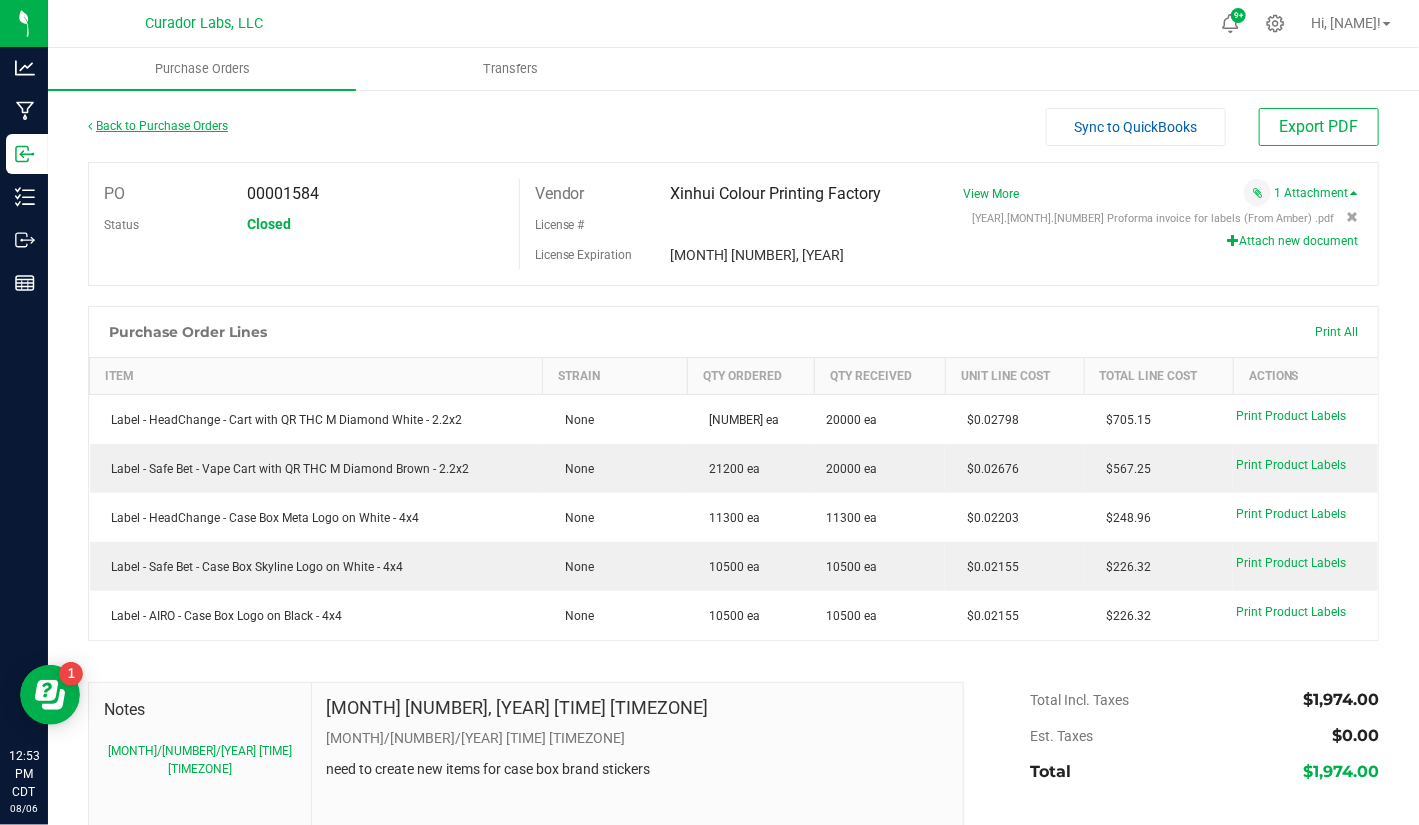 click on "Back to Purchase Orders" at bounding box center [158, 126] 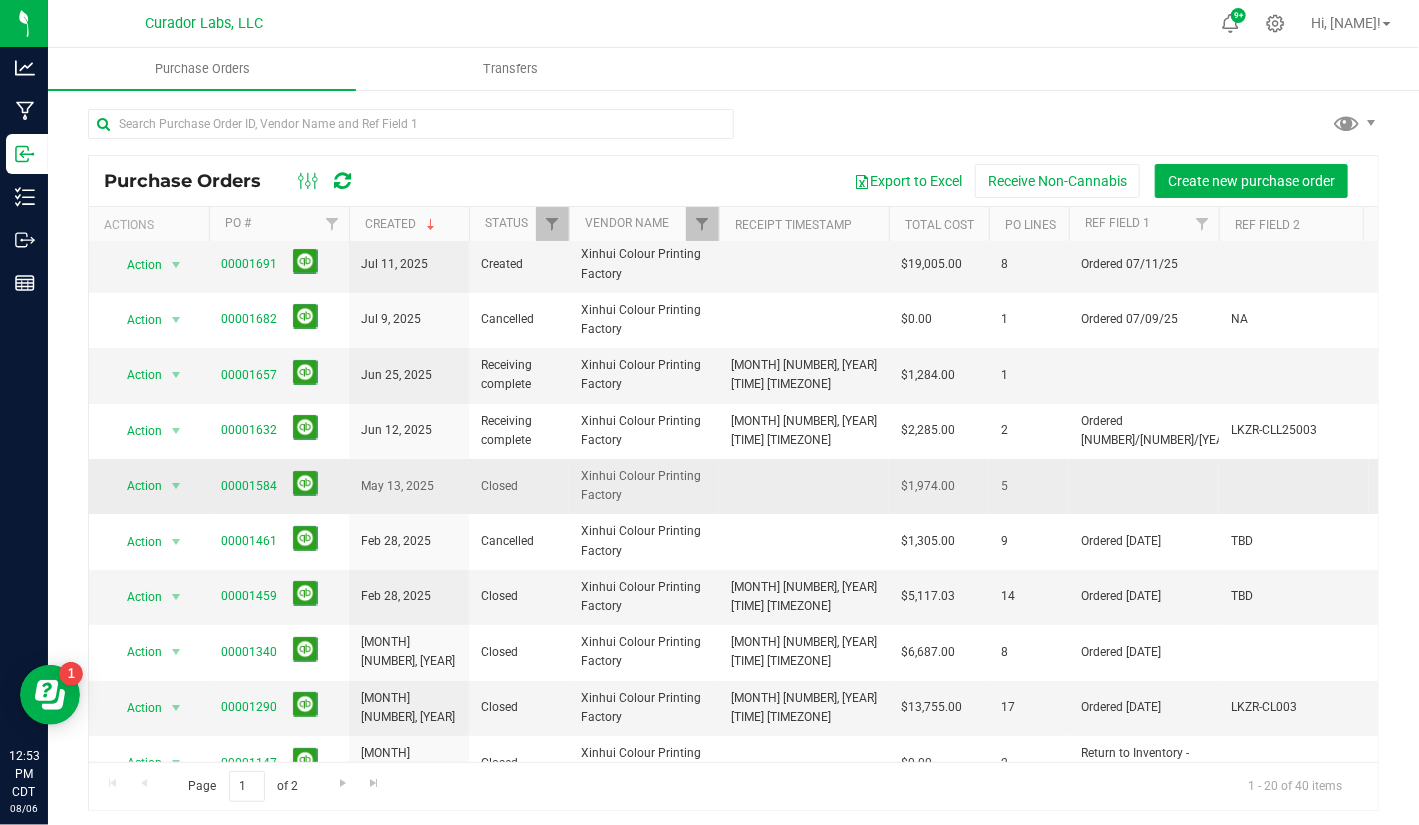 scroll, scrollTop: 54, scrollLeft: 0, axis: vertical 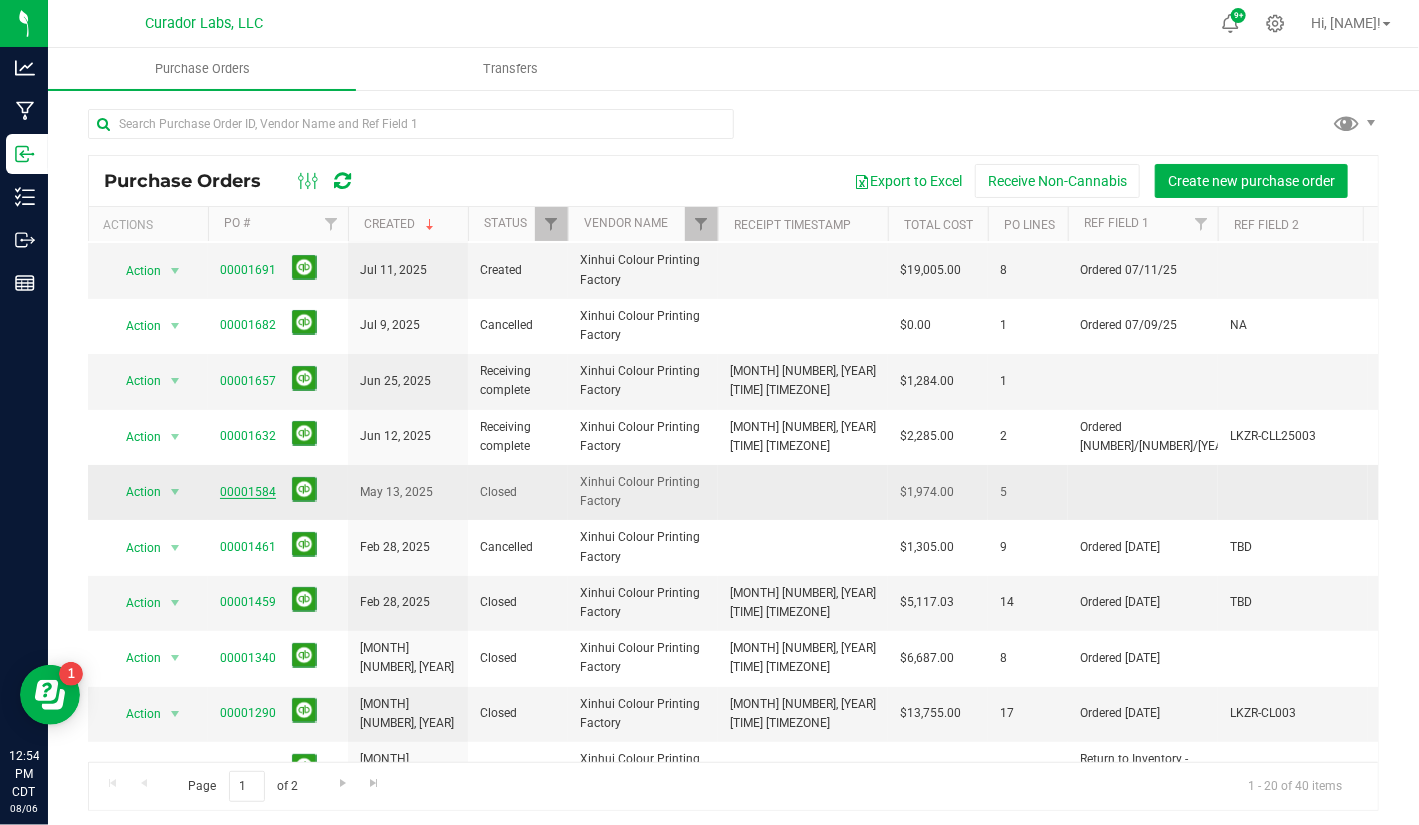 click on "00001584" at bounding box center (248, 492) 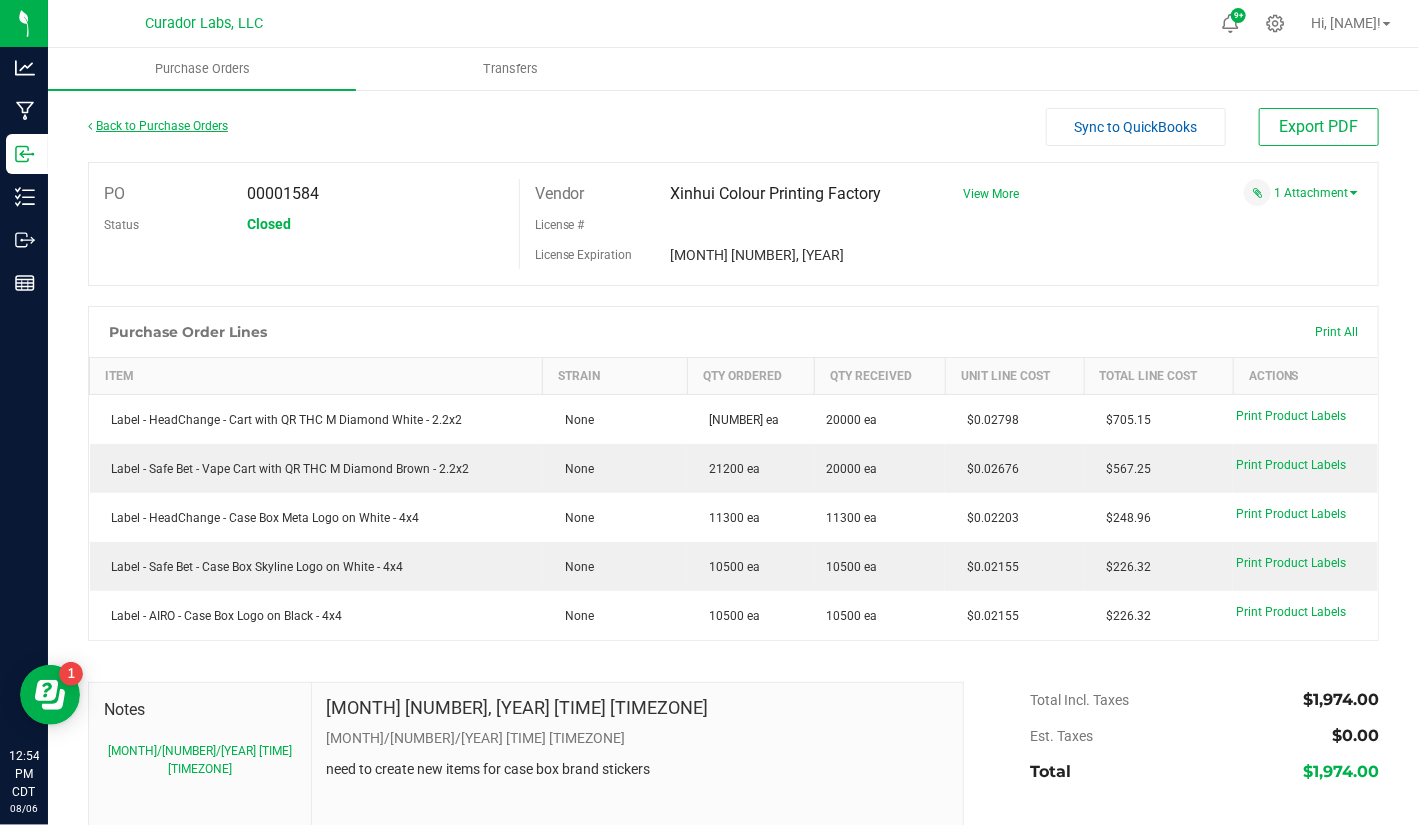 click on "Back to Purchase Orders" at bounding box center (158, 126) 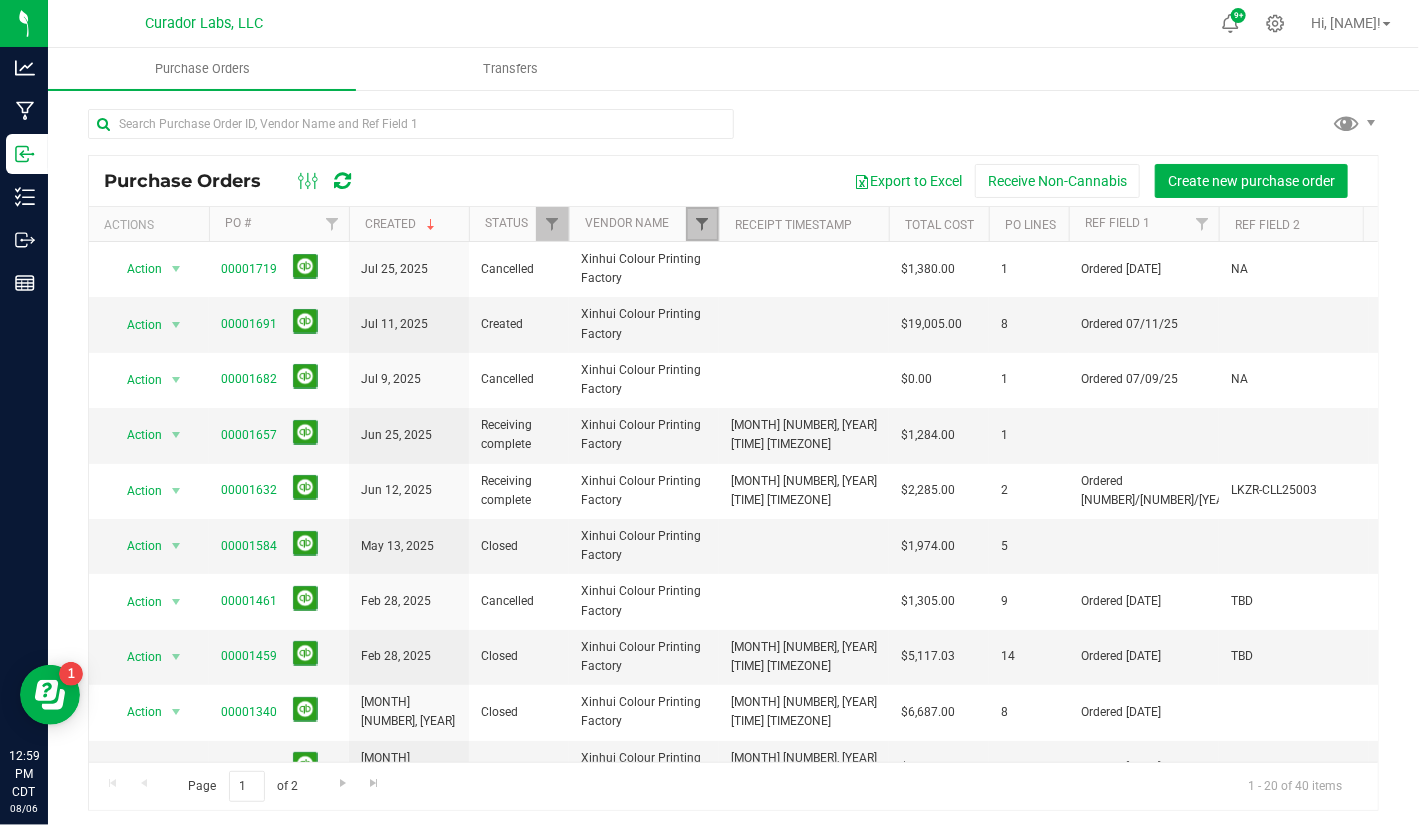 click at bounding box center (702, 224) 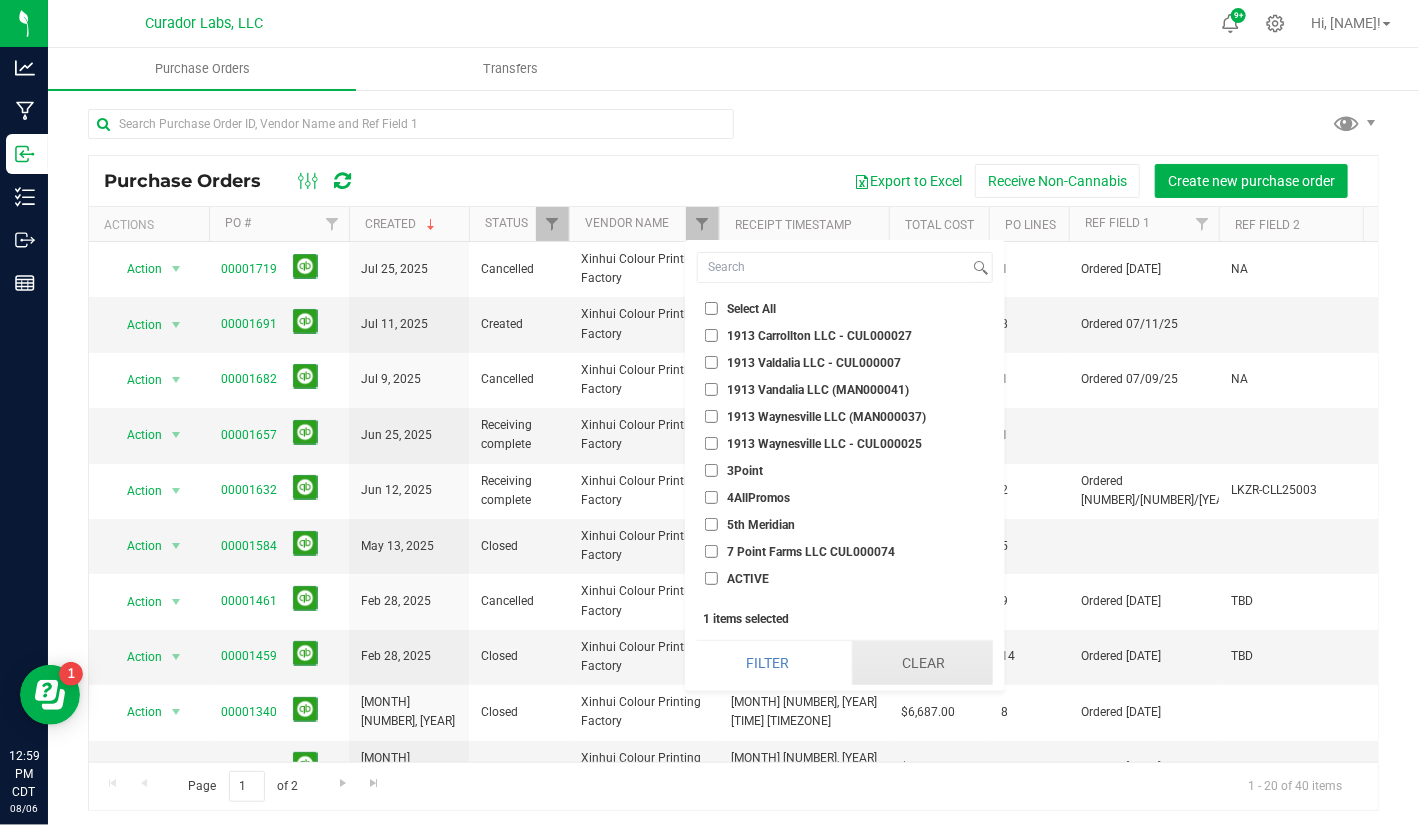 click on "Clear" at bounding box center (922, 663) 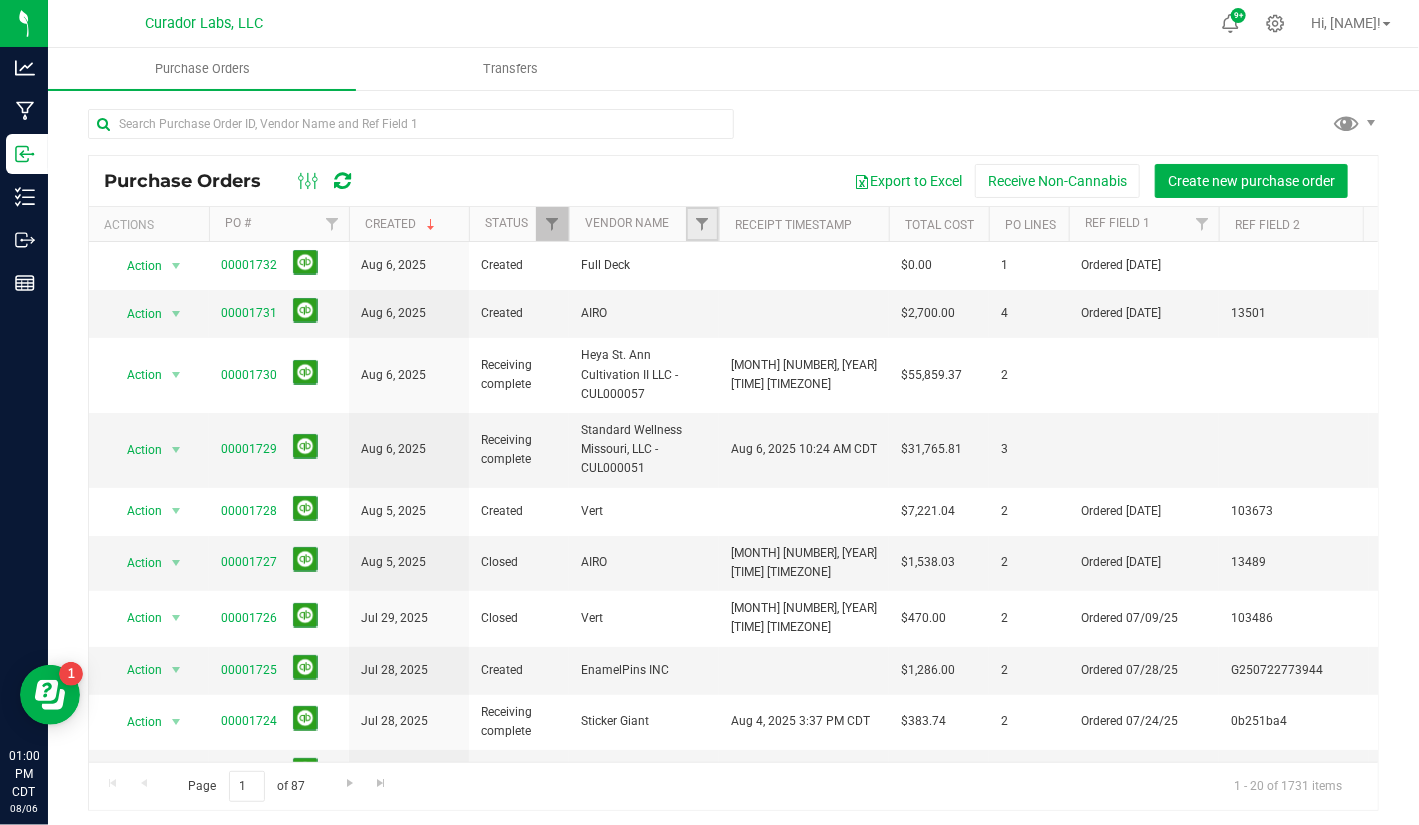 click at bounding box center (702, 224) 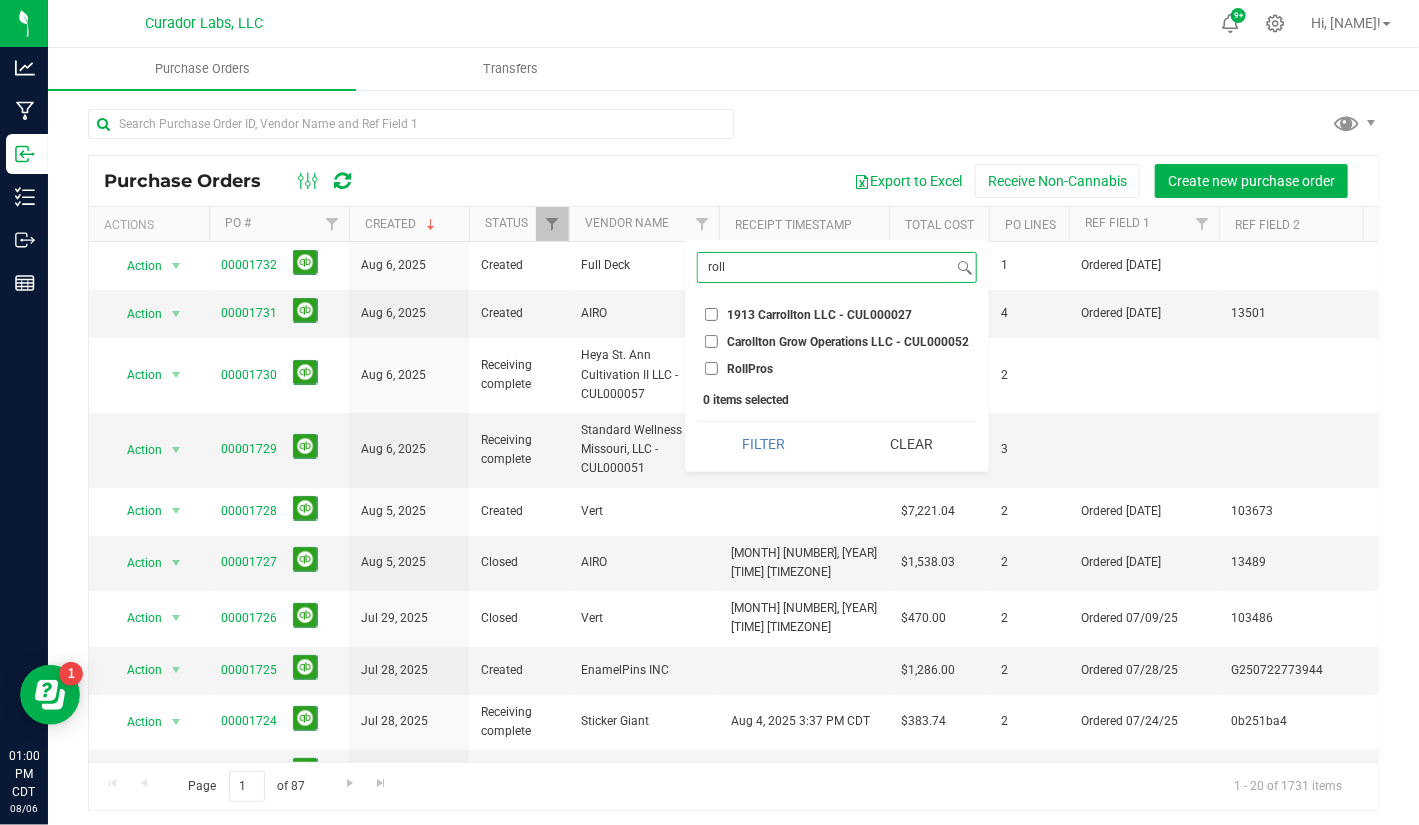type on "roll" 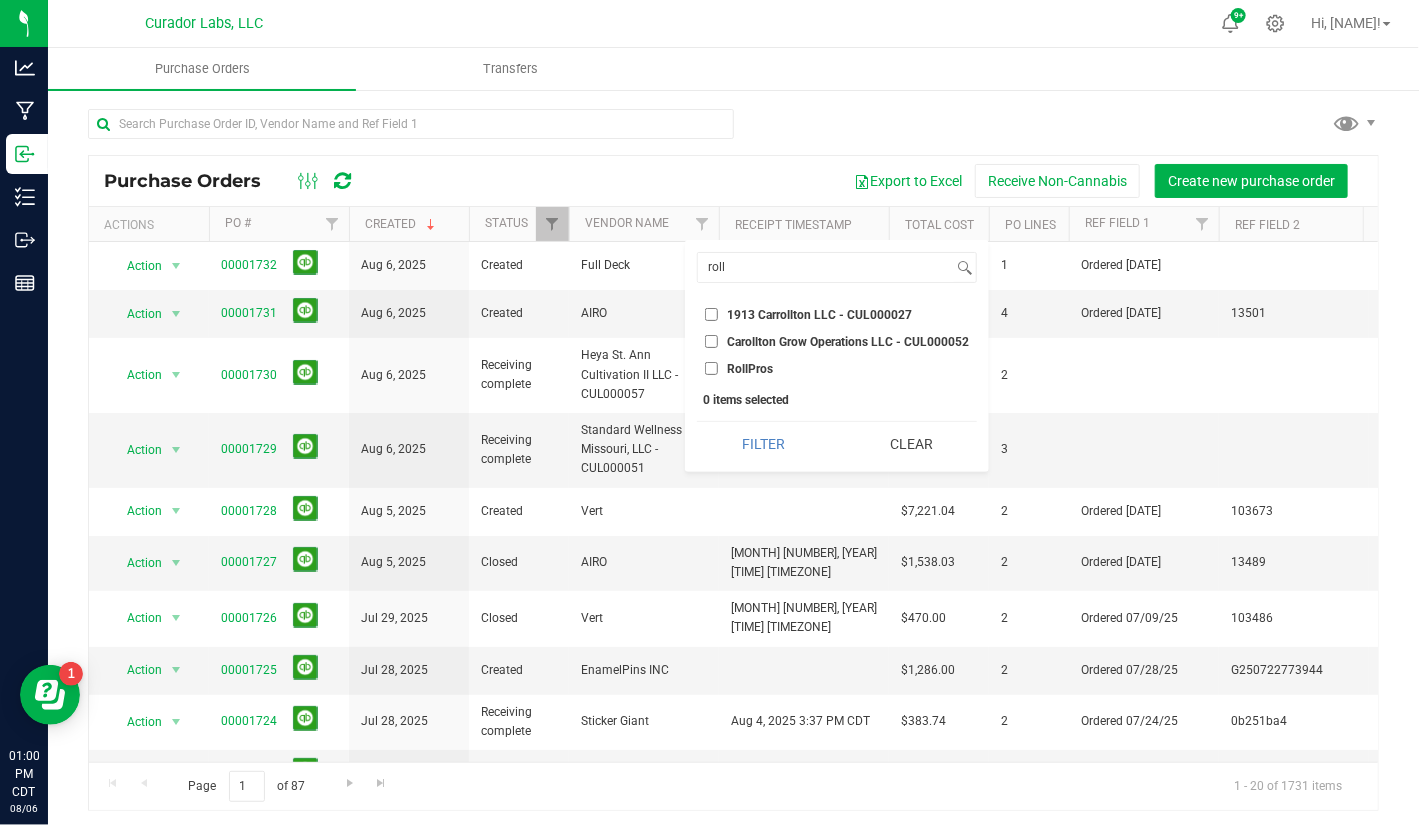 click on "RollPros" at bounding box center [711, 368] 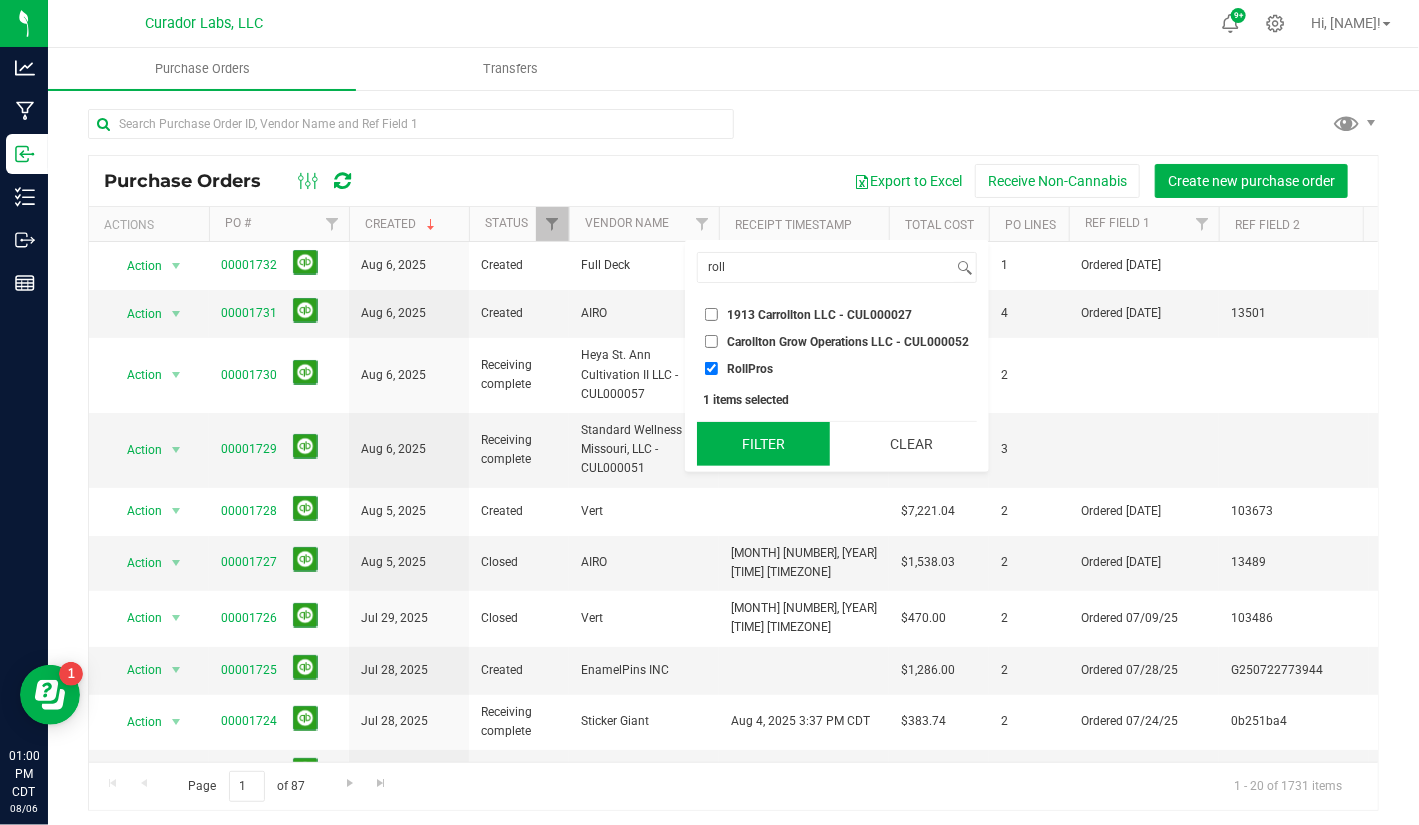 click on "Filter" at bounding box center [763, 444] 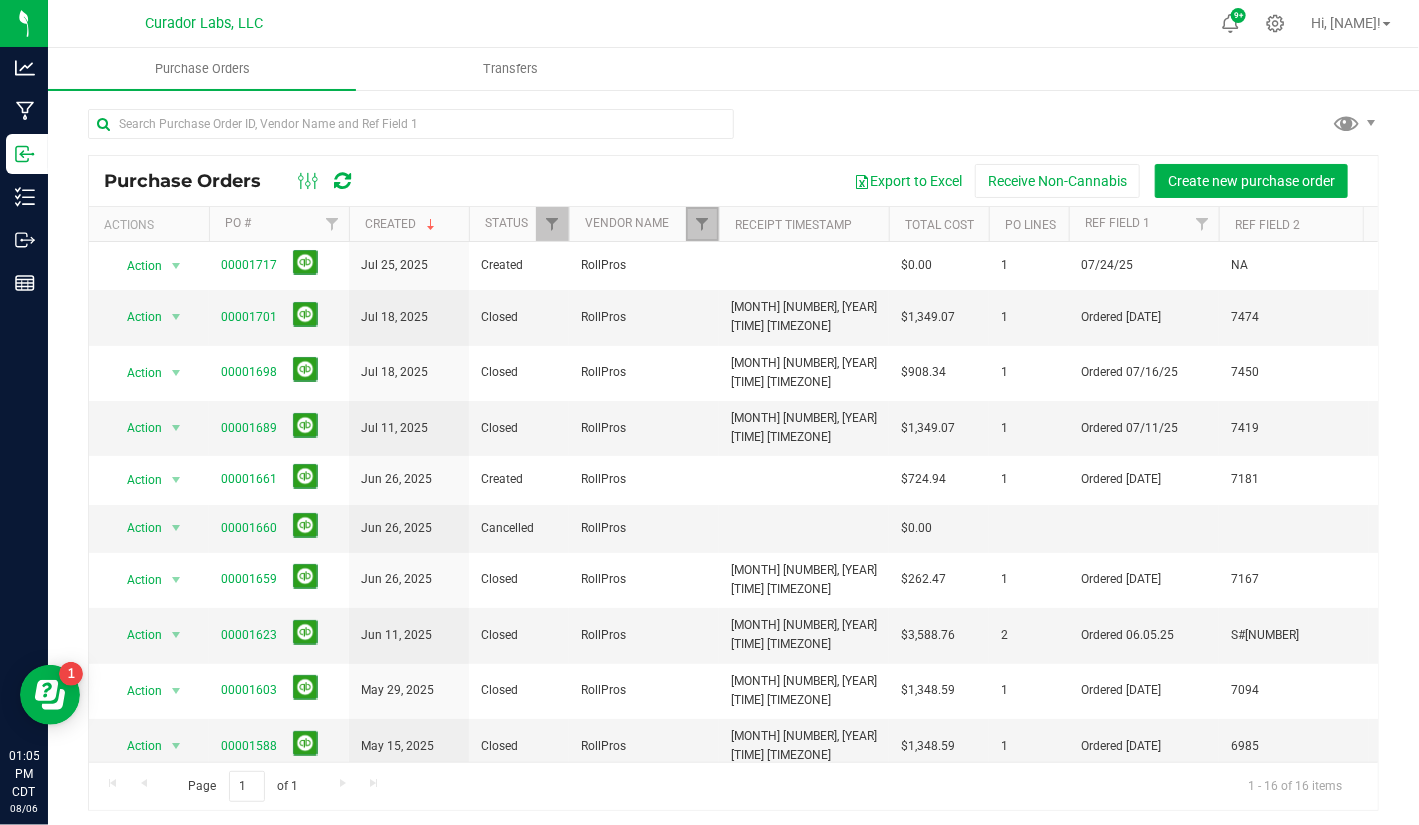 click at bounding box center [702, 224] 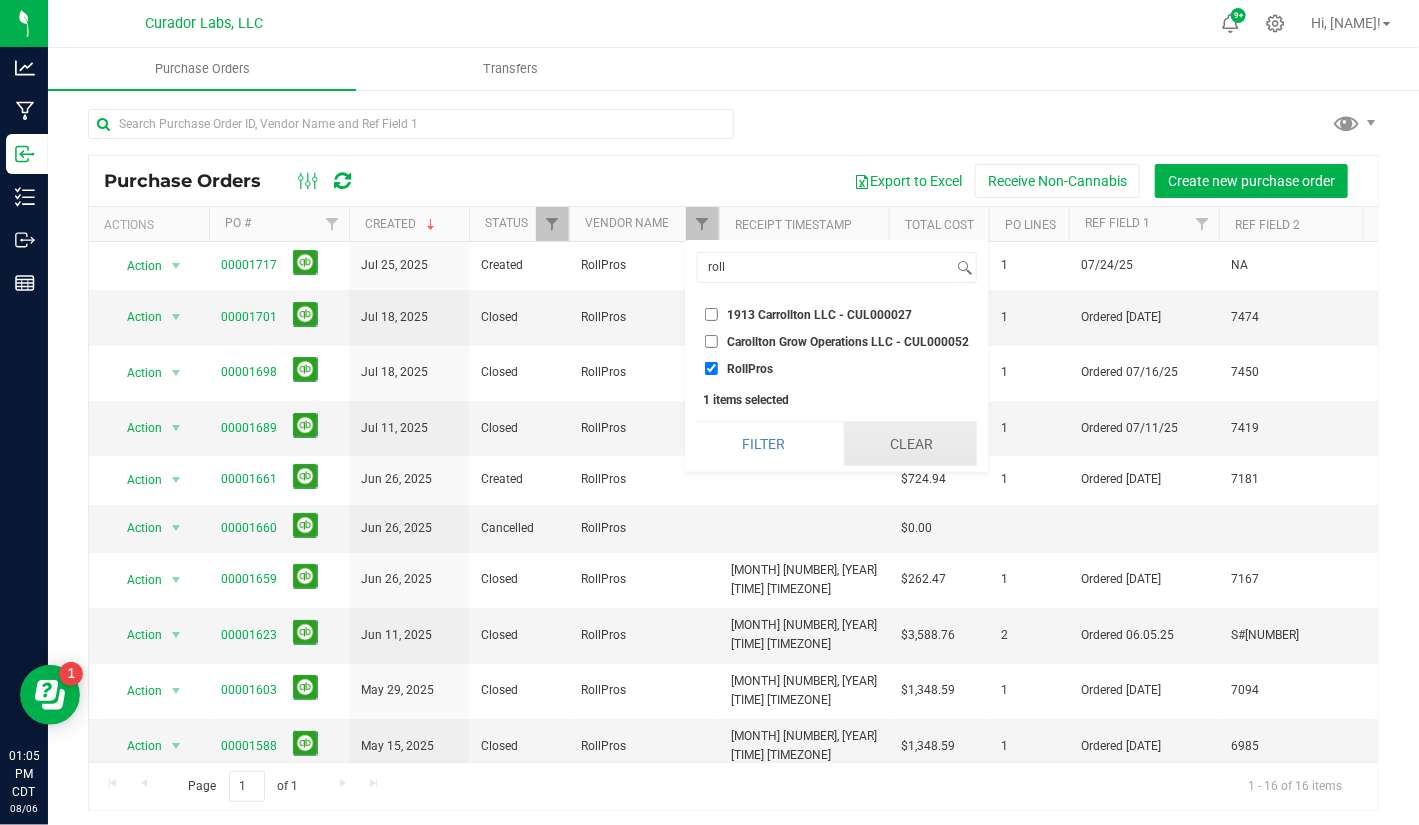 click on "Clear" at bounding box center (910, 444) 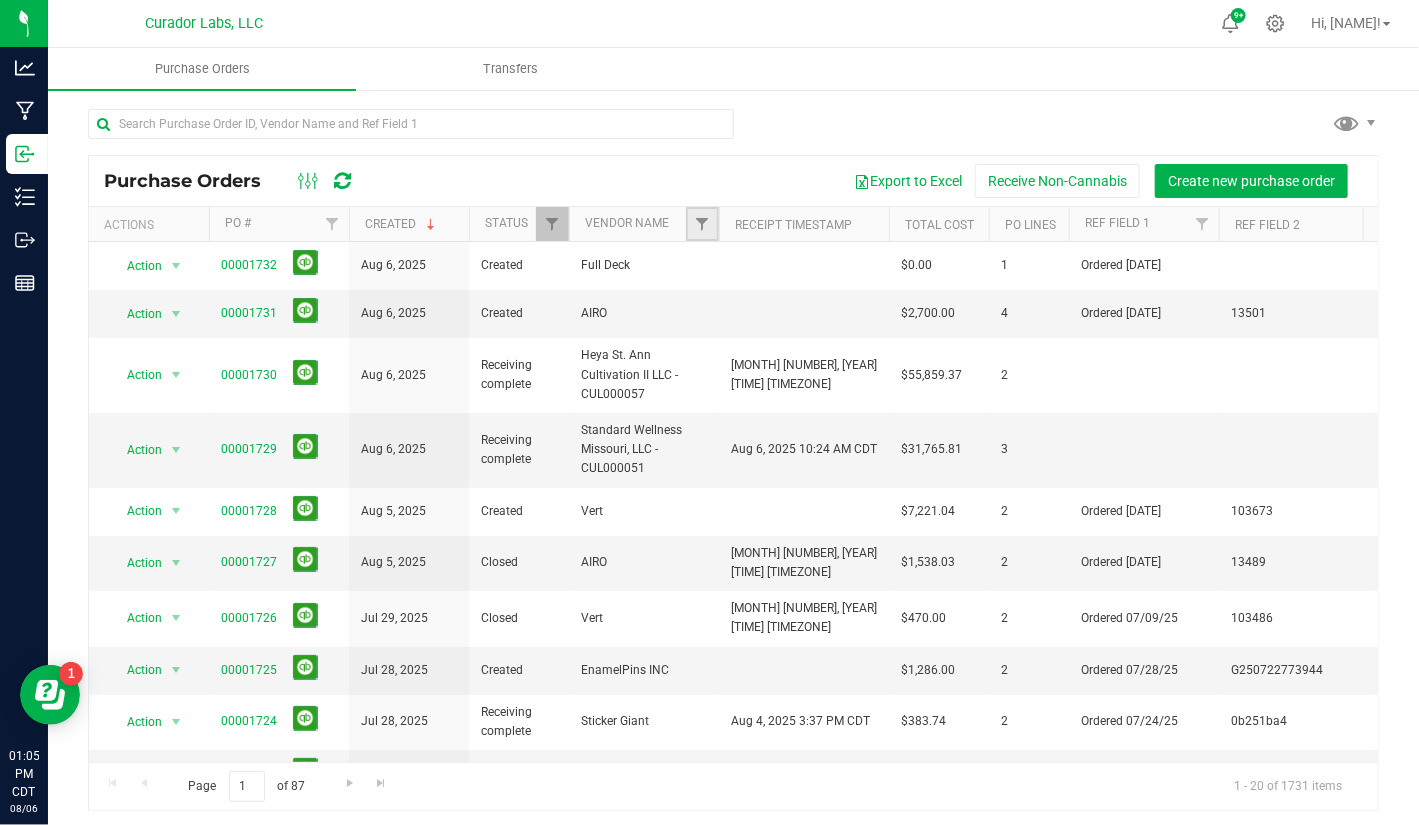 click at bounding box center (702, 224) 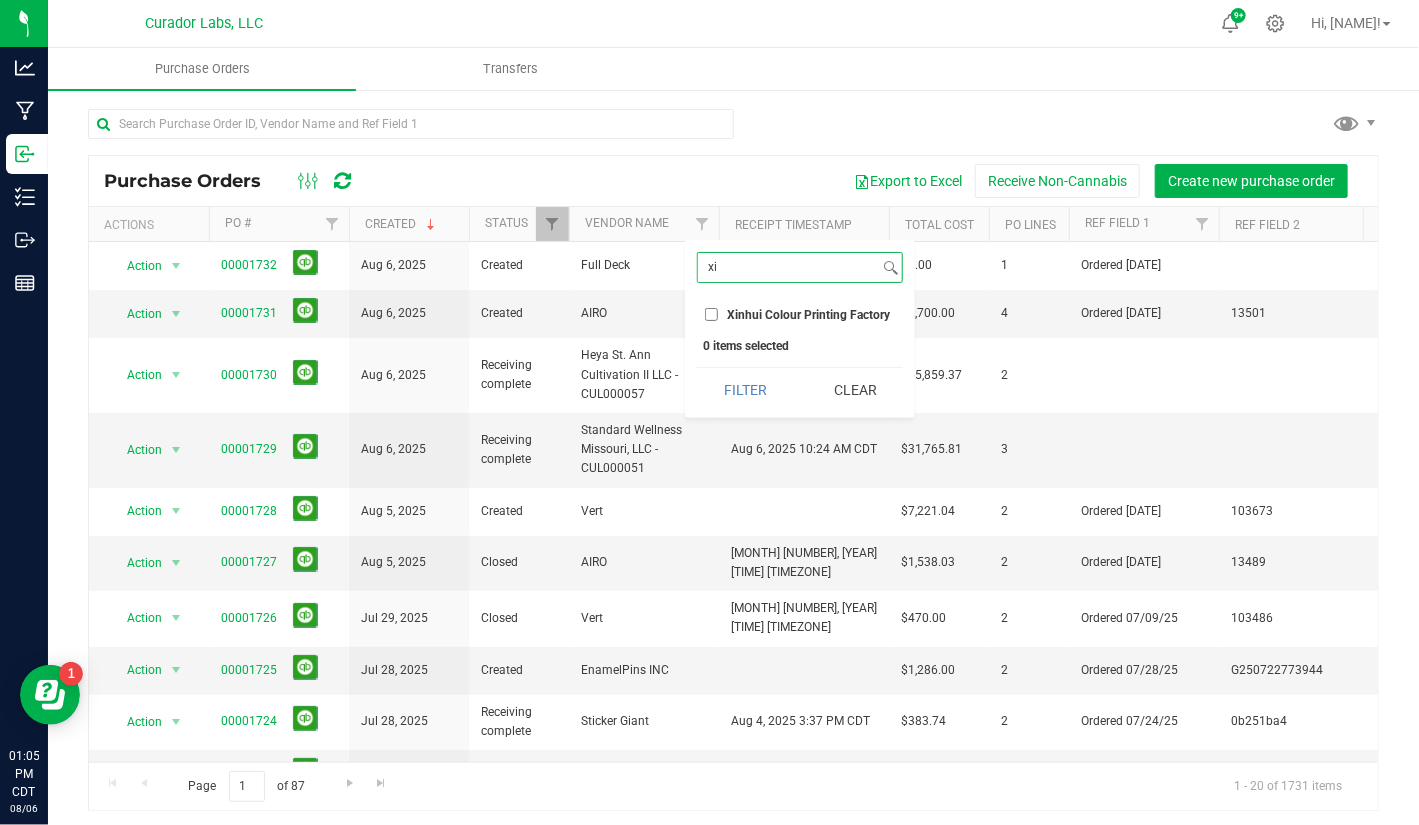 type on "xi" 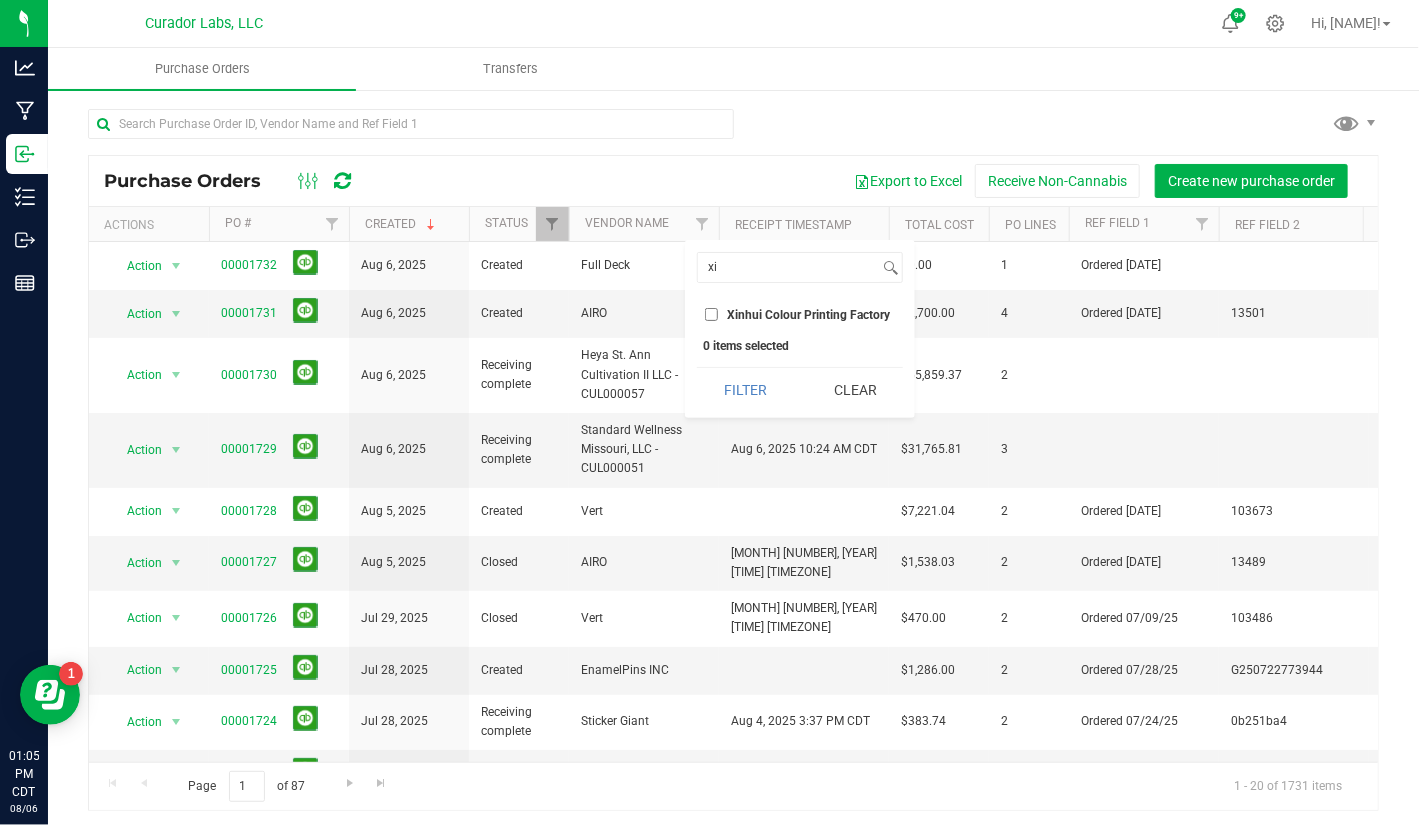 click on "Xinhui Colour Printing Factory" at bounding box center [711, 314] 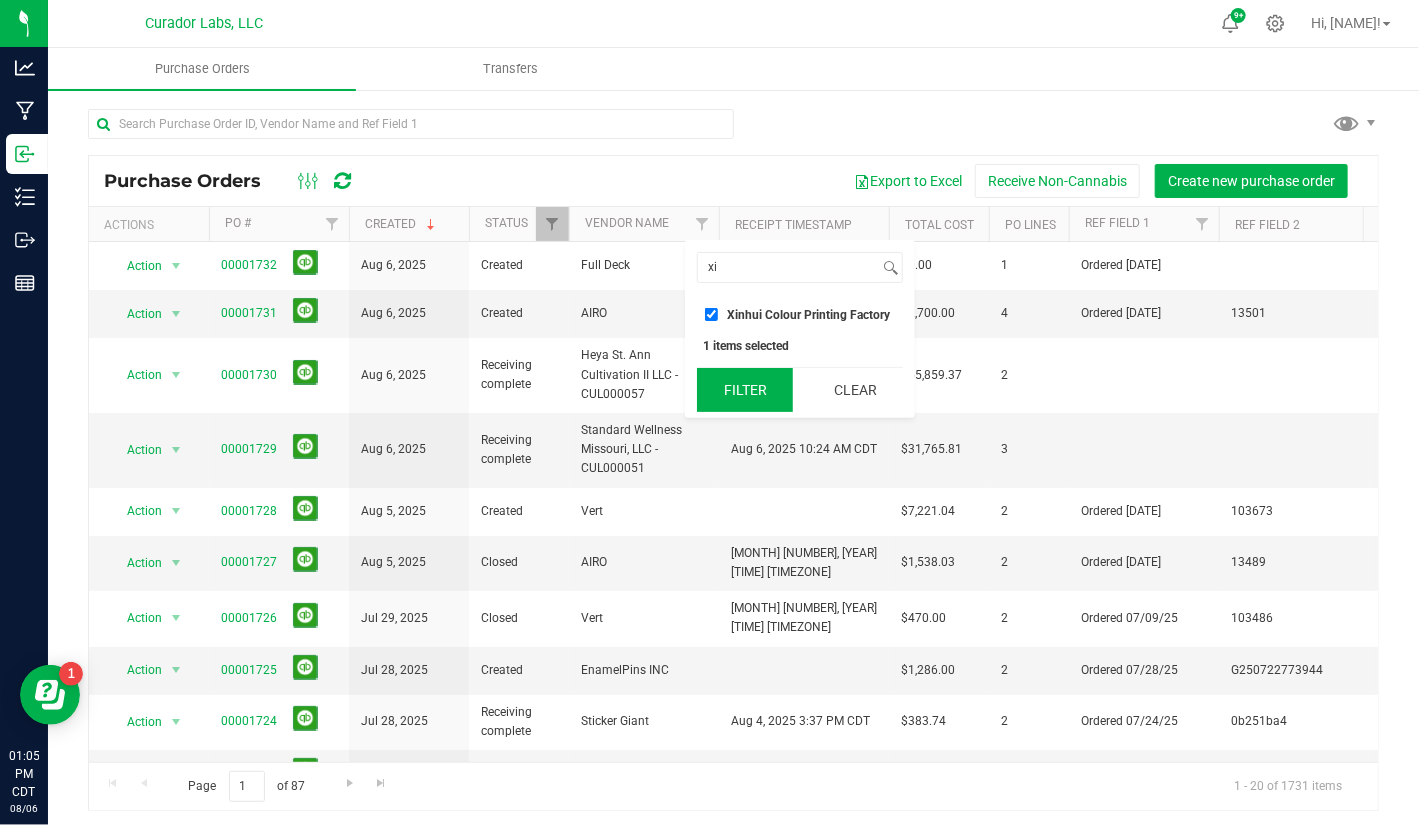 click on "Filter" at bounding box center (745, 390) 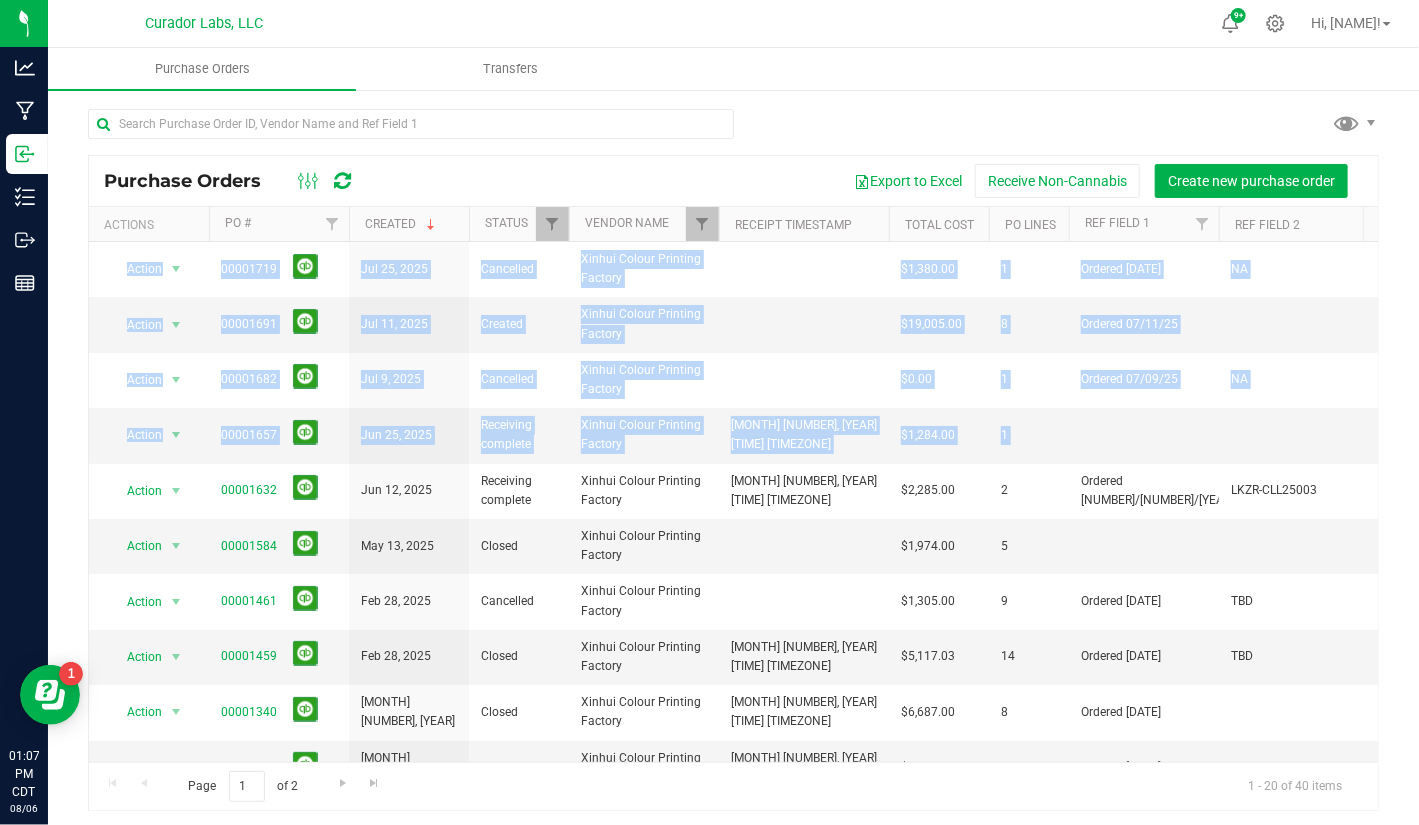 drag, startPoint x: 91, startPoint y: 490, endPoint x: 68, endPoint y: 496, distance: 23.769728 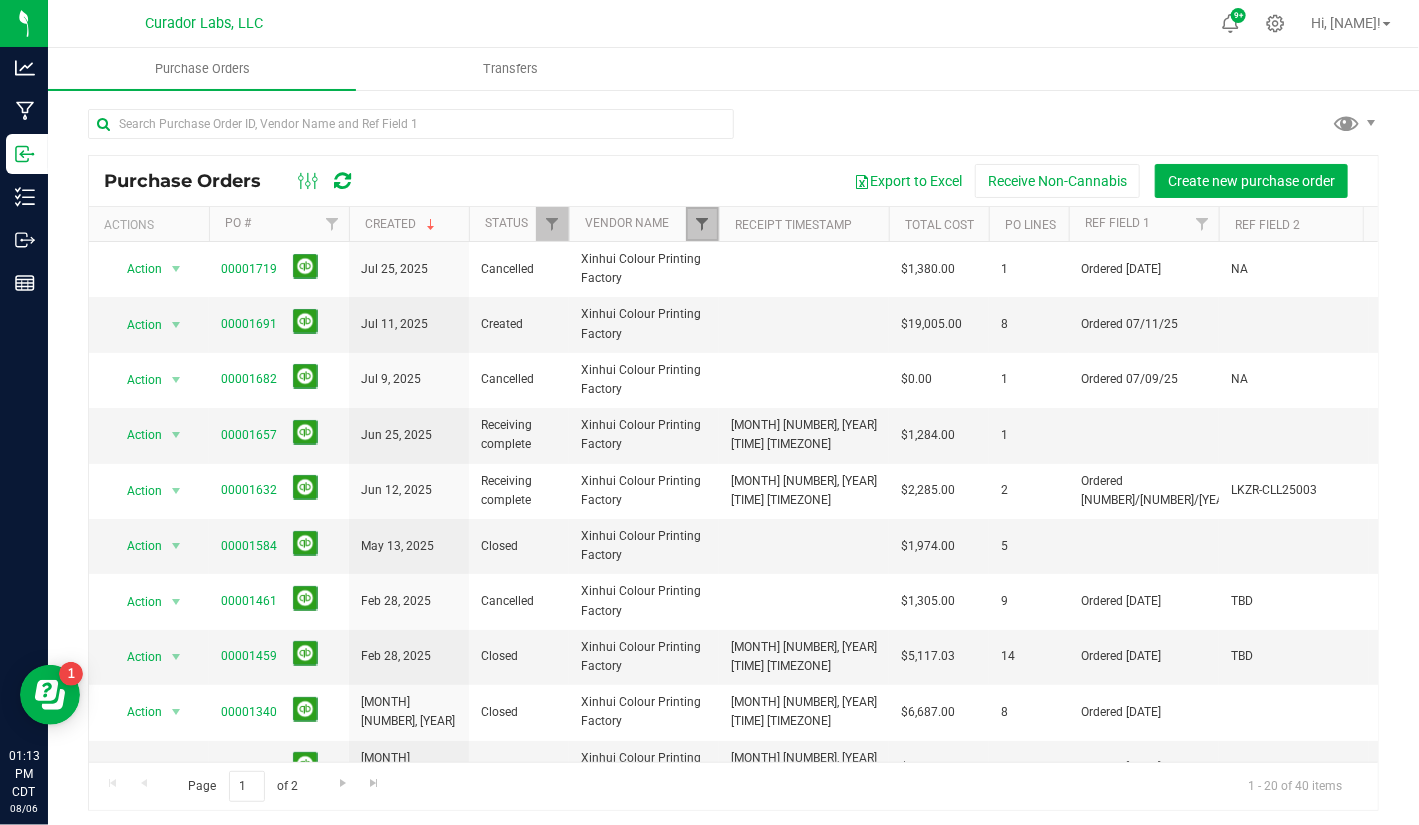 click at bounding box center [702, 224] 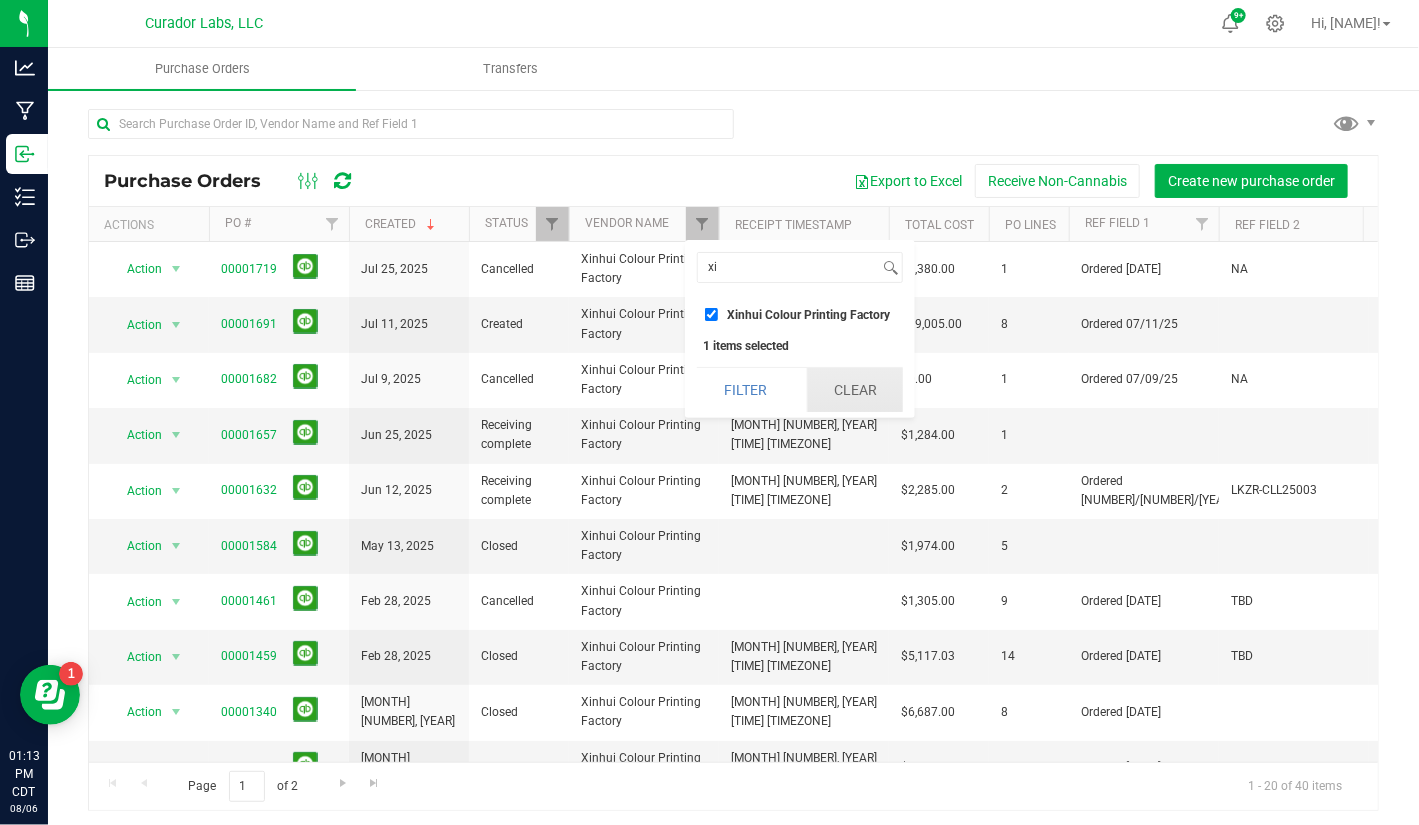 click on "Clear" at bounding box center (855, 390) 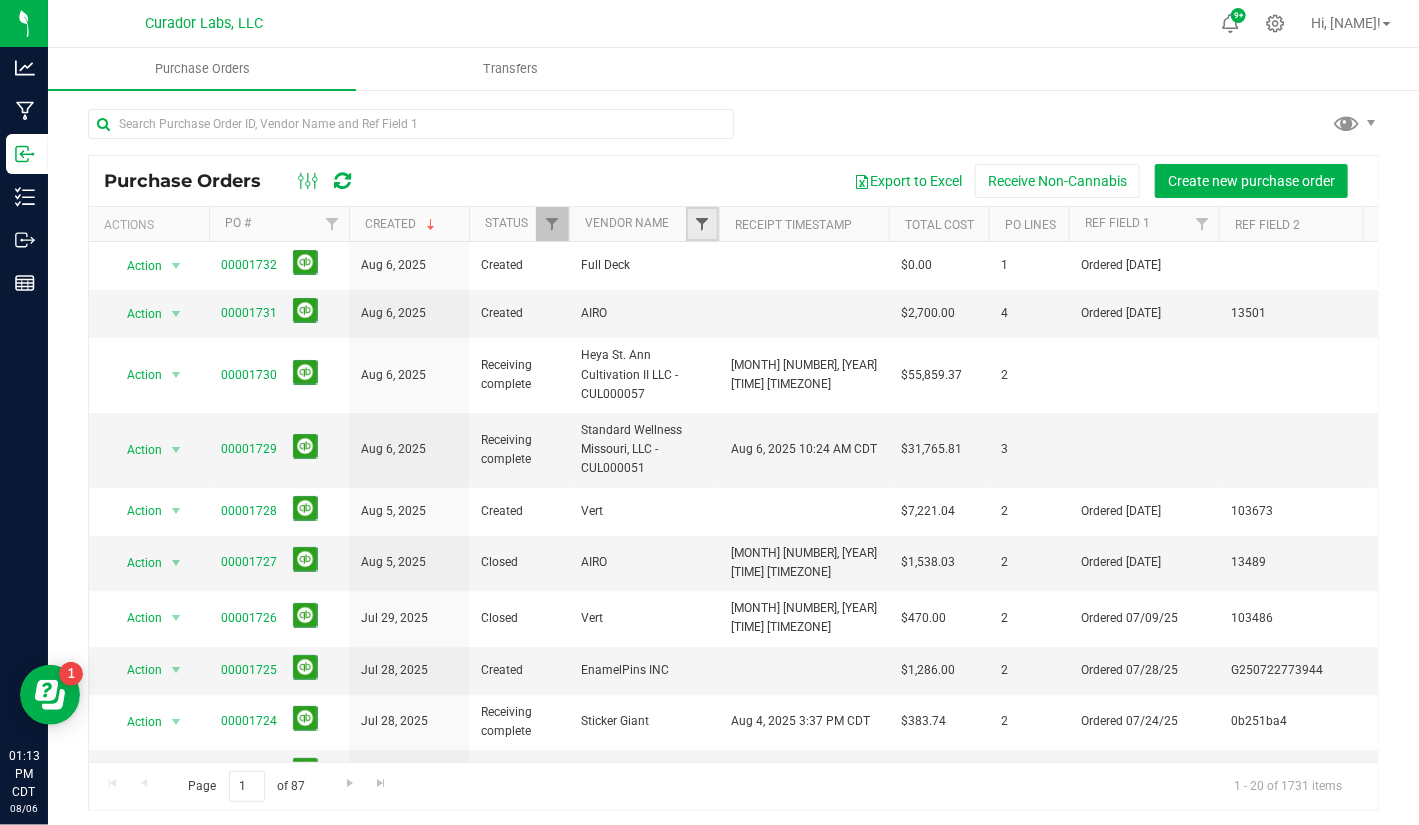 click at bounding box center [702, 224] 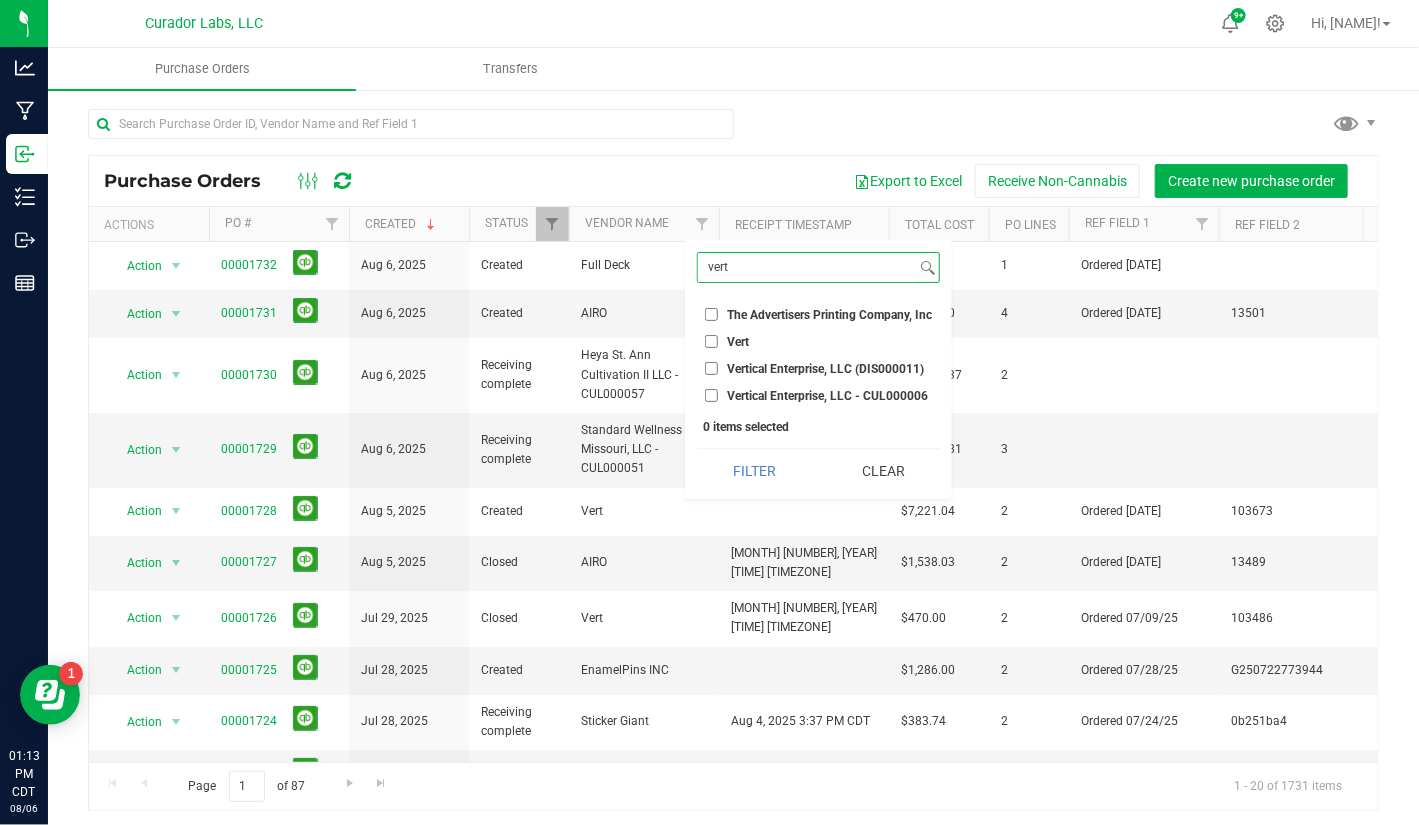 type on "vert" 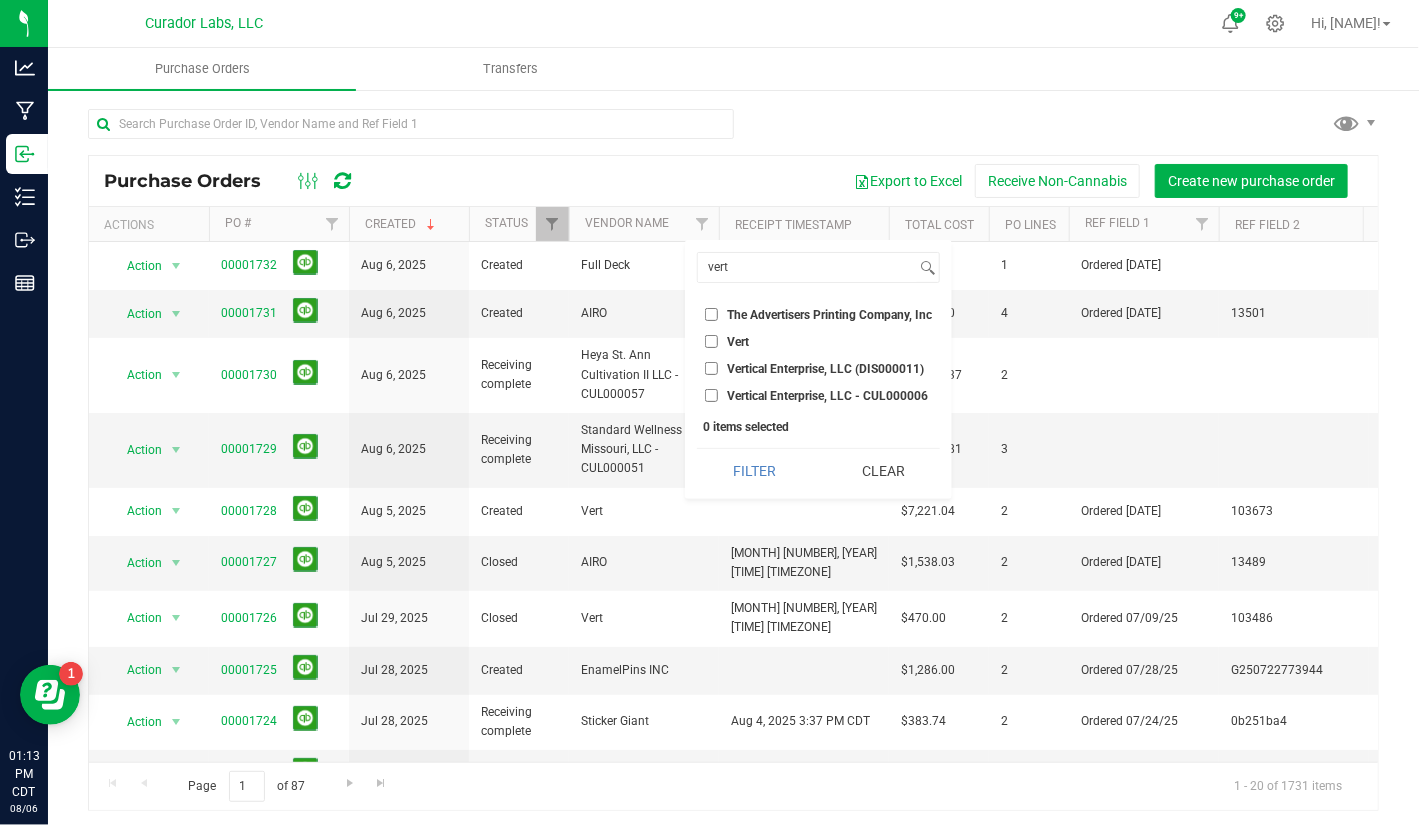 click on "Vert" at bounding box center [711, 341] 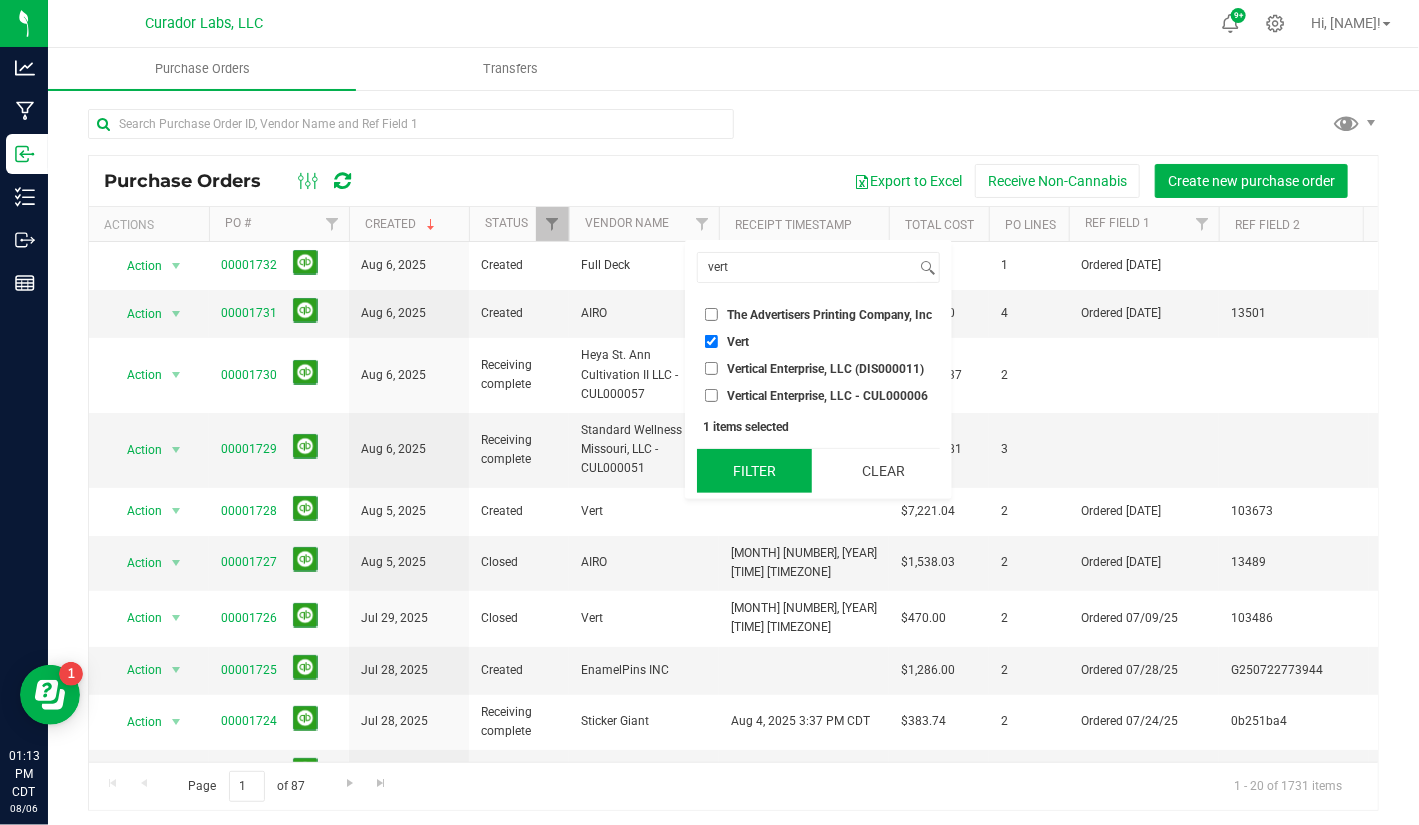 click on "Filter" at bounding box center (754, 471) 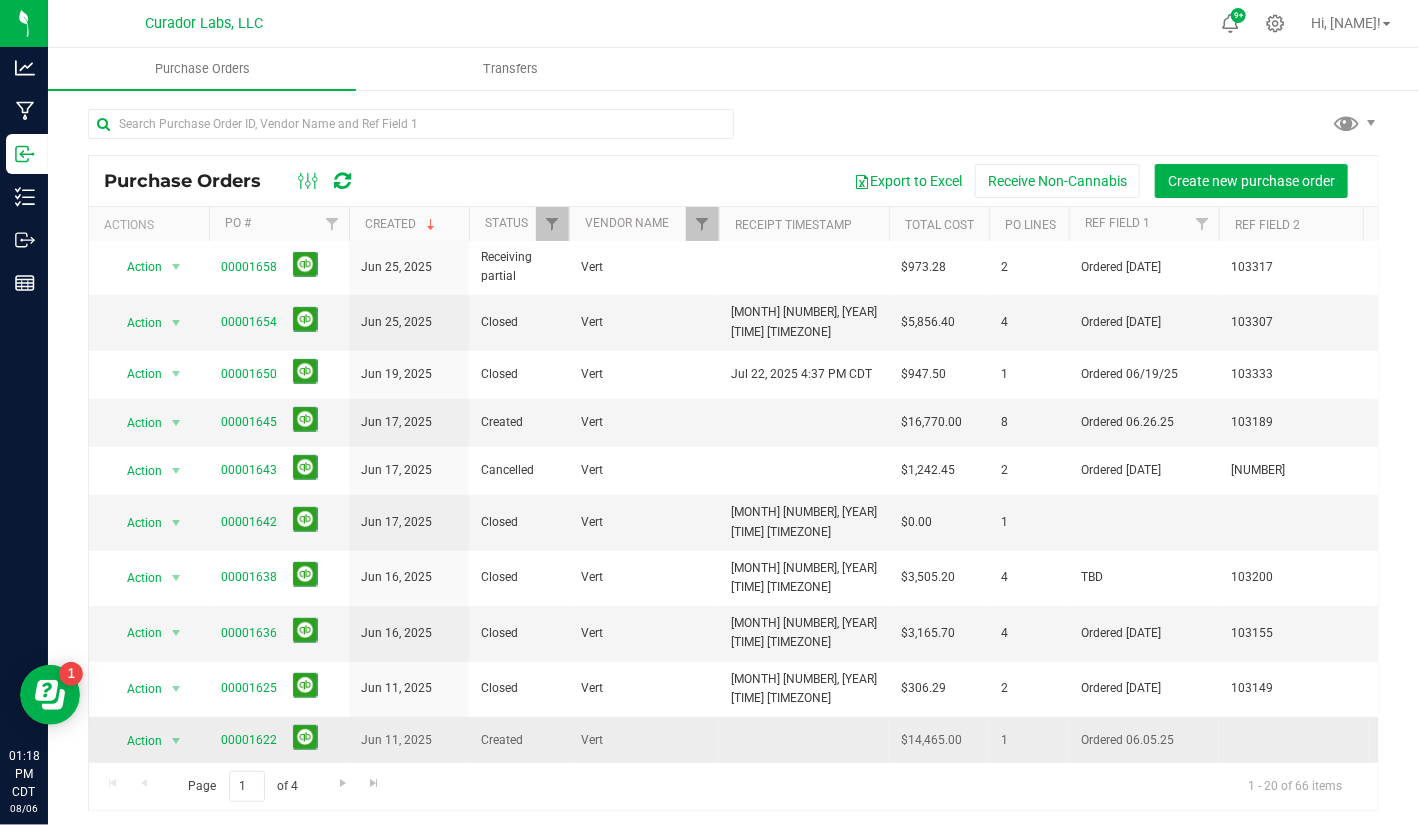 scroll, scrollTop: 332, scrollLeft: 80, axis: both 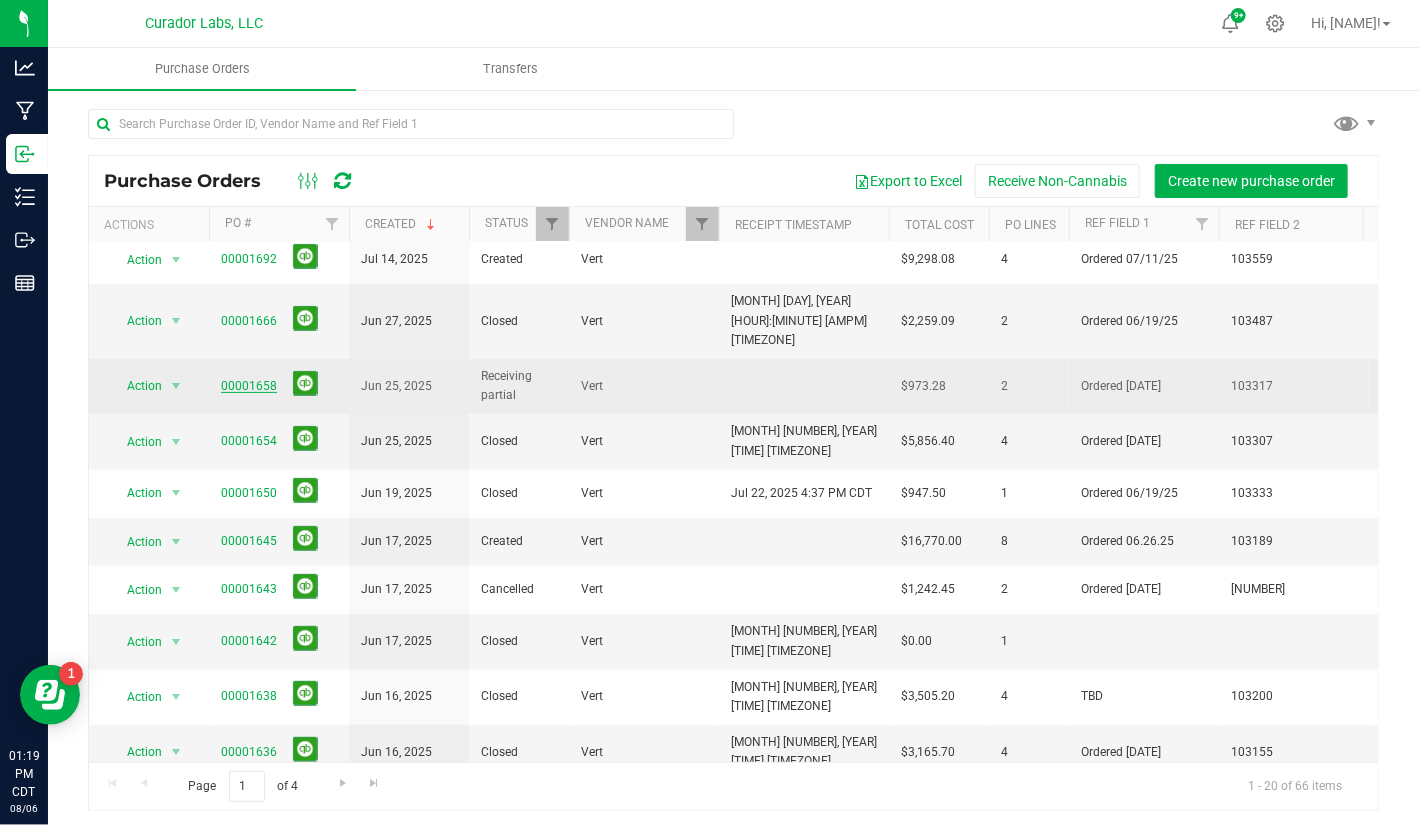 click on "00001658" at bounding box center [249, 386] 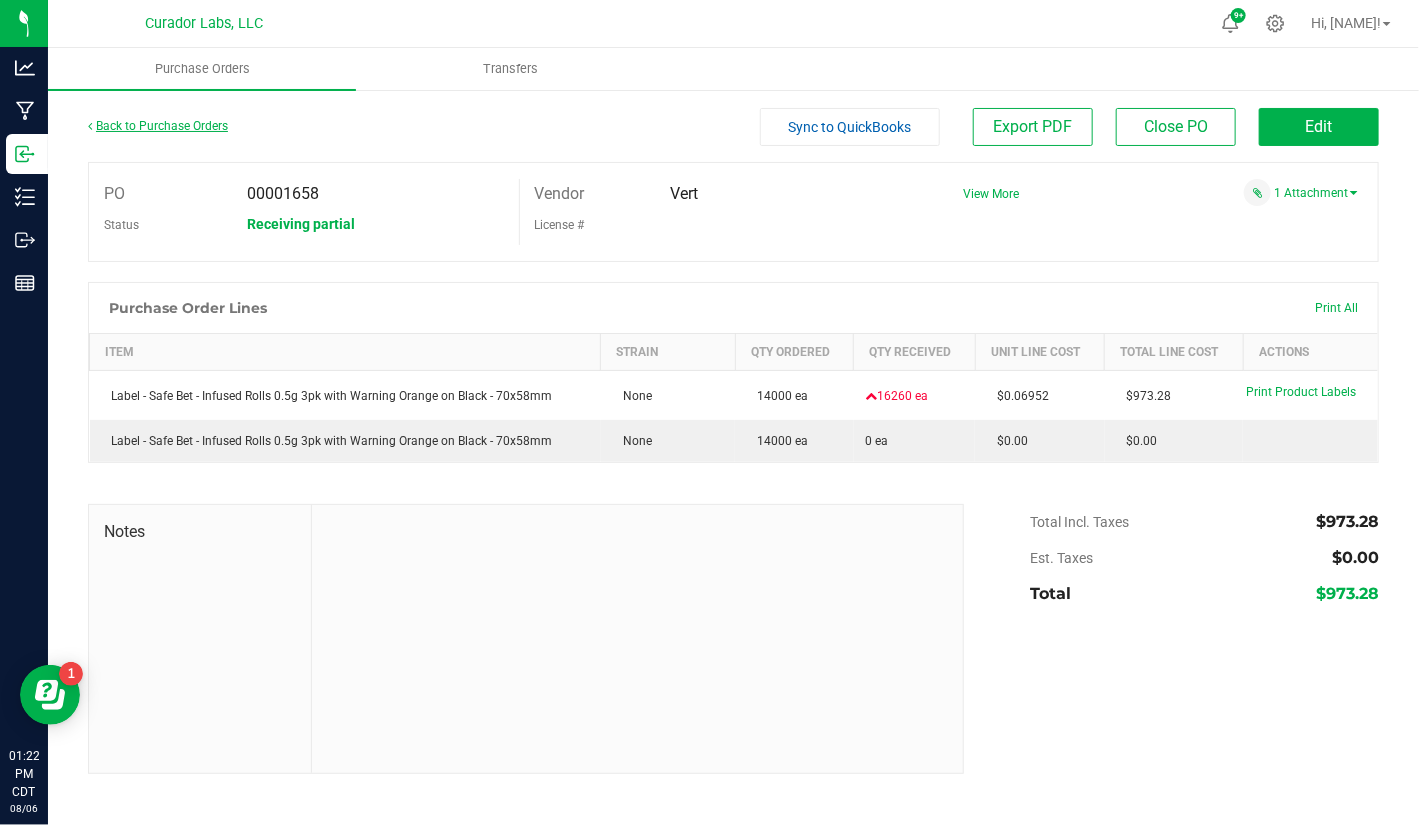 click on "Back to Purchase Orders" at bounding box center [158, 126] 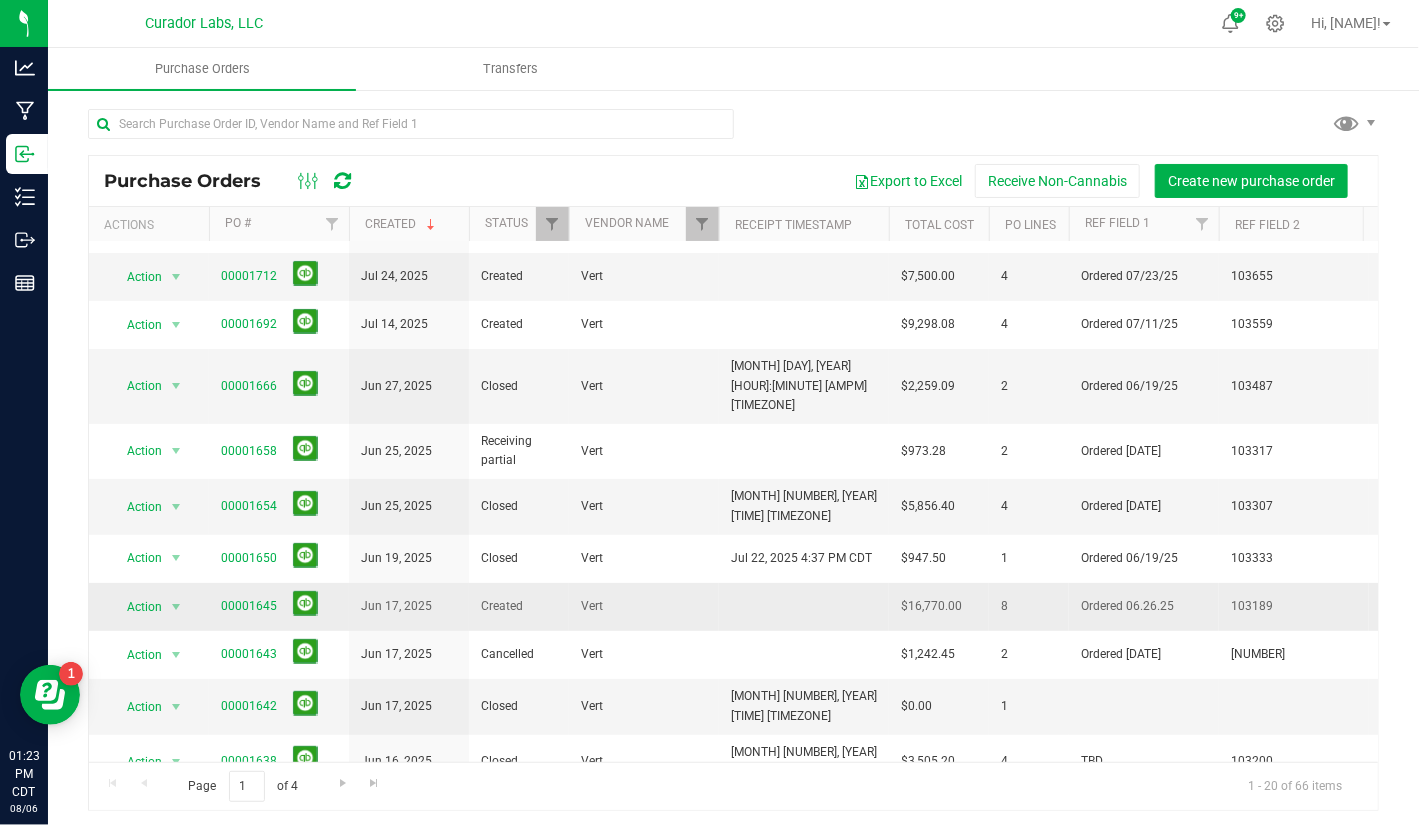 scroll, scrollTop: 148, scrollLeft: 154, axis: both 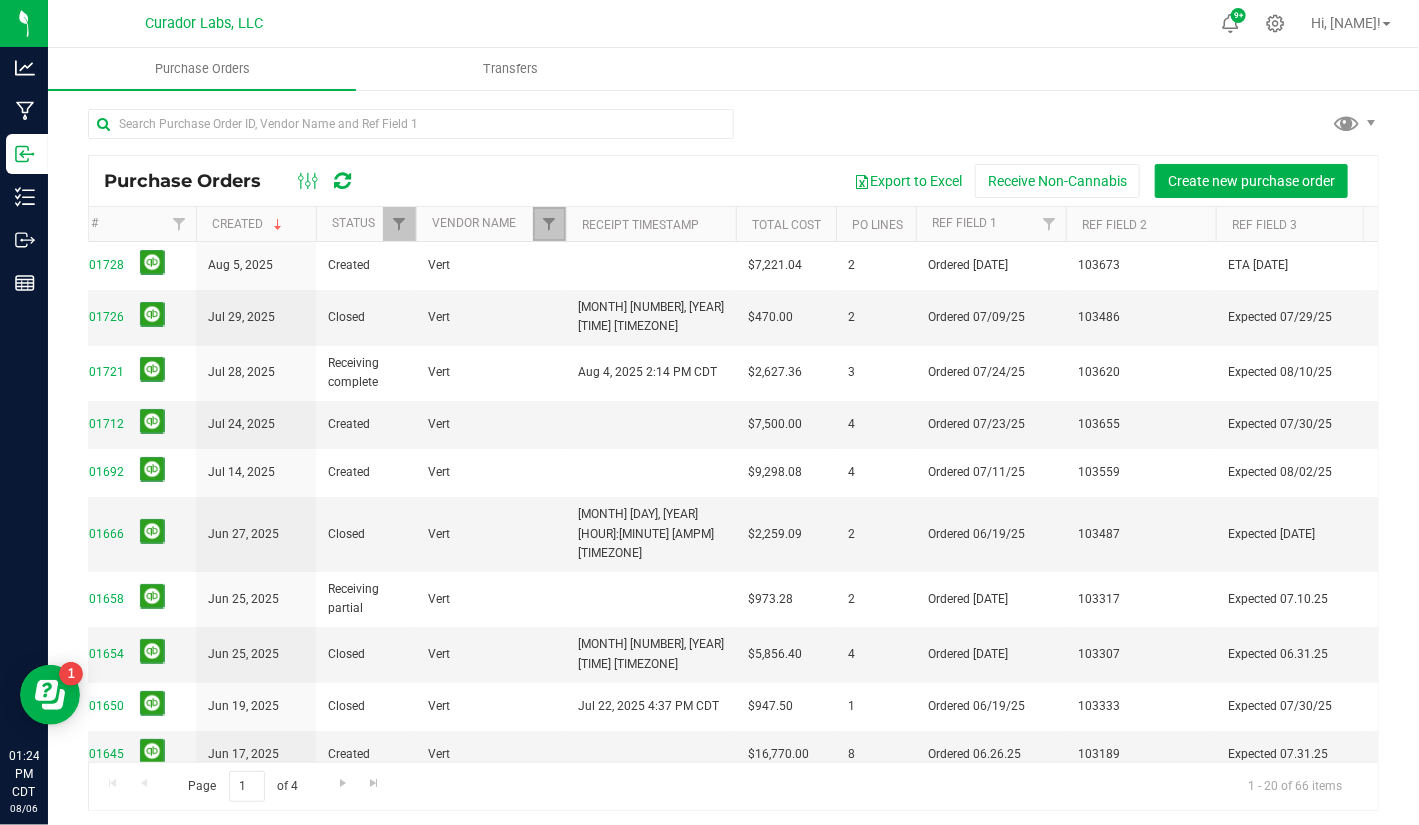 click at bounding box center [549, 224] 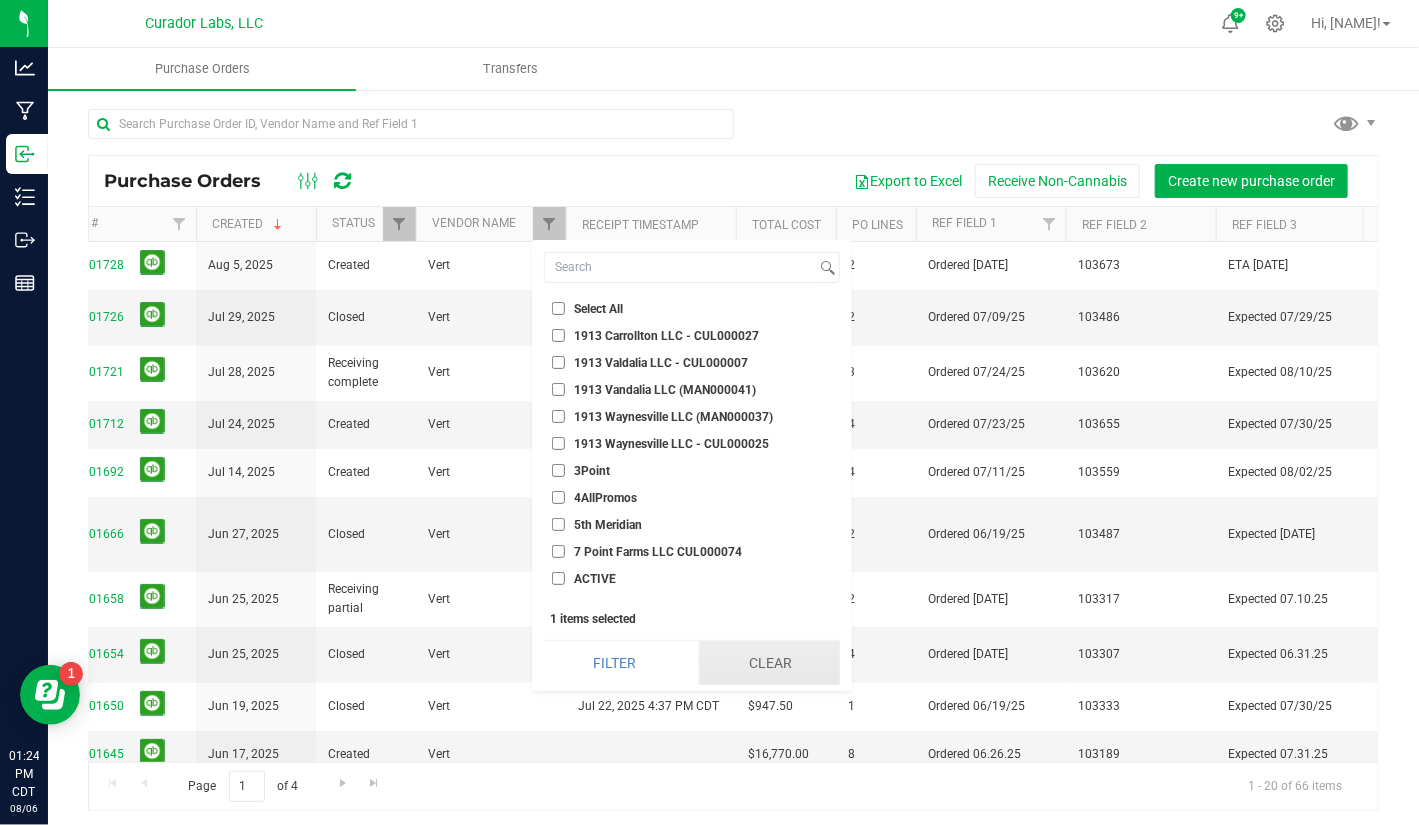 click on "Clear" at bounding box center (769, 663) 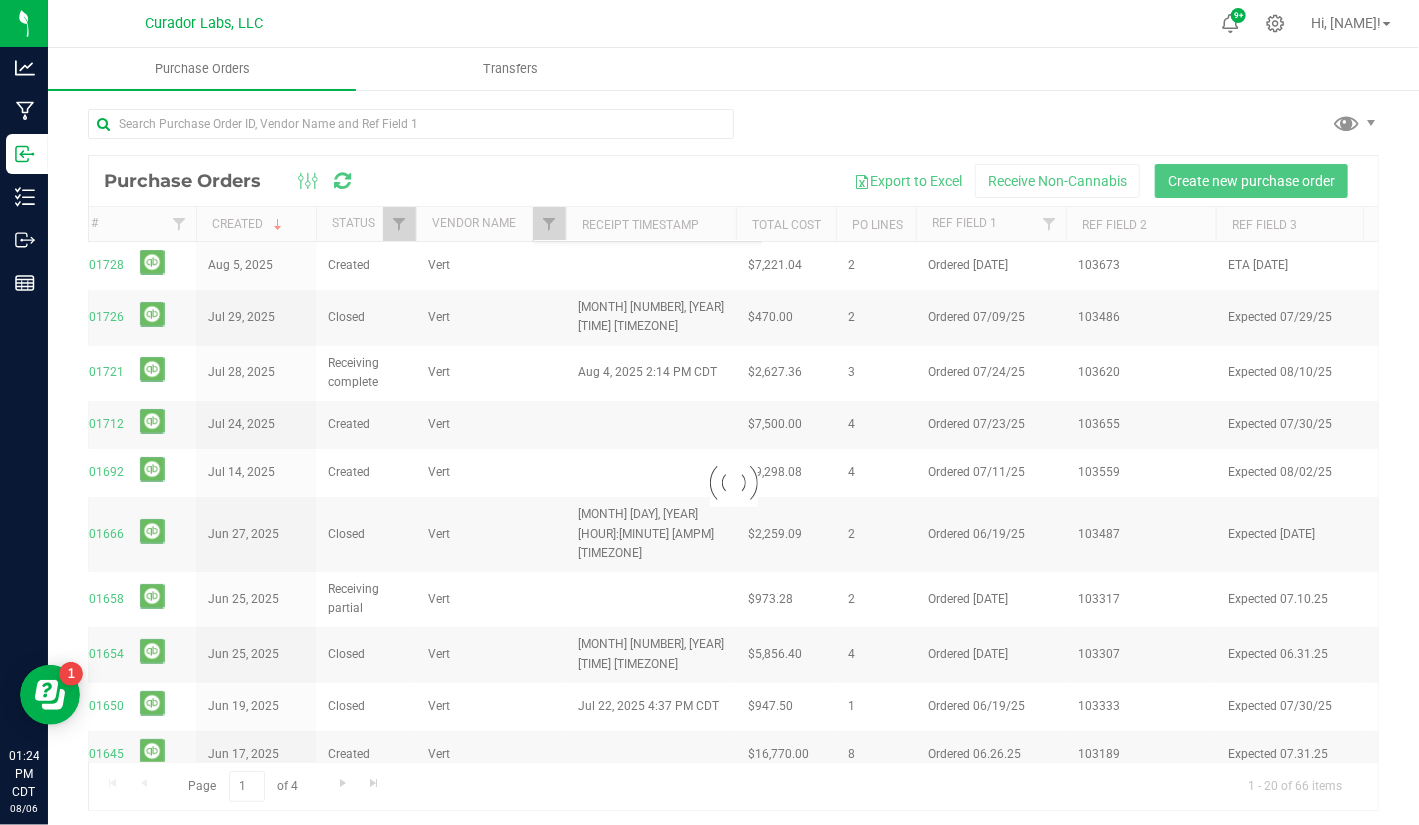 checkbox on "false" 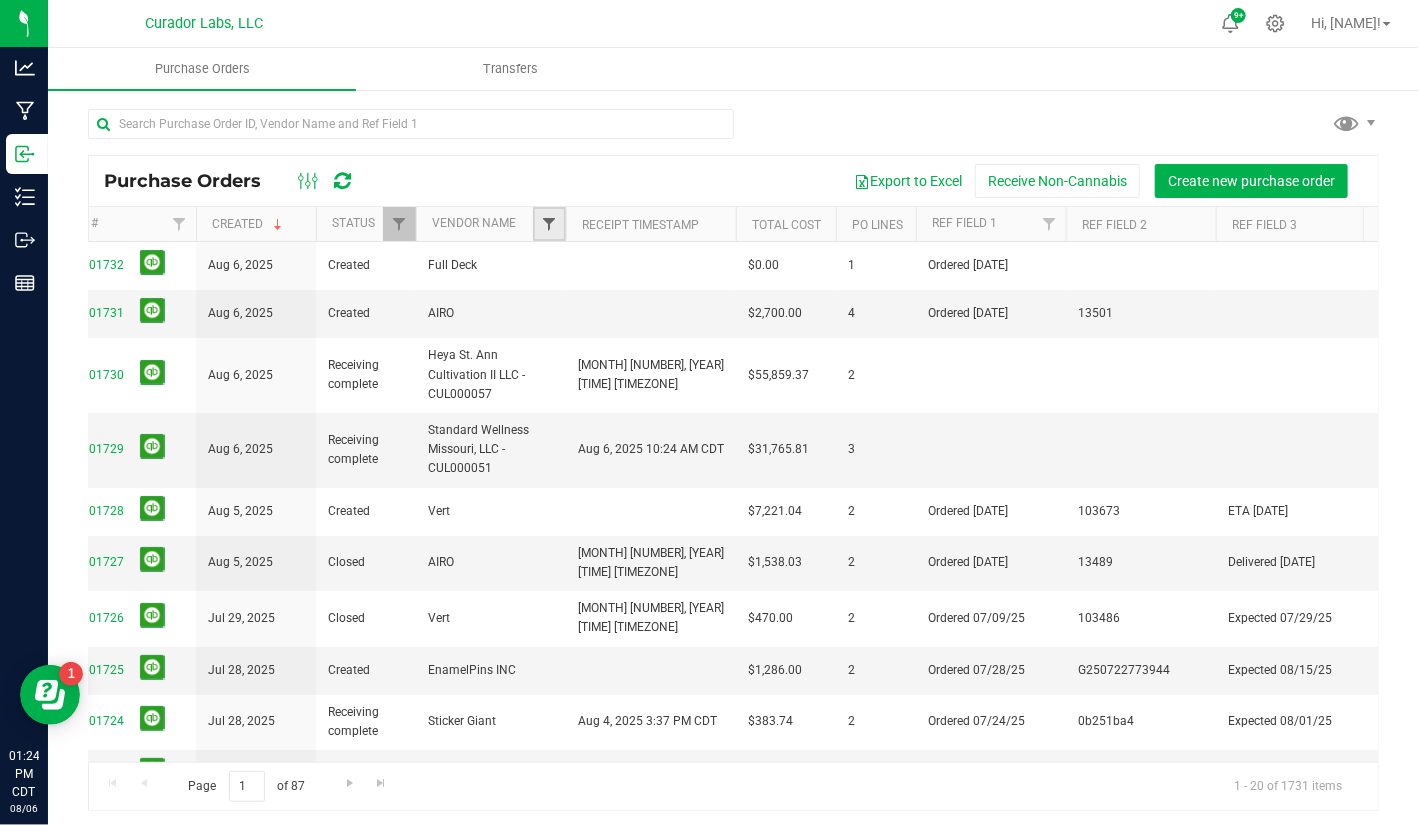 click at bounding box center [549, 224] 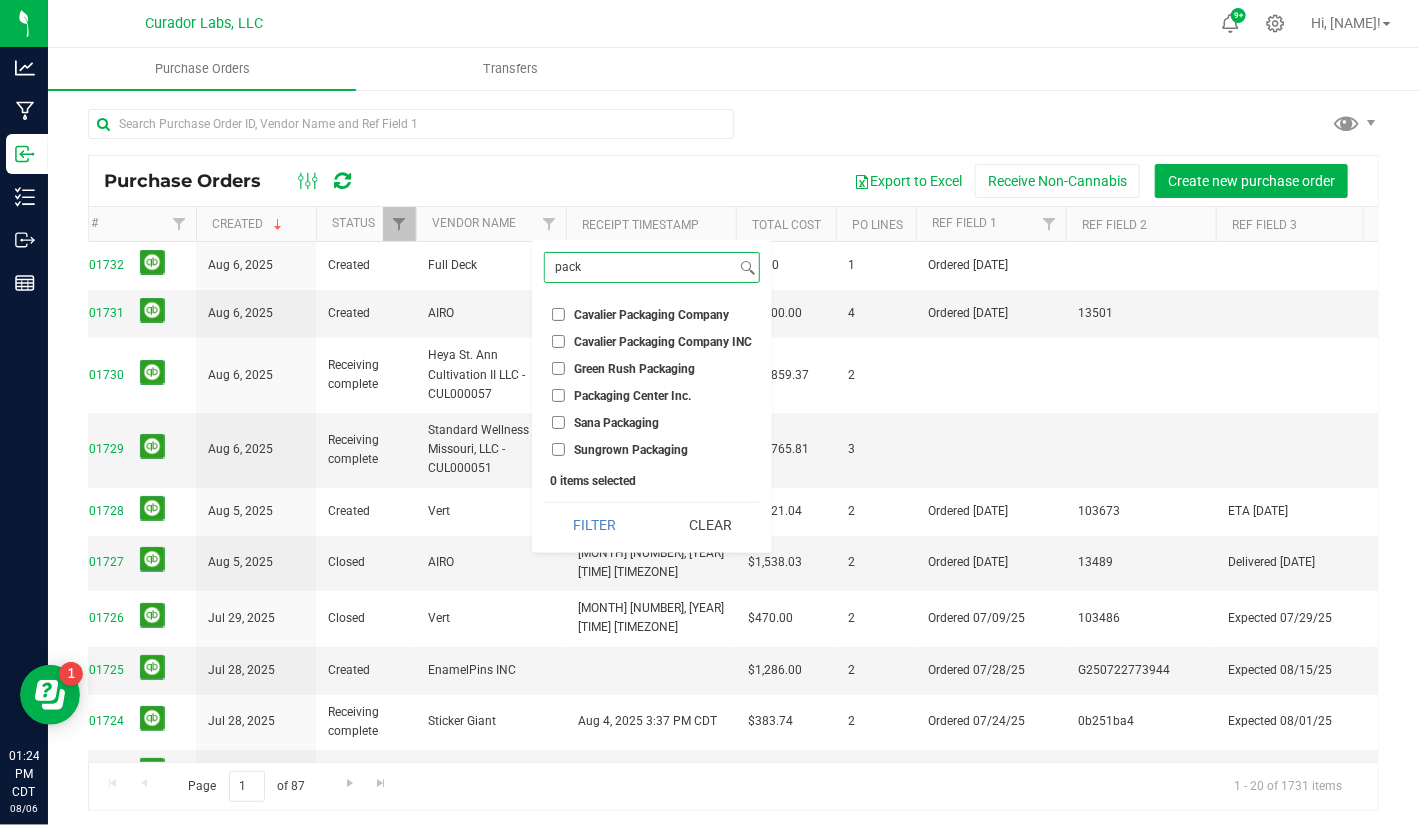 type on "pack" 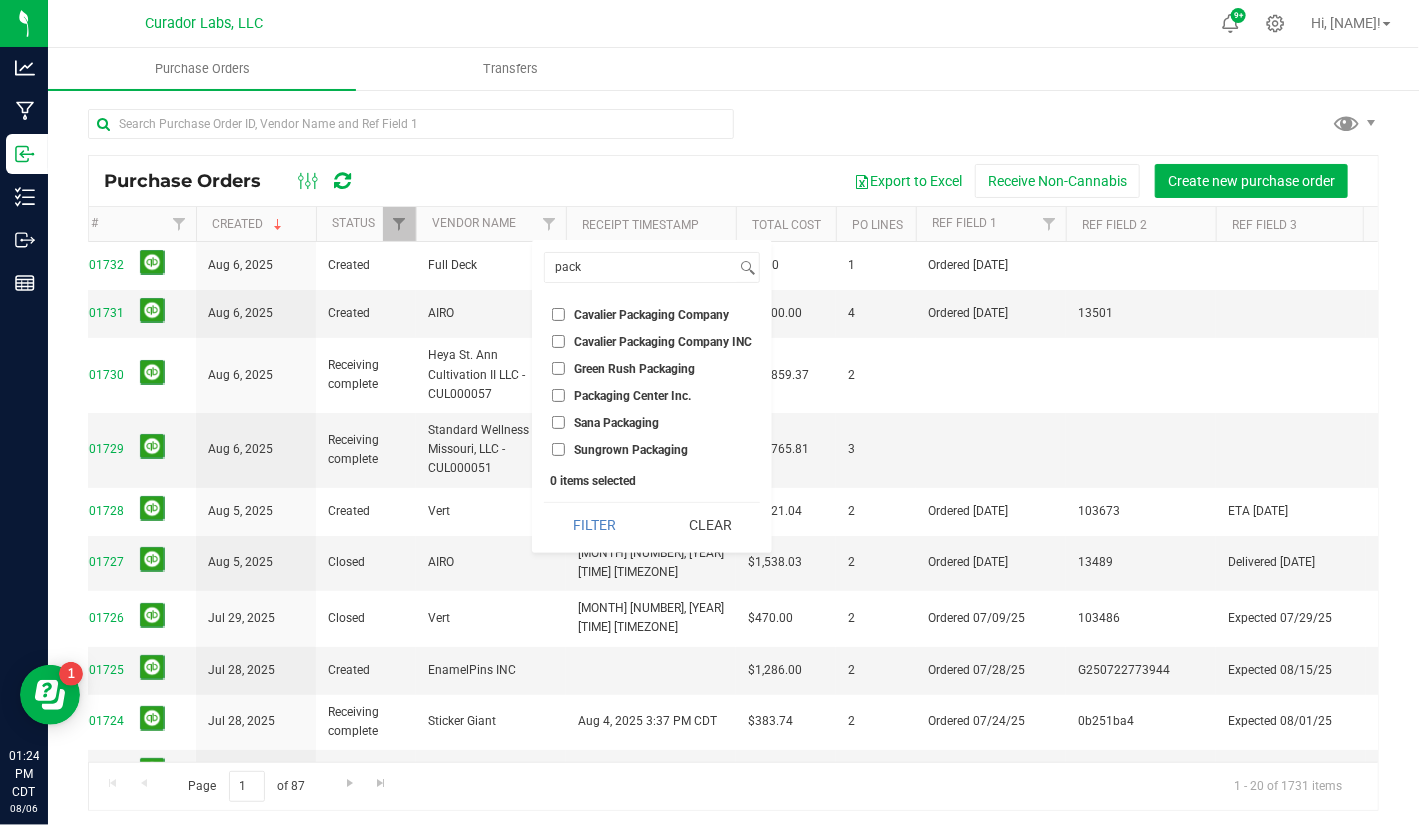 click on "Packaging Center Inc." at bounding box center (632, 396) 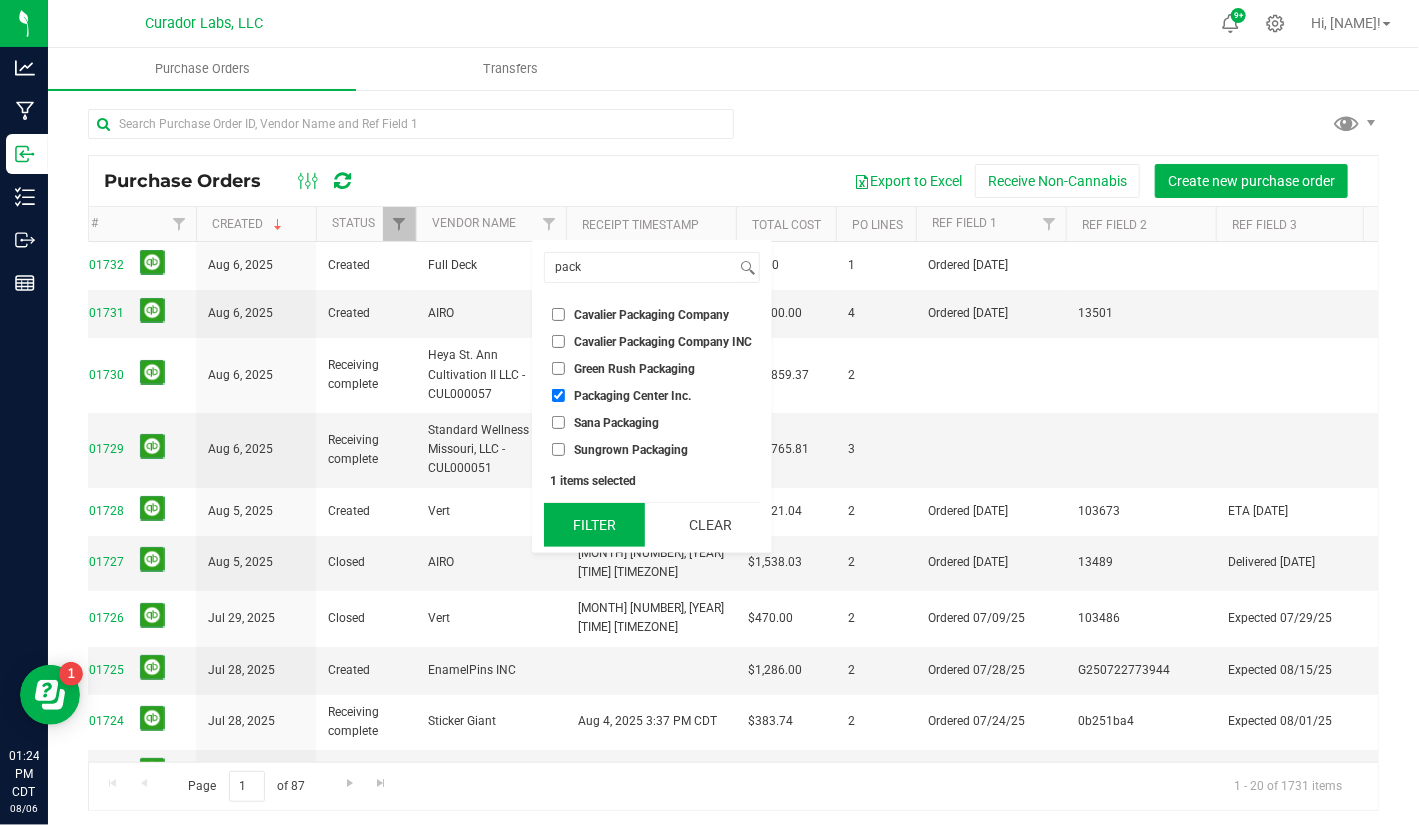 click on "Filter" at bounding box center (594, 525) 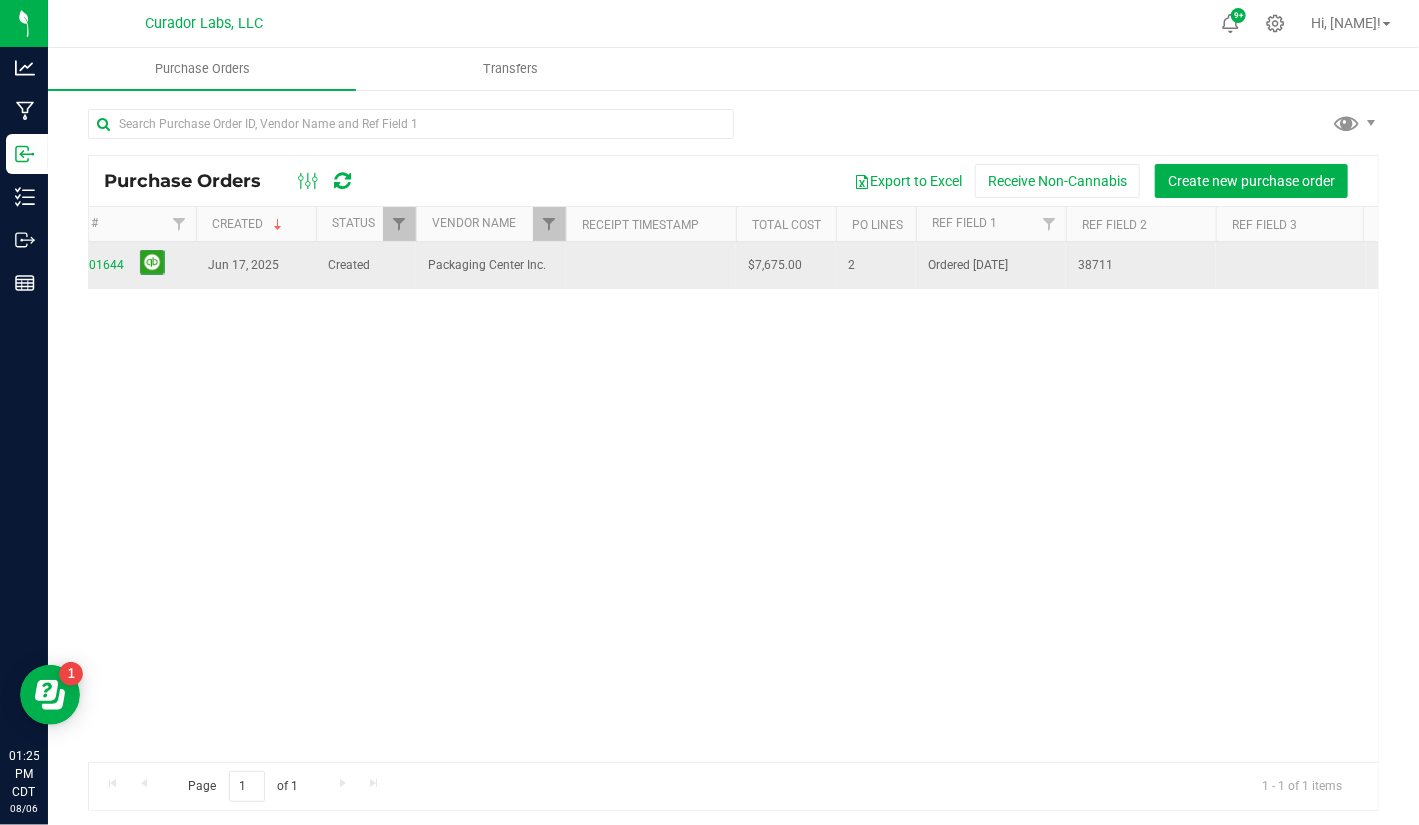 scroll, scrollTop: 0, scrollLeft: 397, axis: horizontal 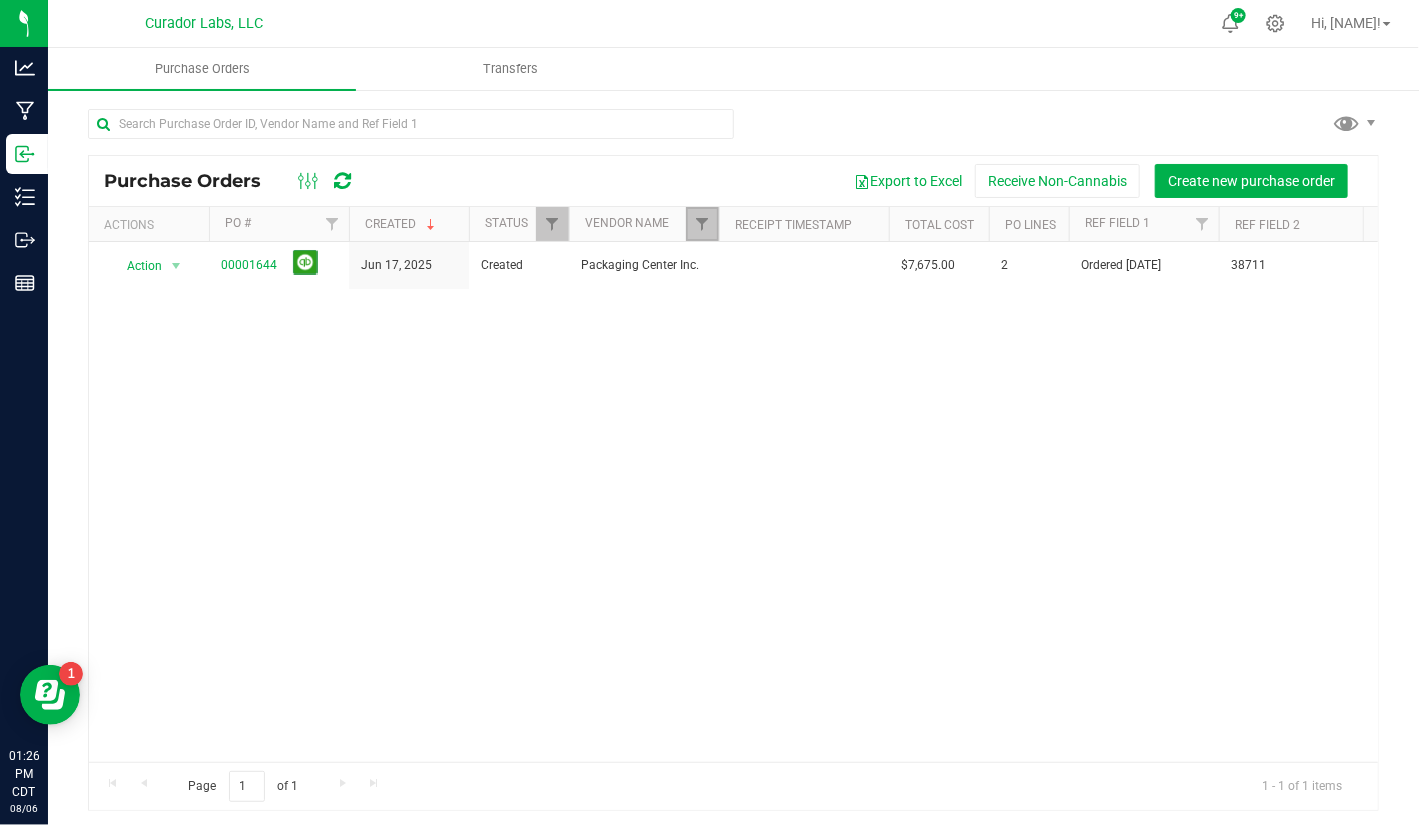 click at bounding box center [702, 224] 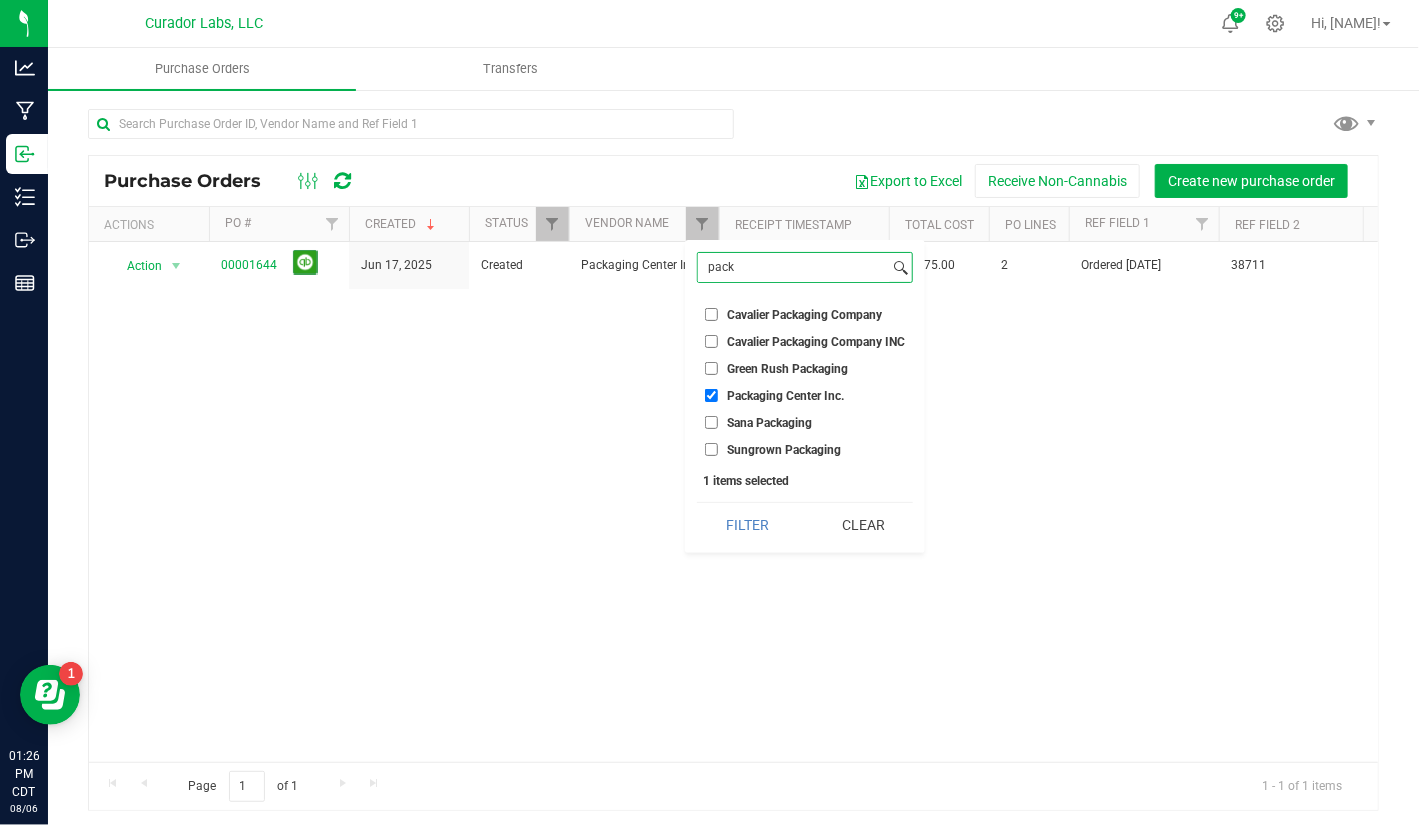 click on "pack" at bounding box center [793, 267] 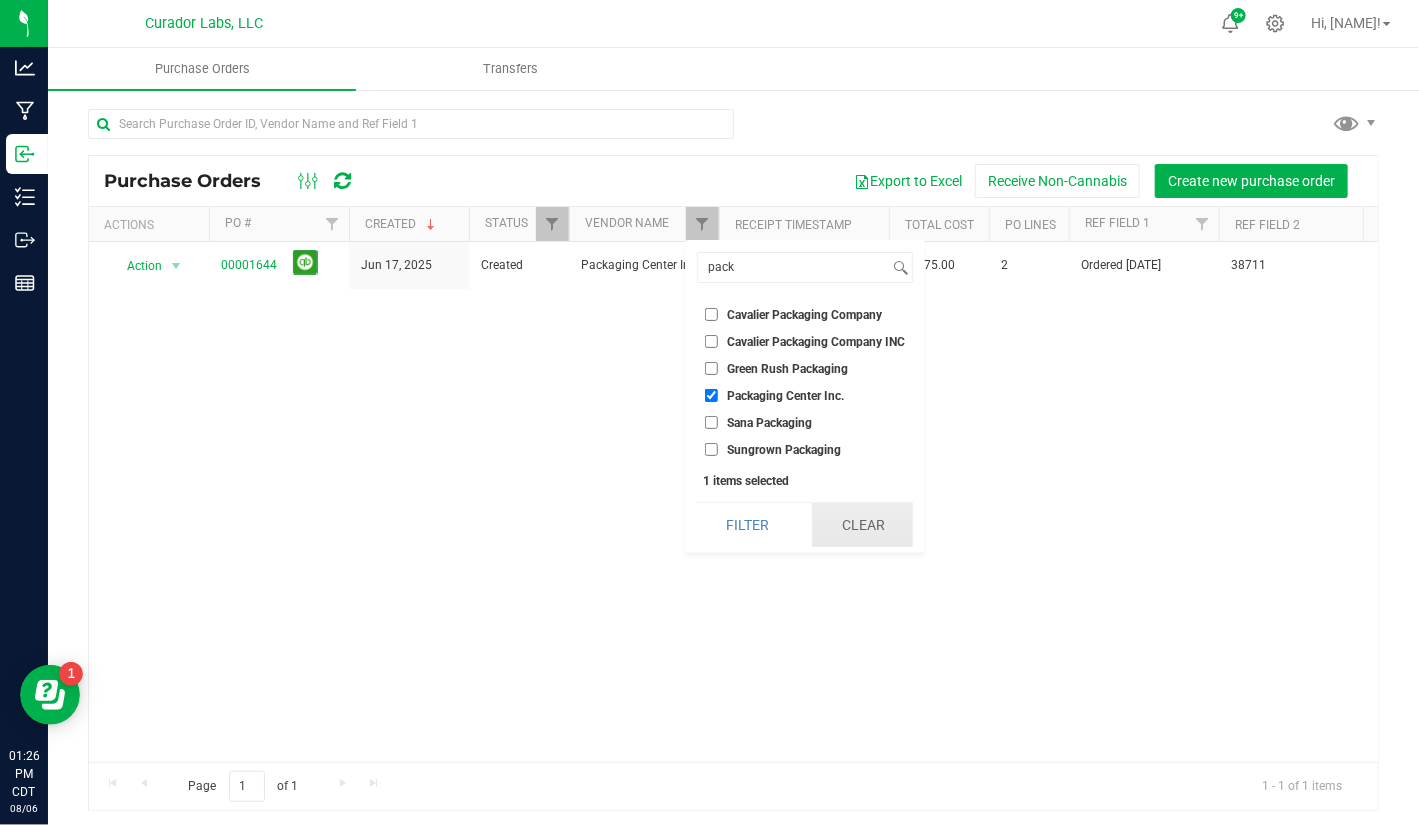 click on "Clear" at bounding box center (862, 525) 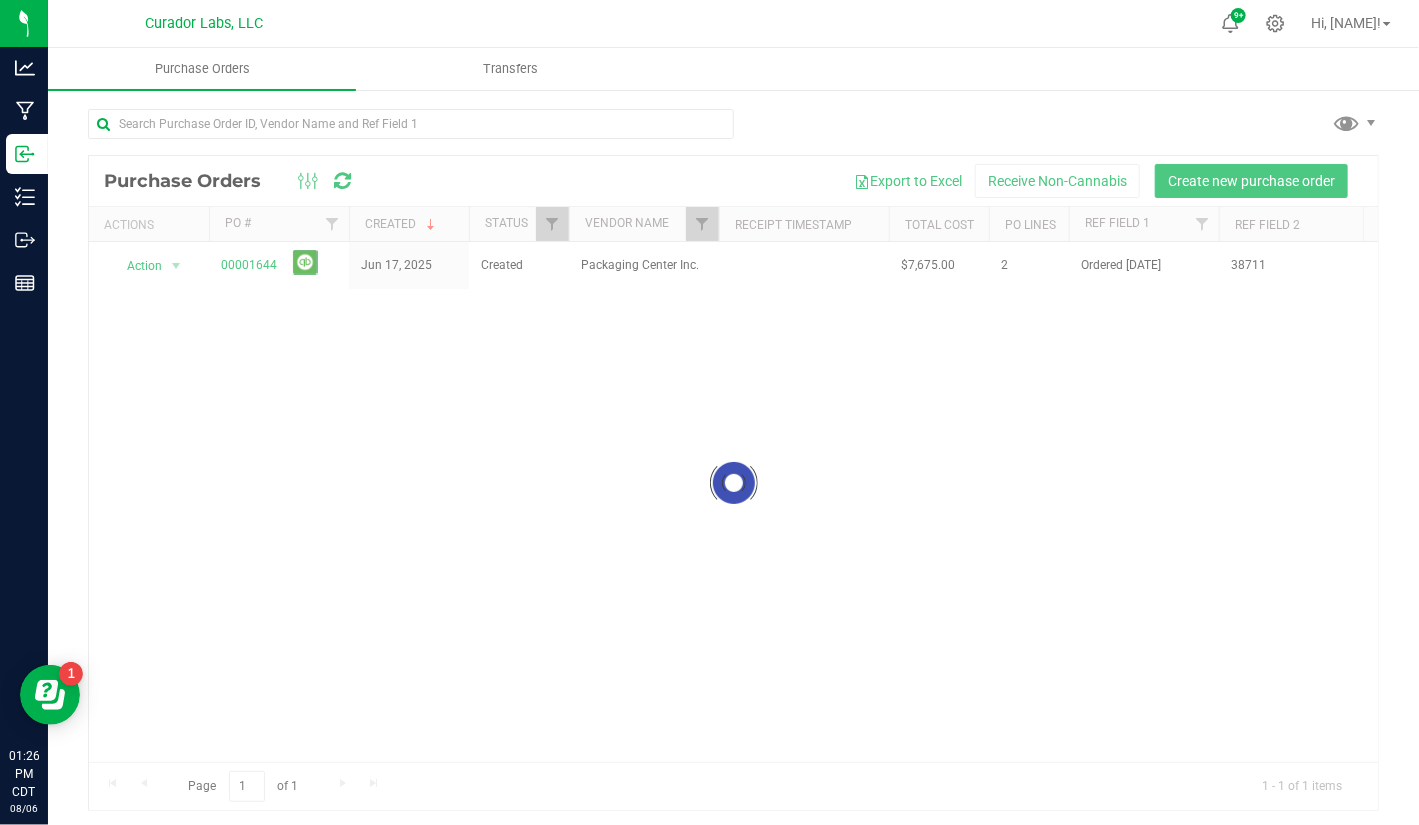 checkbox on "false" 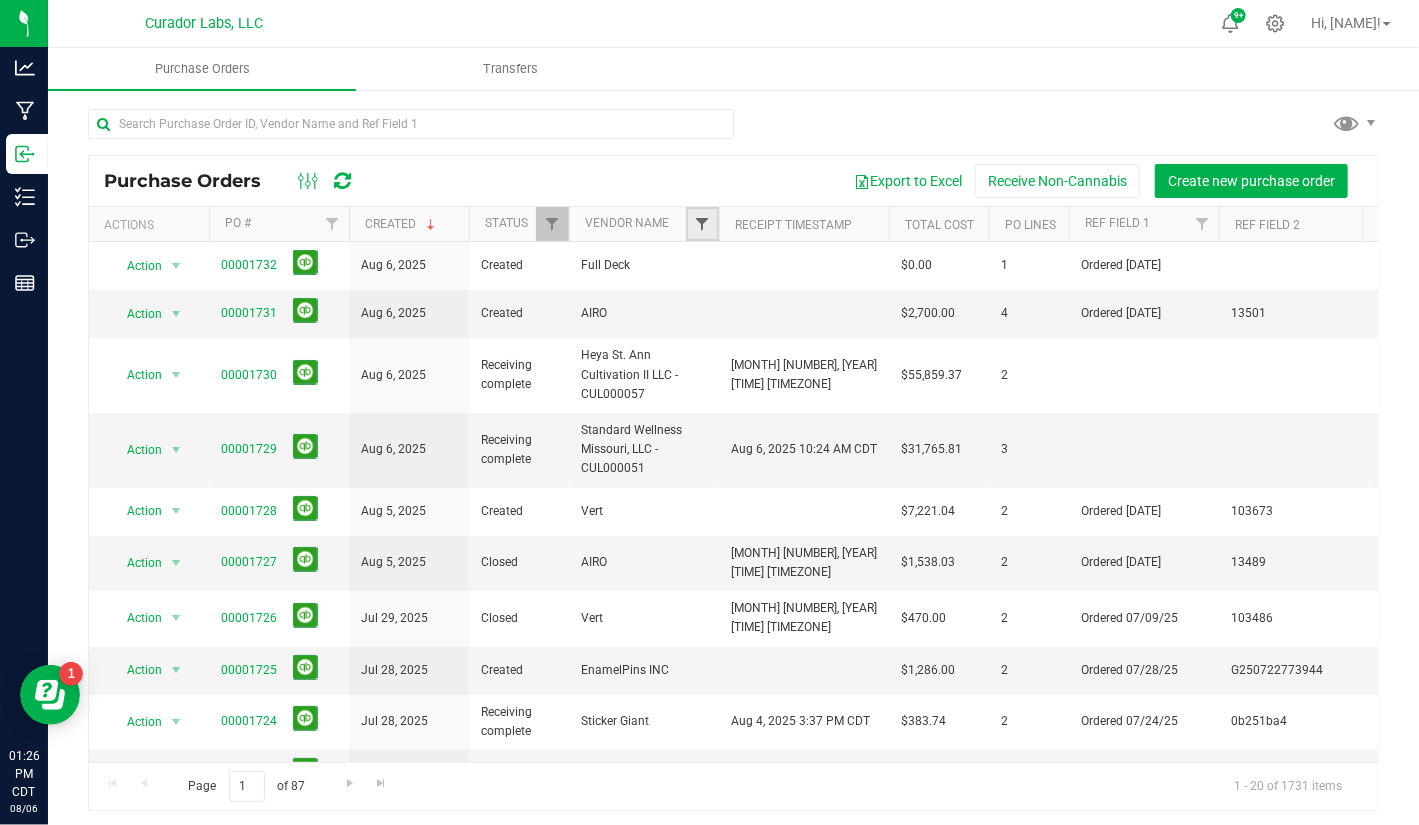 click at bounding box center (702, 224) 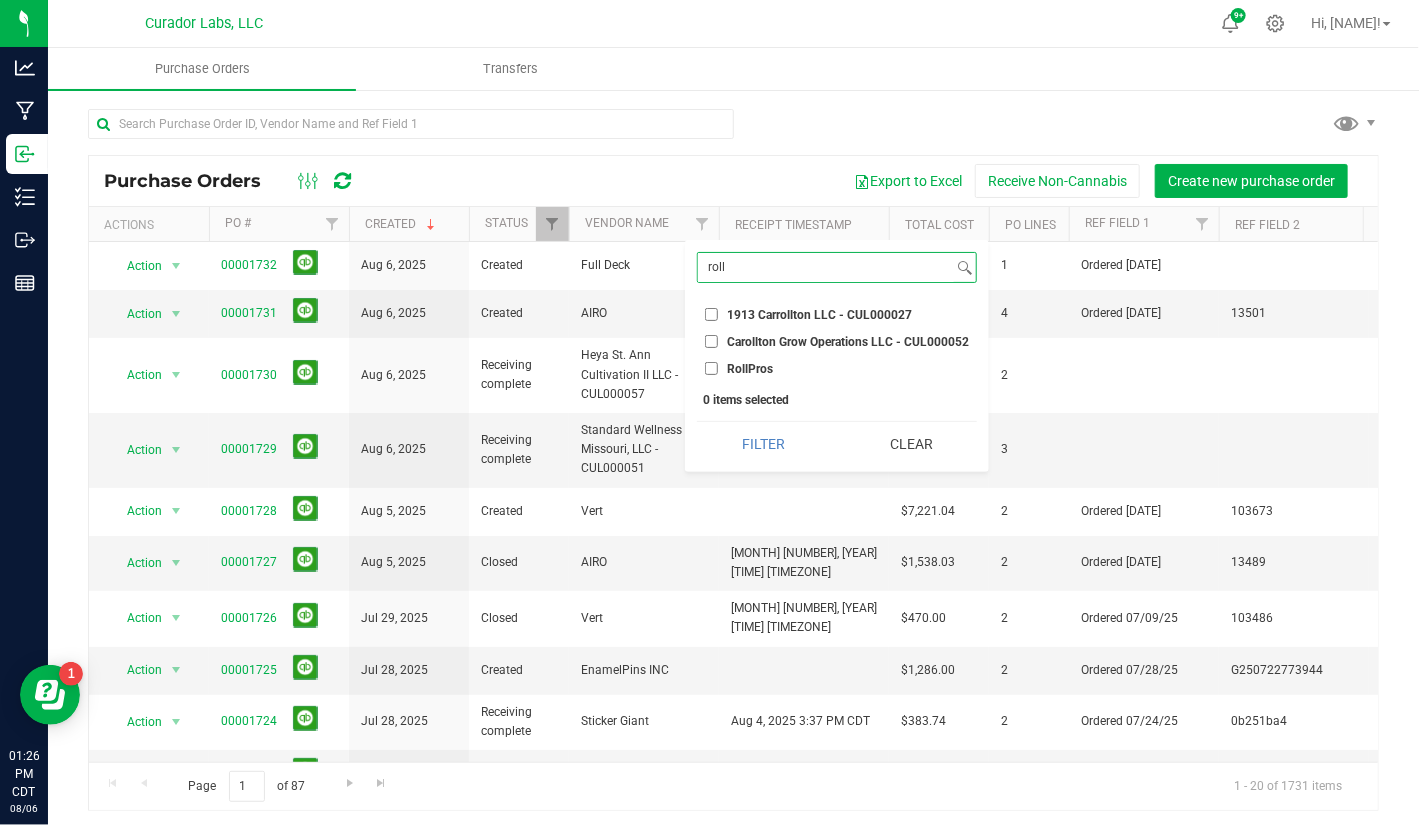 type on "roll" 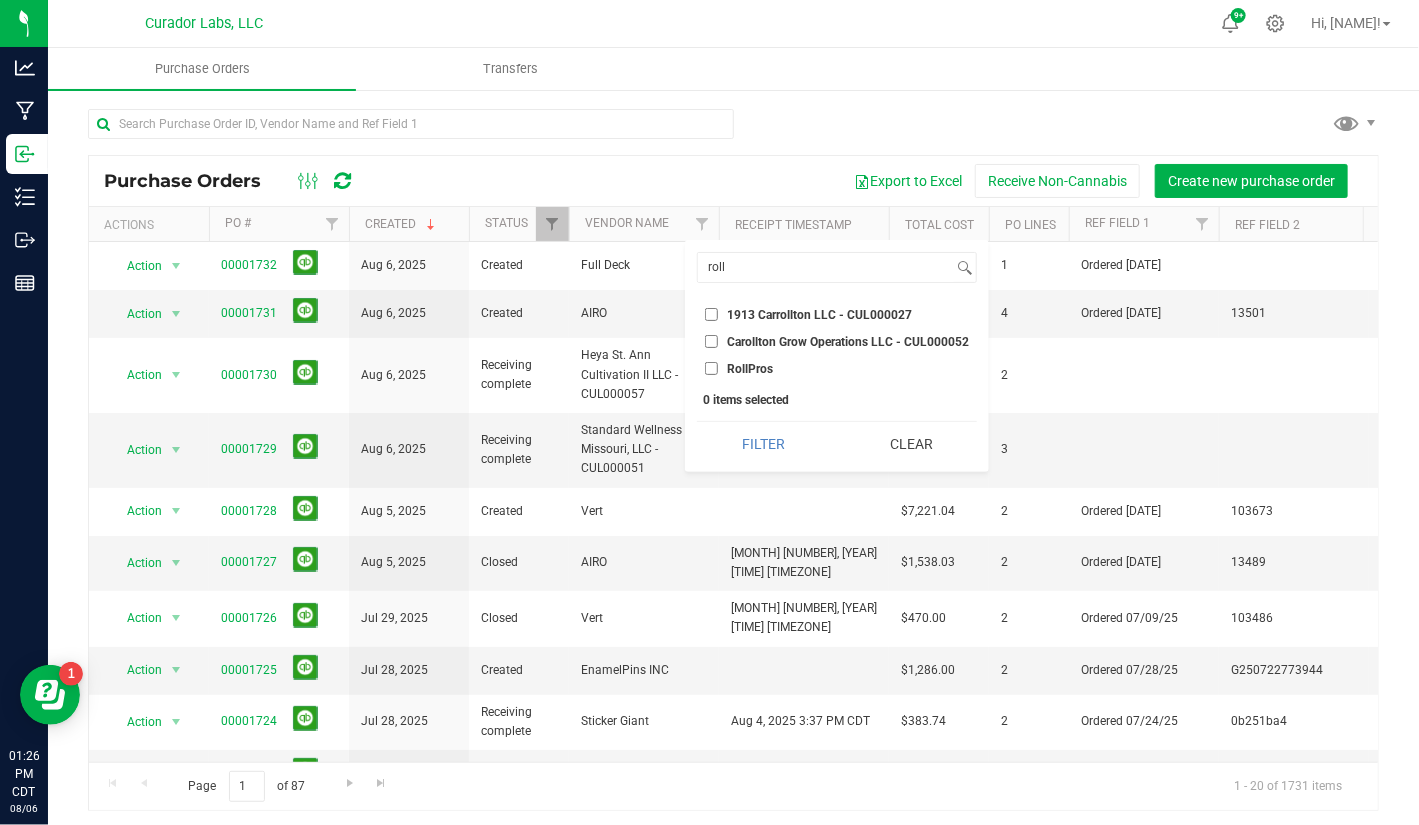 click on "RollPros" at bounding box center [739, 368] 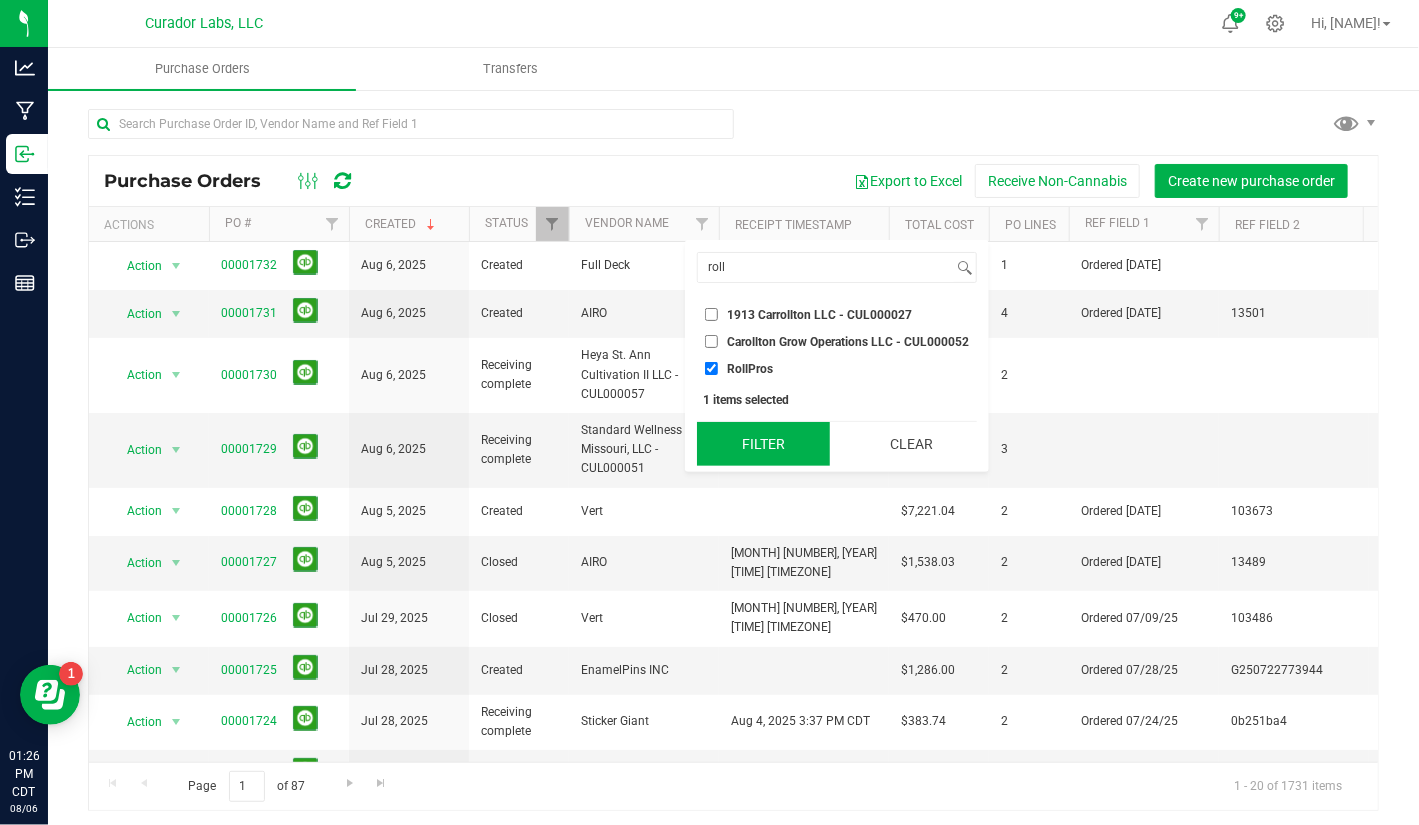 click on "Filter" at bounding box center (763, 444) 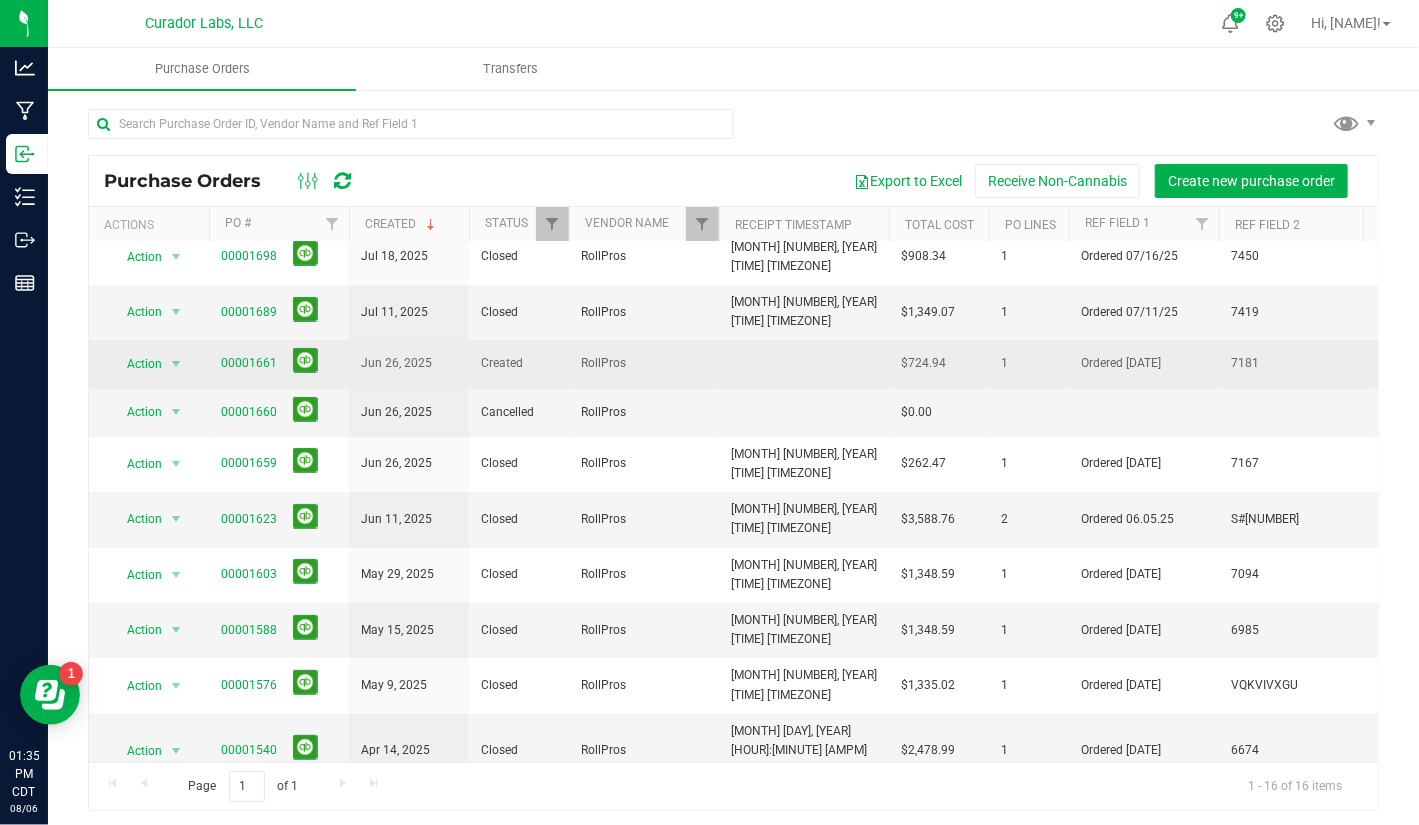 scroll, scrollTop: 116, scrollLeft: 105, axis: both 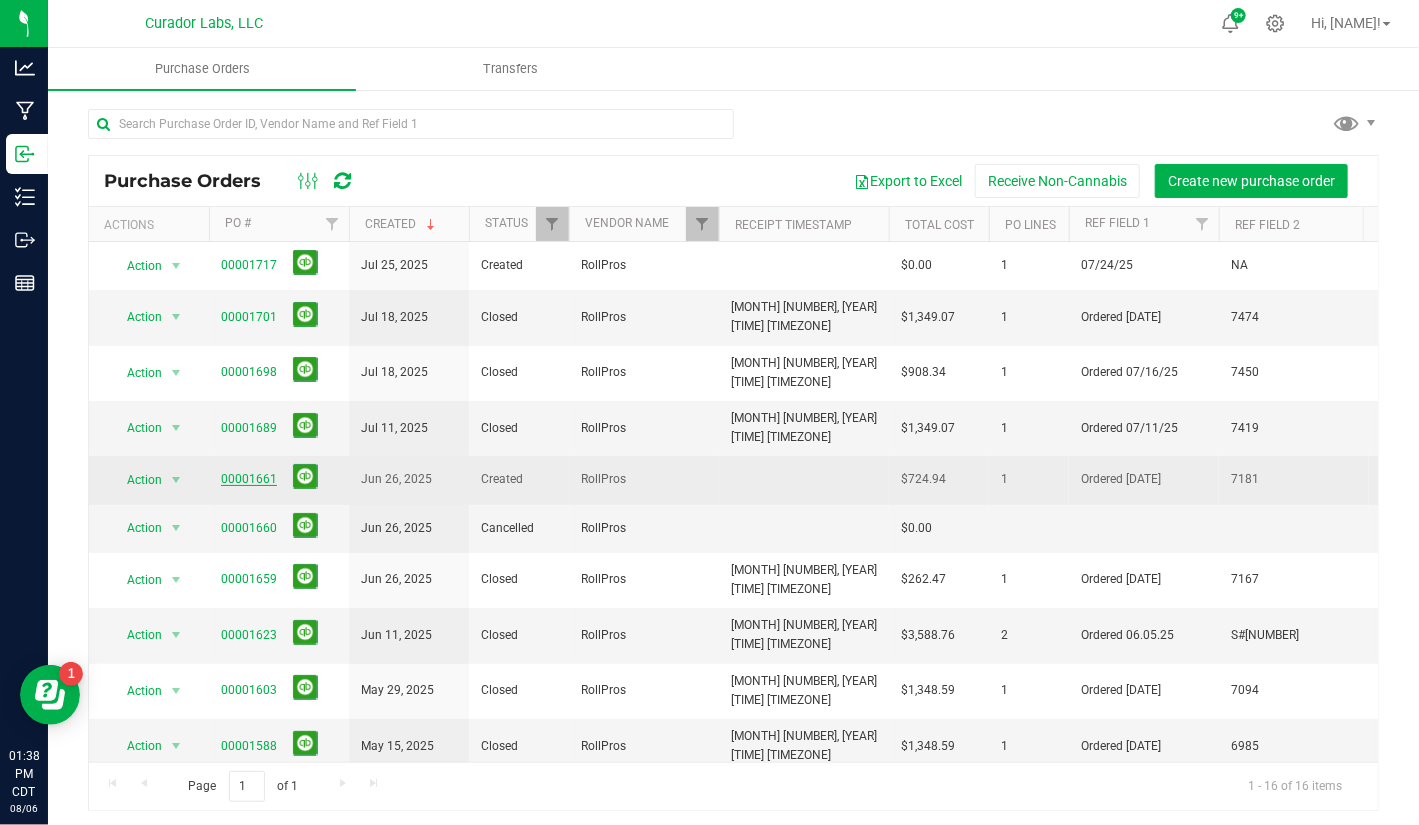 click on "00001661" at bounding box center [249, 479] 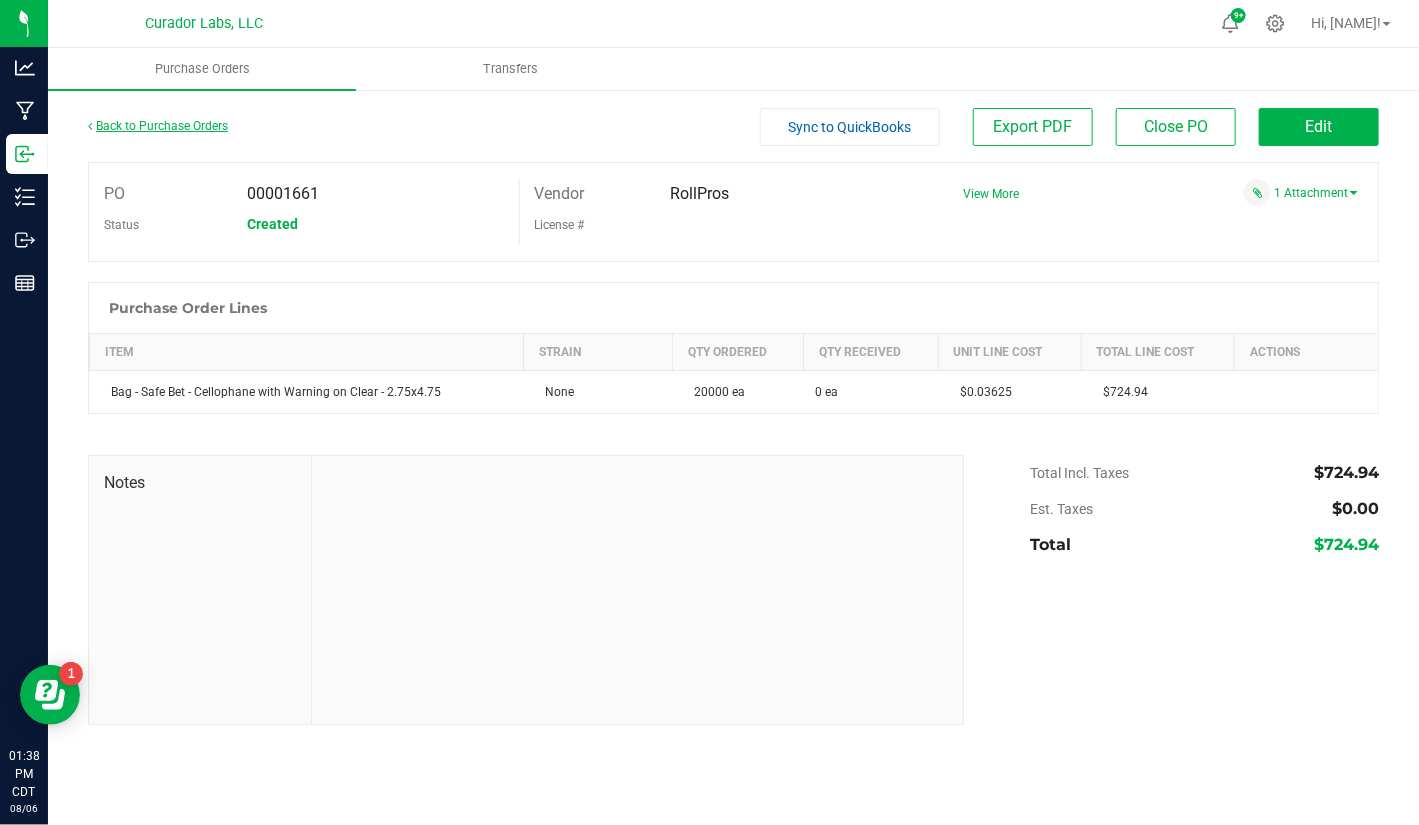 click on "Back to Purchase Orders" at bounding box center (158, 126) 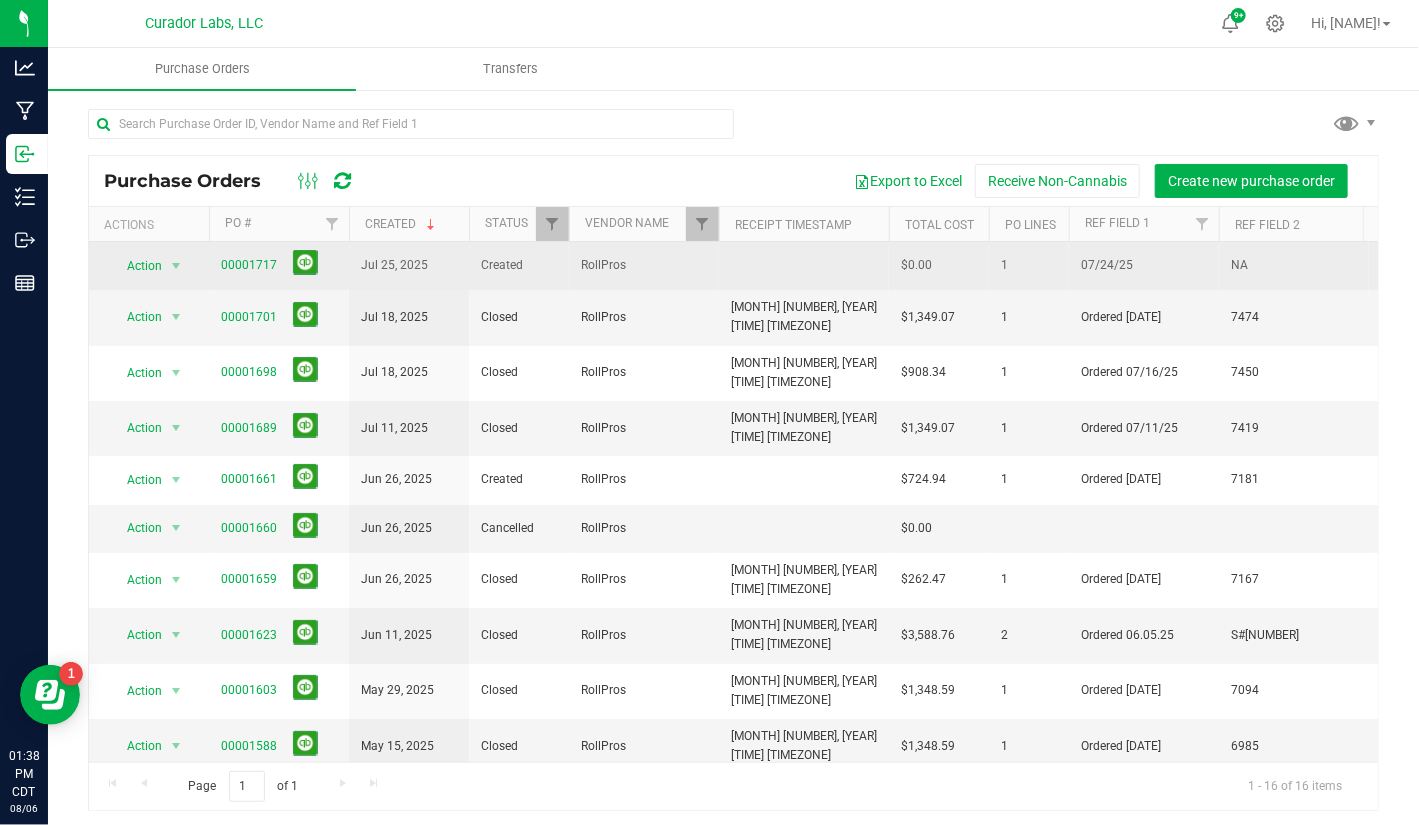 scroll, scrollTop: 0, scrollLeft: 94, axis: horizontal 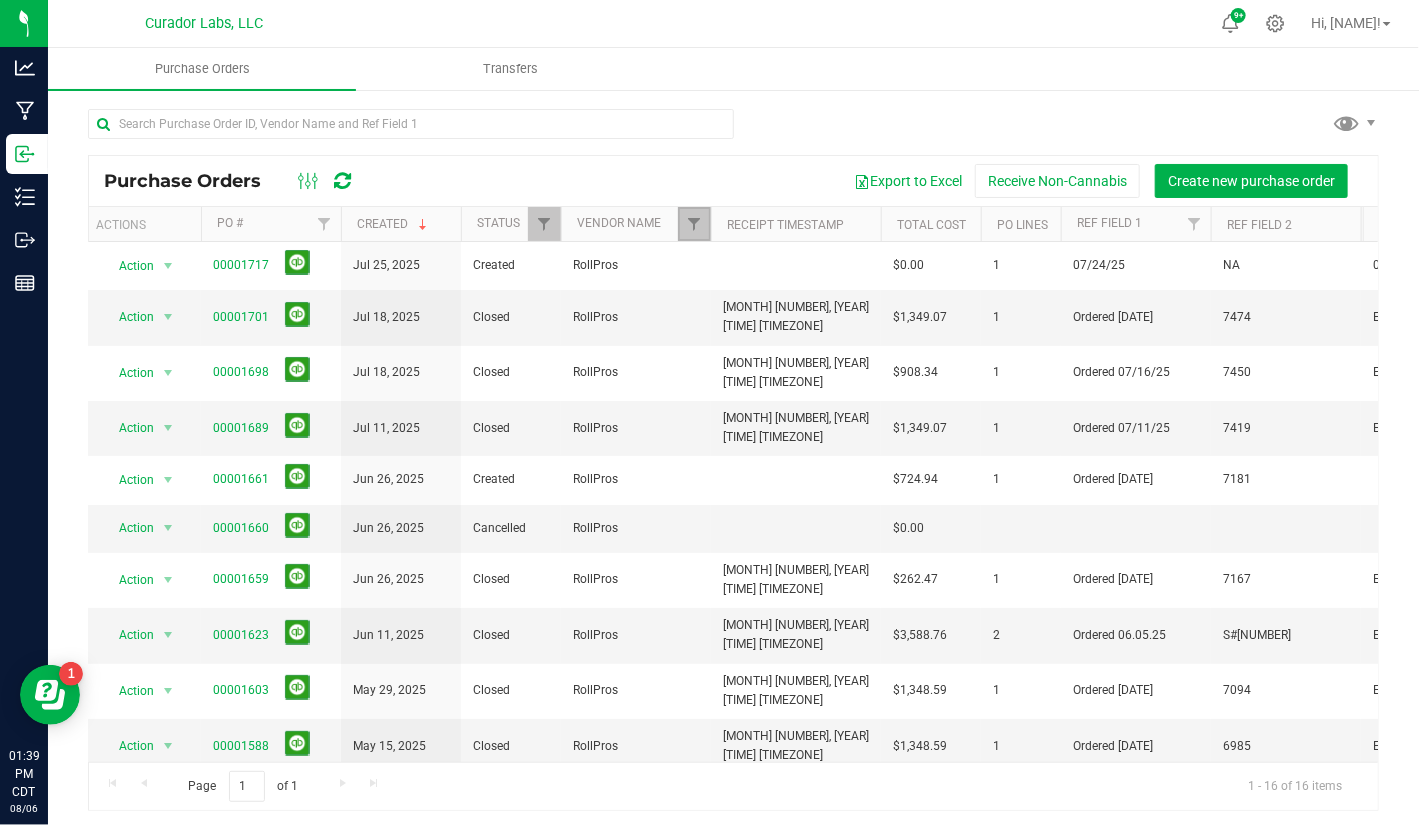 click at bounding box center (694, 224) 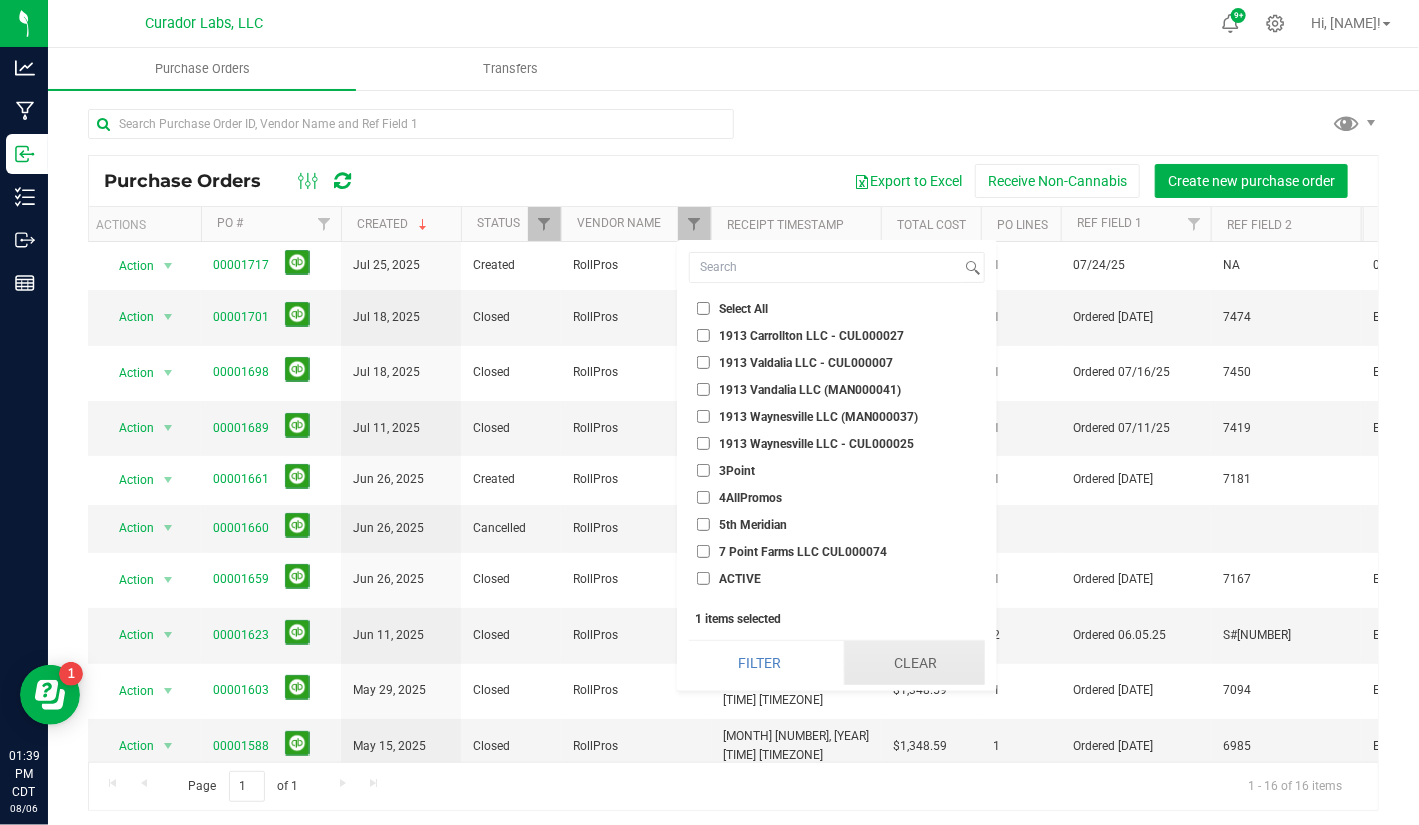 click on "Clear" at bounding box center (914, 663) 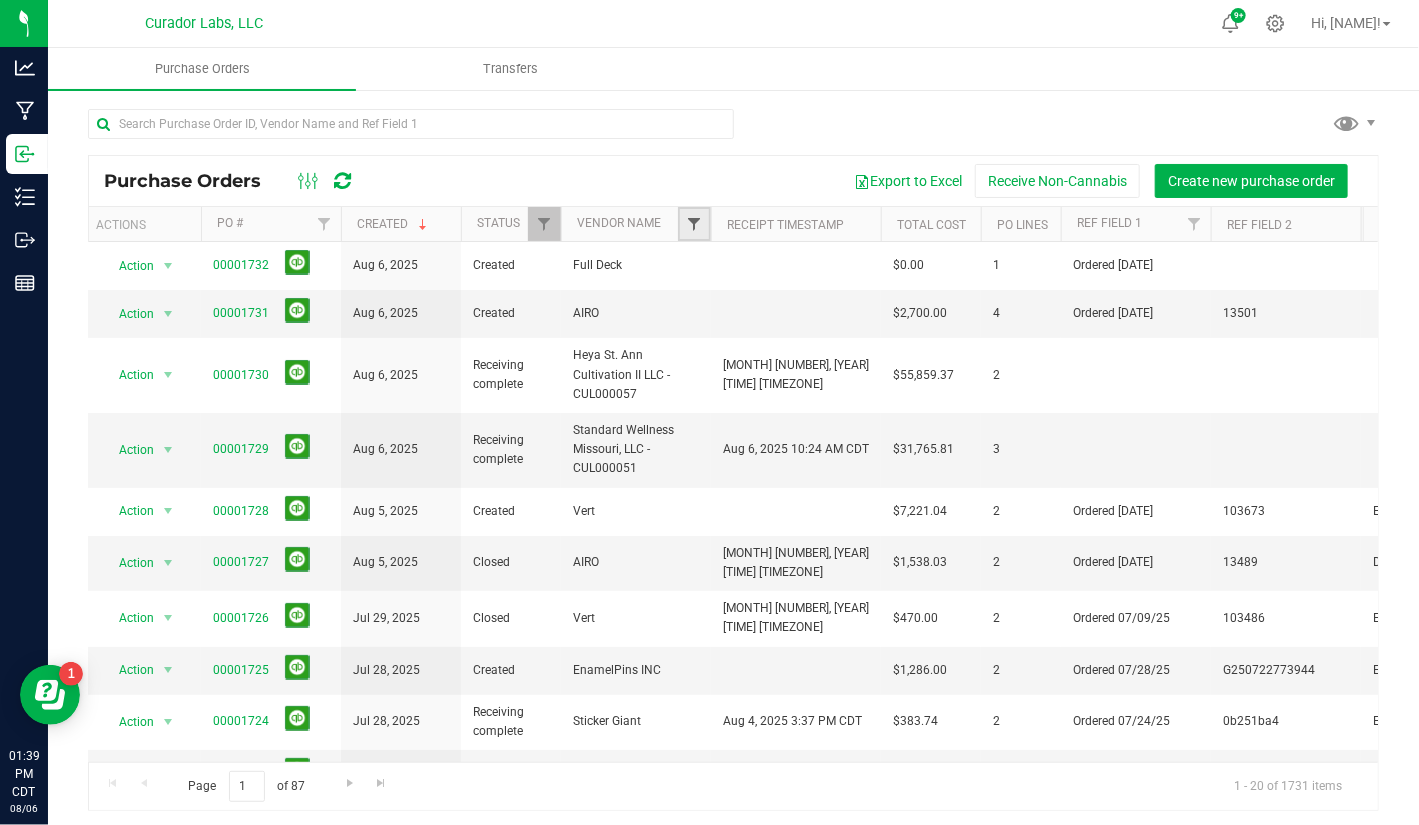 click at bounding box center (694, 224) 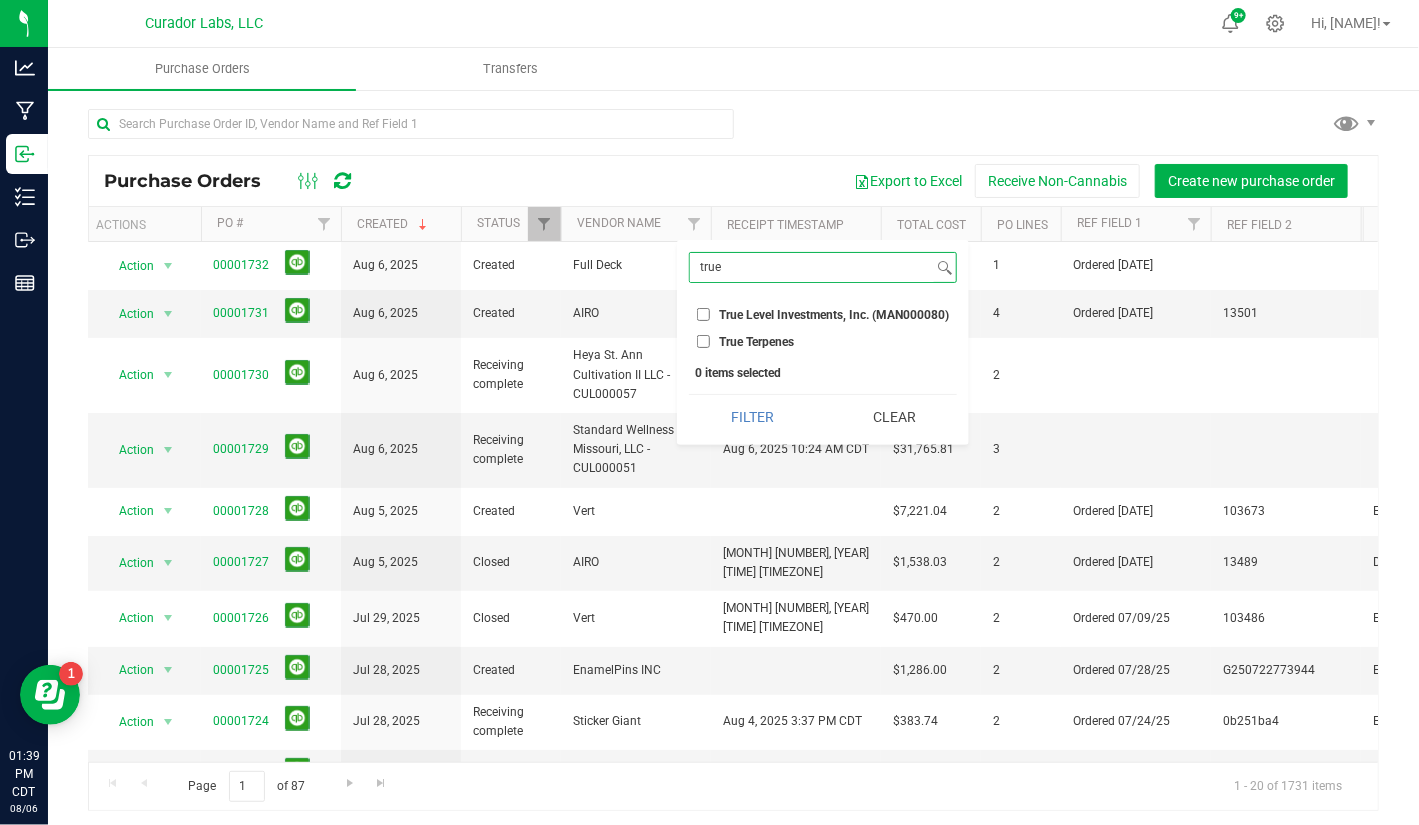 type on "true" 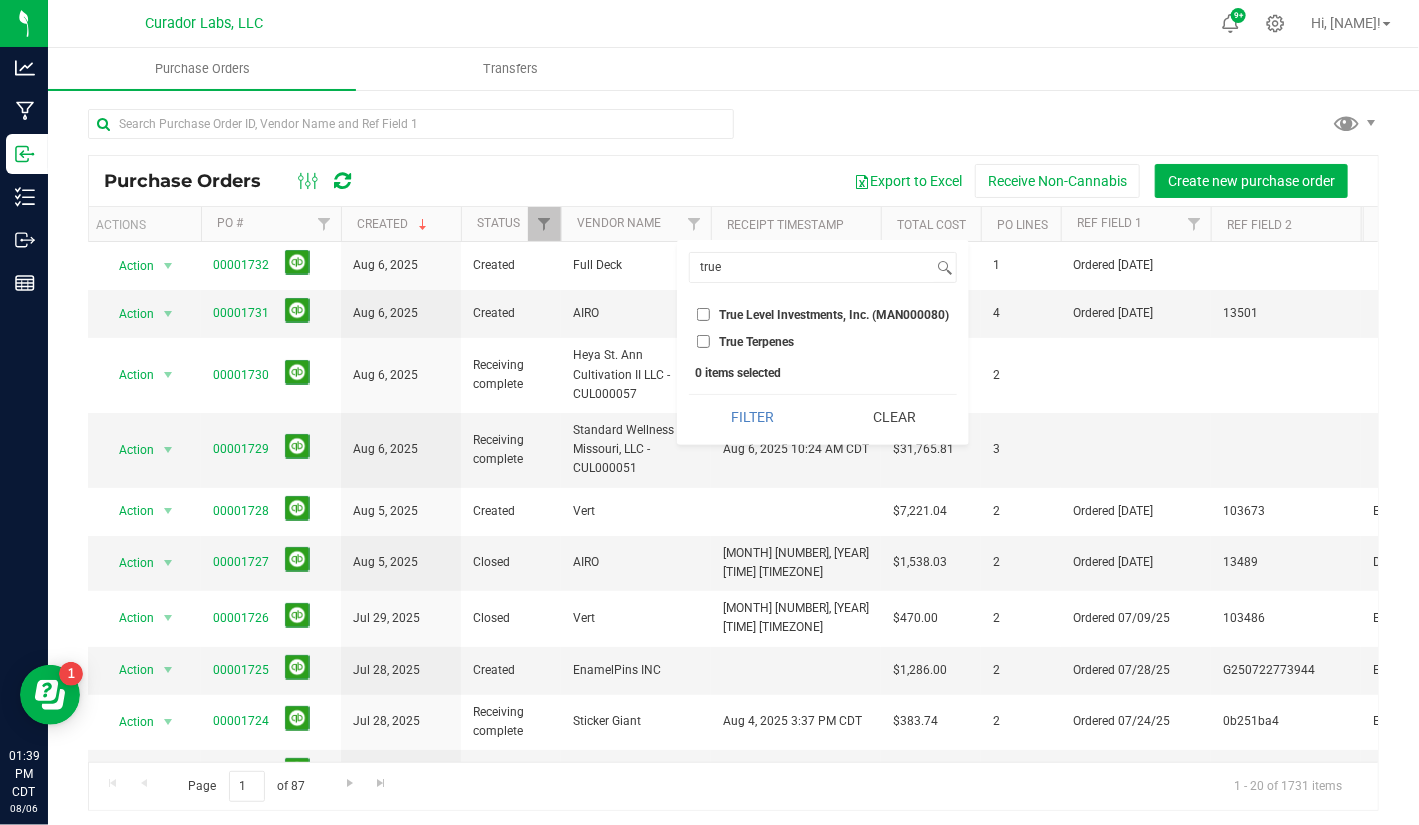 click on "True Terpenes" at bounding box center (823, 341) 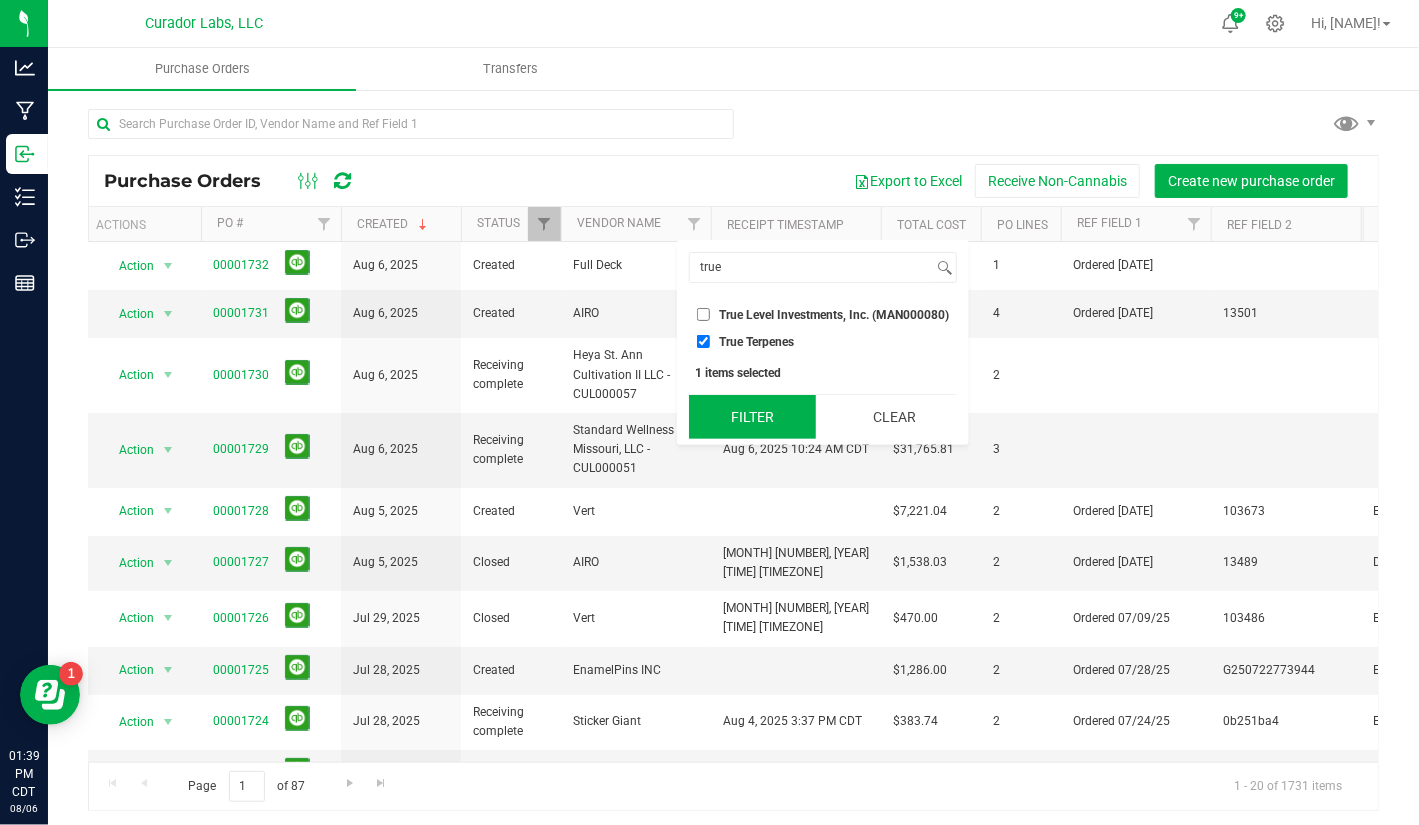 click on "Filter" at bounding box center [752, 417] 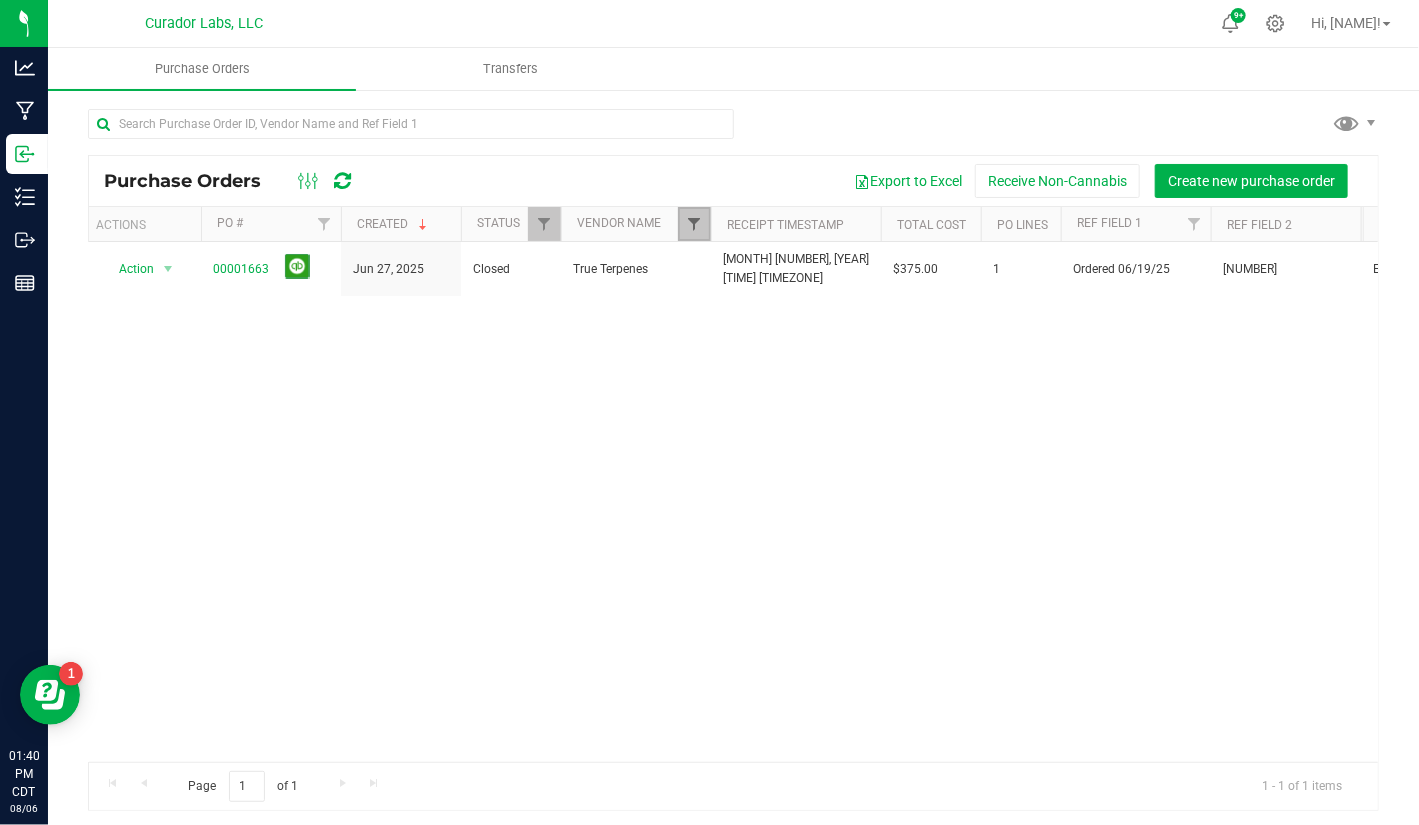 click at bounding box center [694, 224] 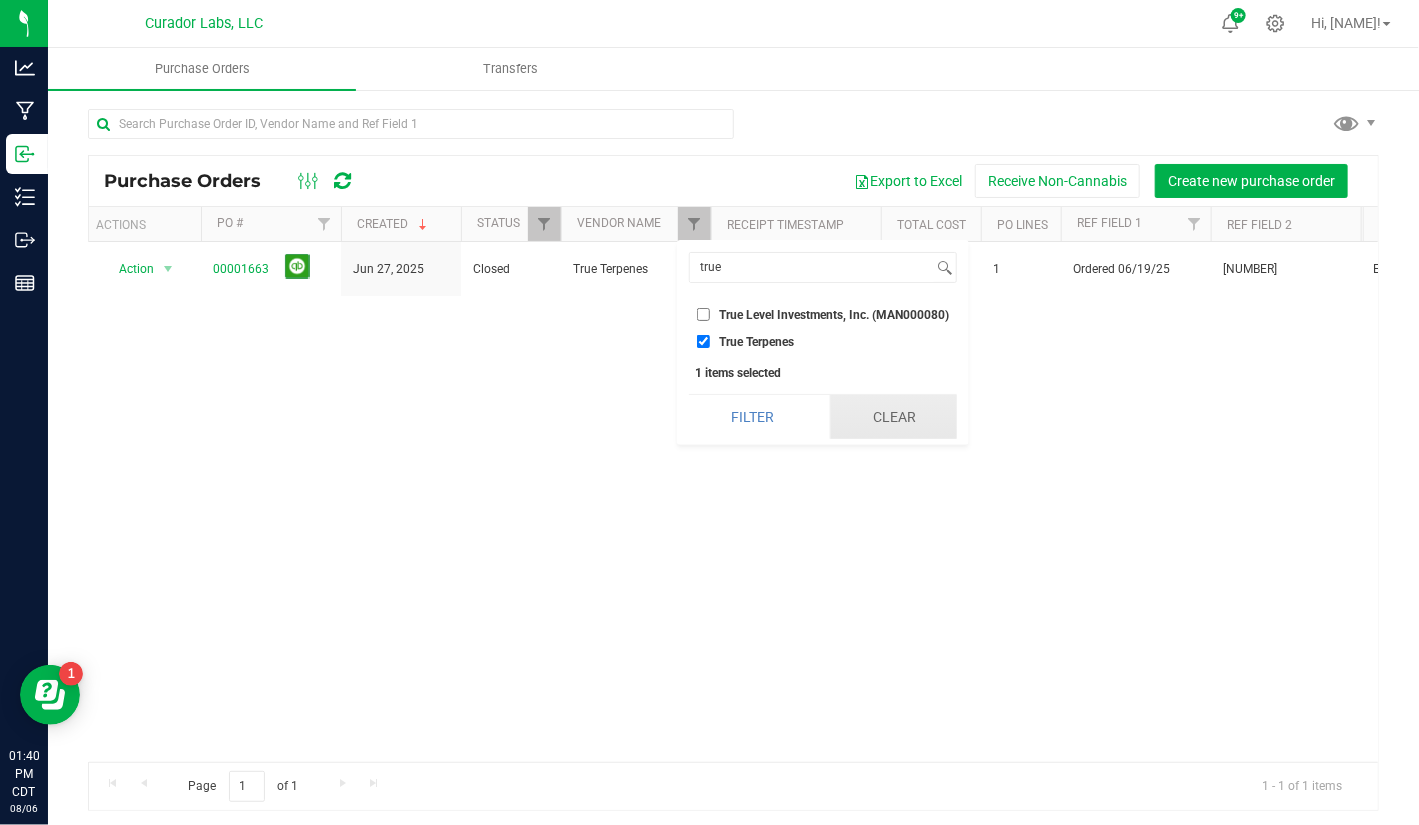 click on "Clear" at bounding box center [893, 417] 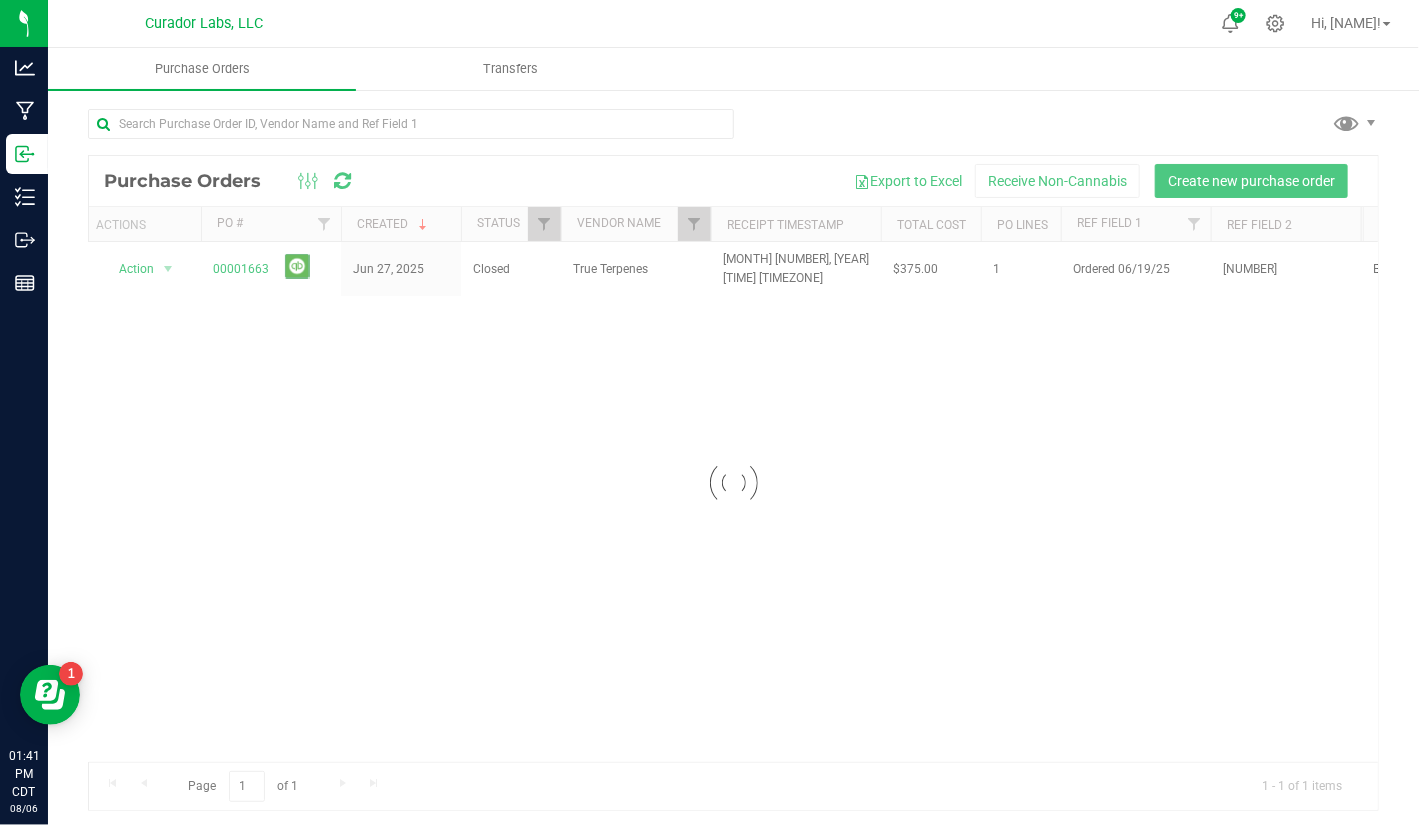 checkbox on "false" 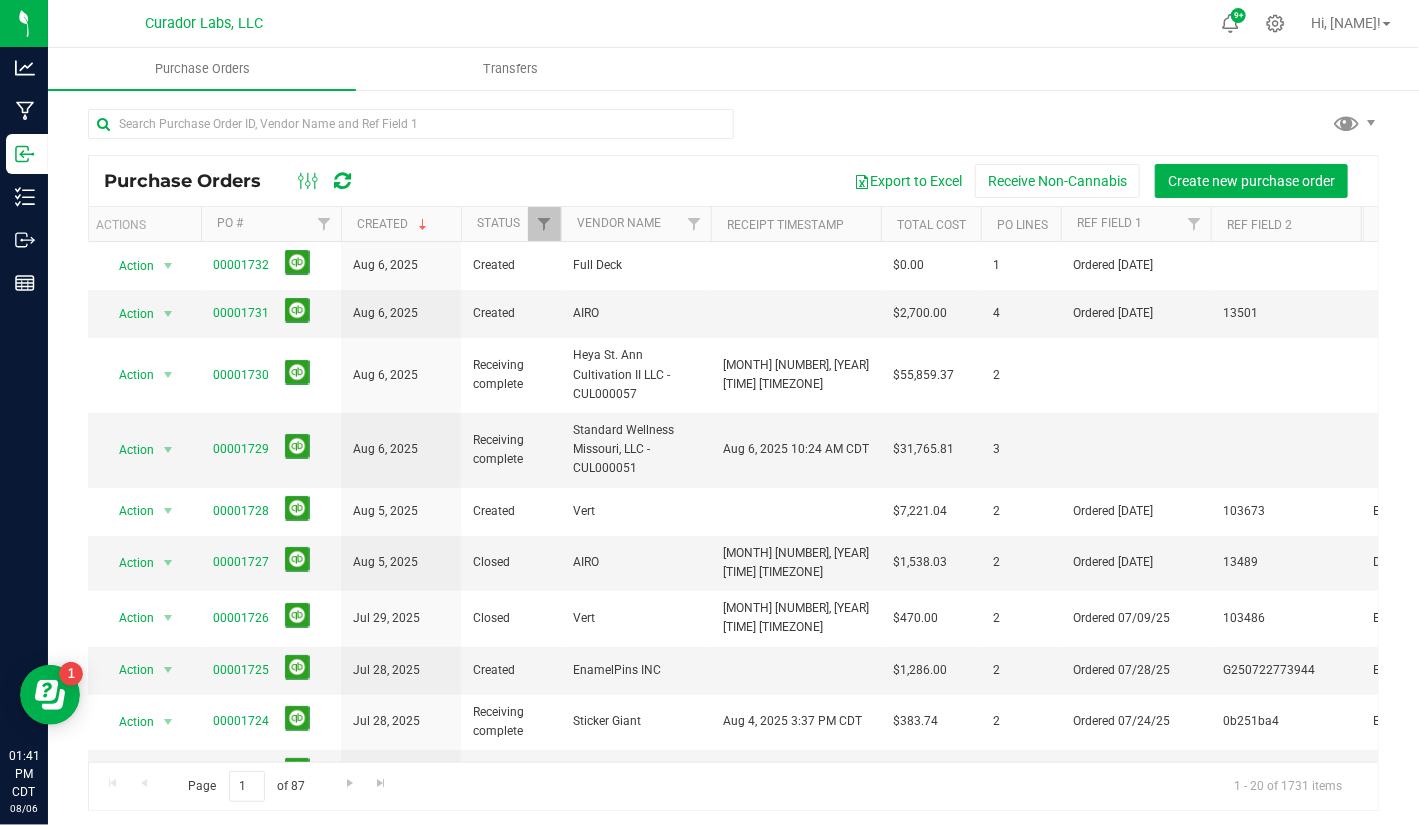click at bounding box center [703, 224] 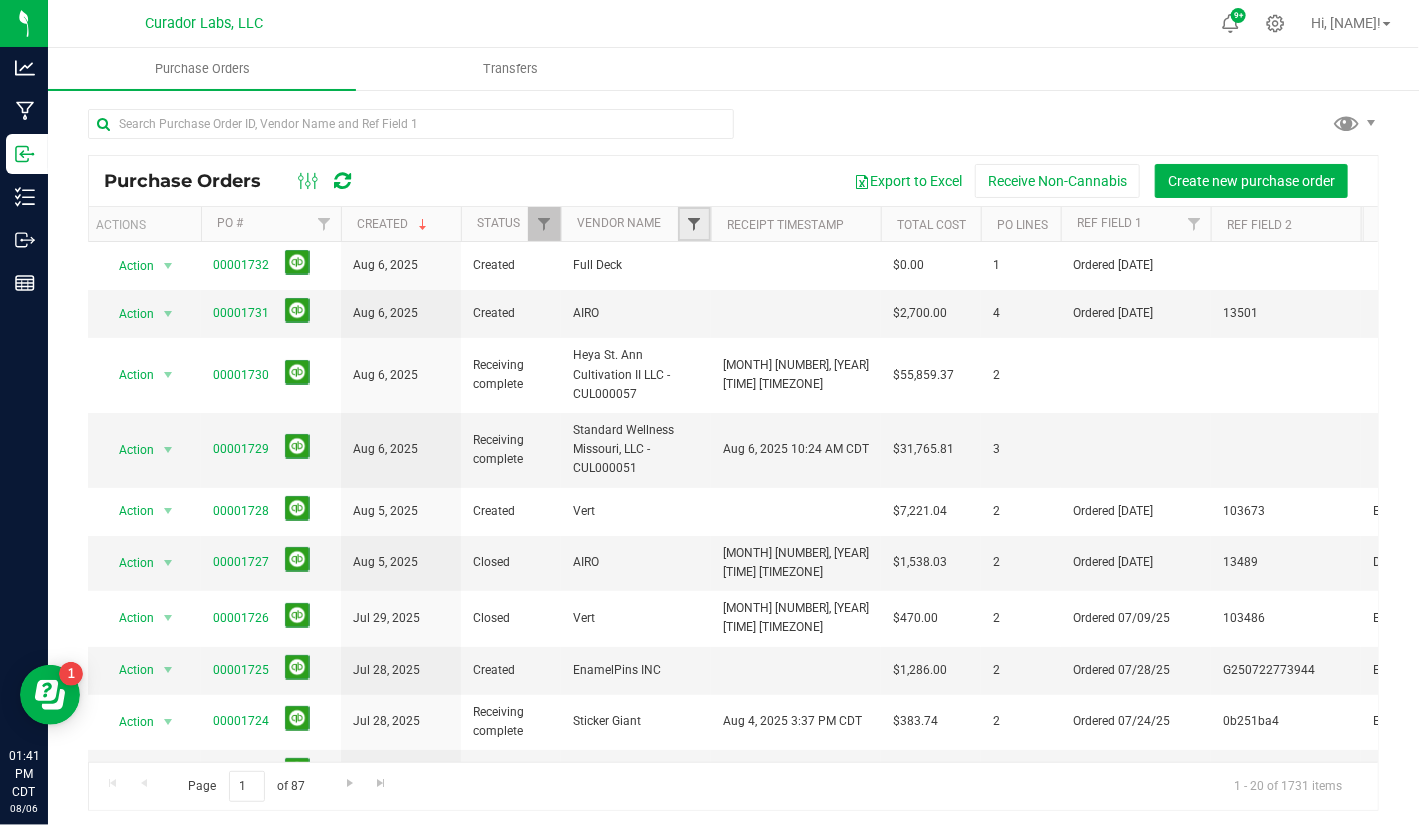 click at bounding box center (694, 224) 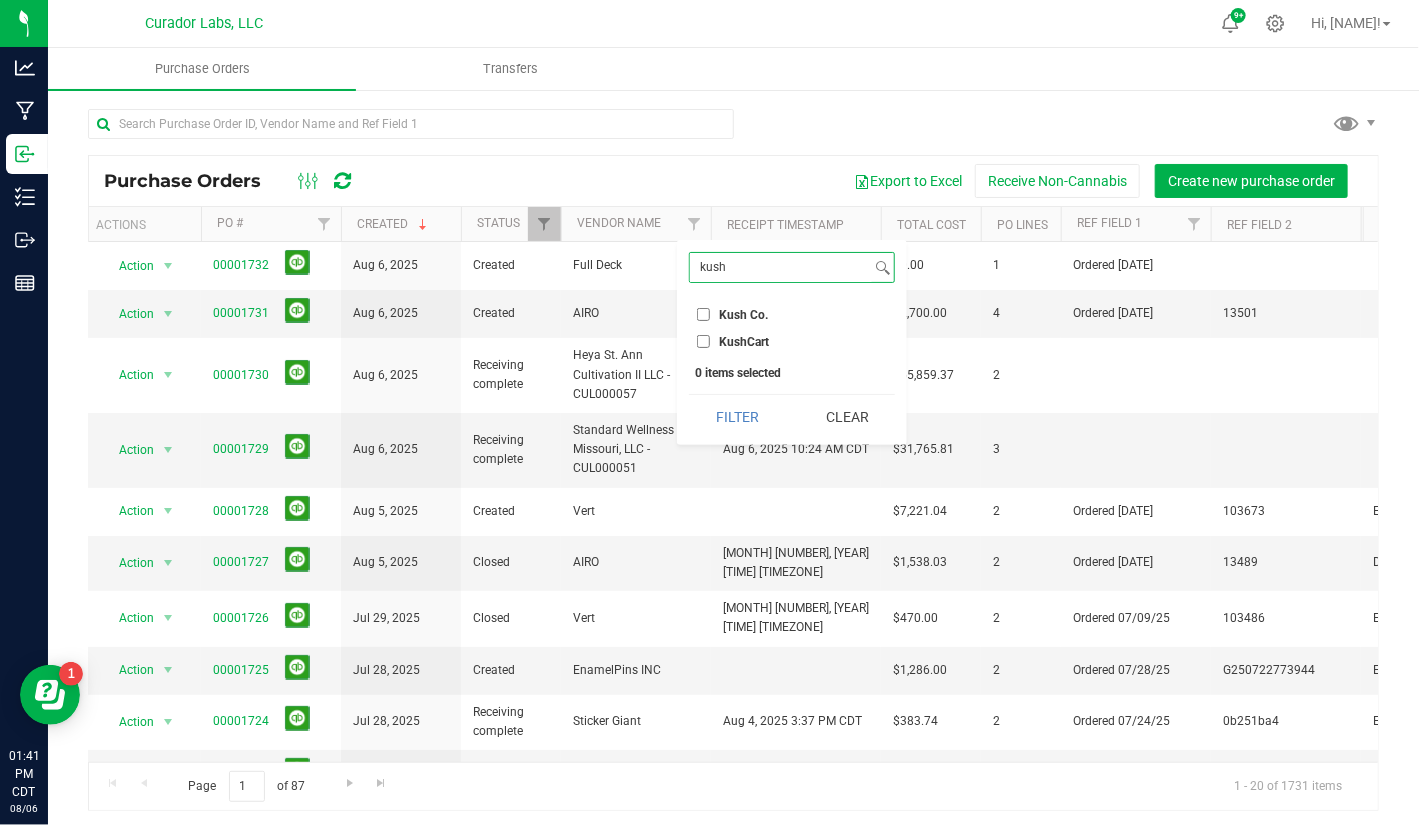 type on "kush" 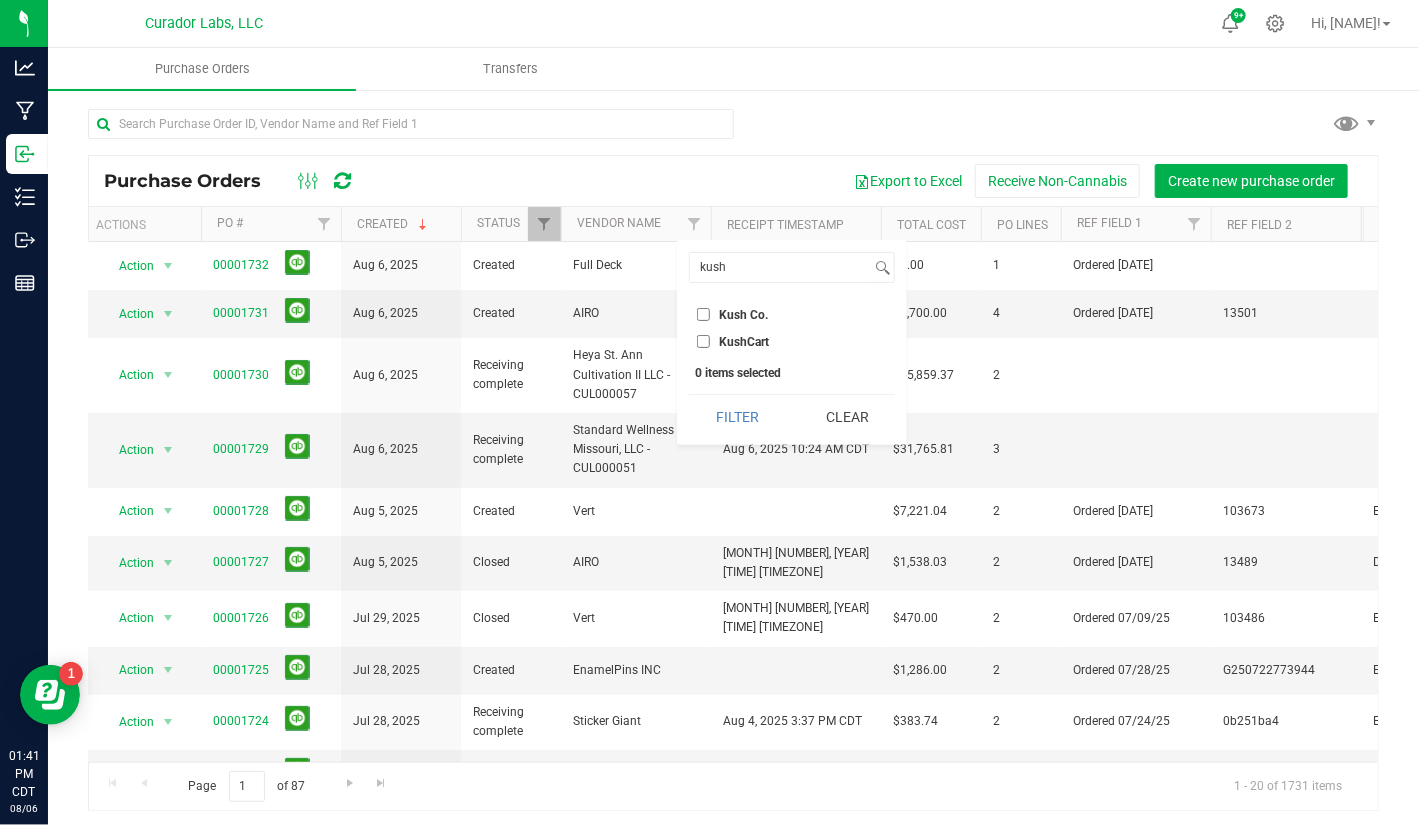 click on "KushCart" at bounding box center (733, 341) 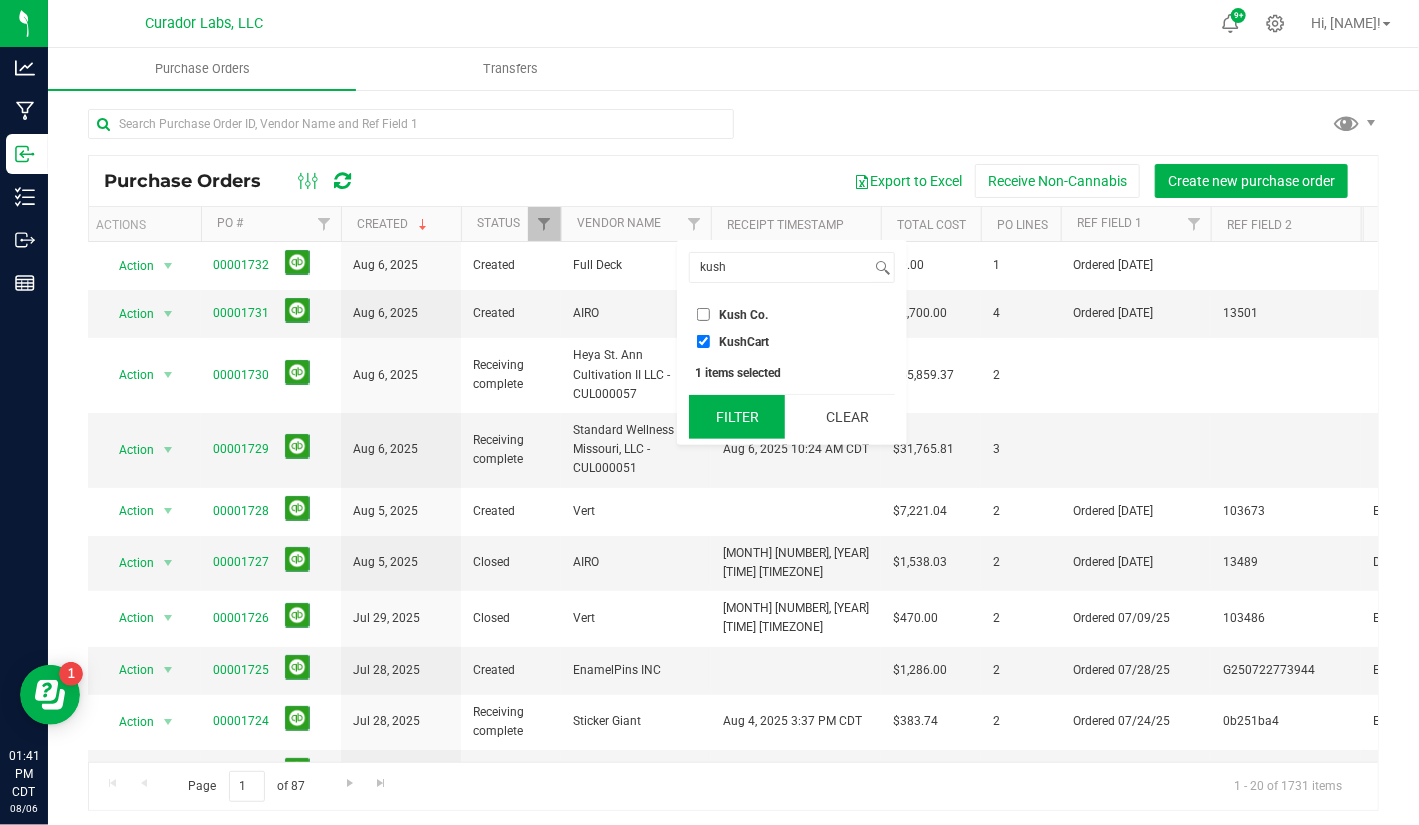 click on "Filter" at bounding box center (737, 417) 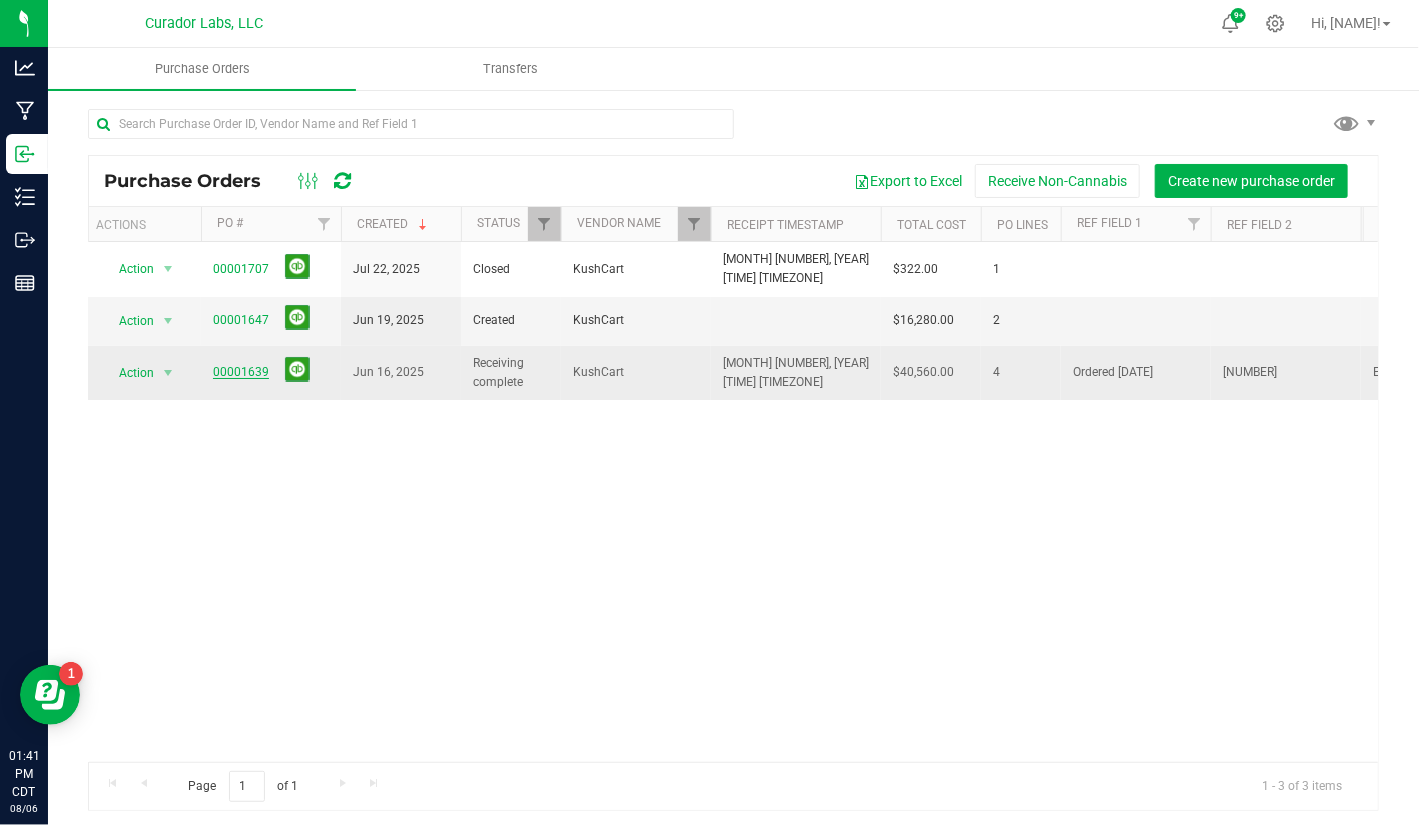 click on "00001639" at bounding box center [241, 372] 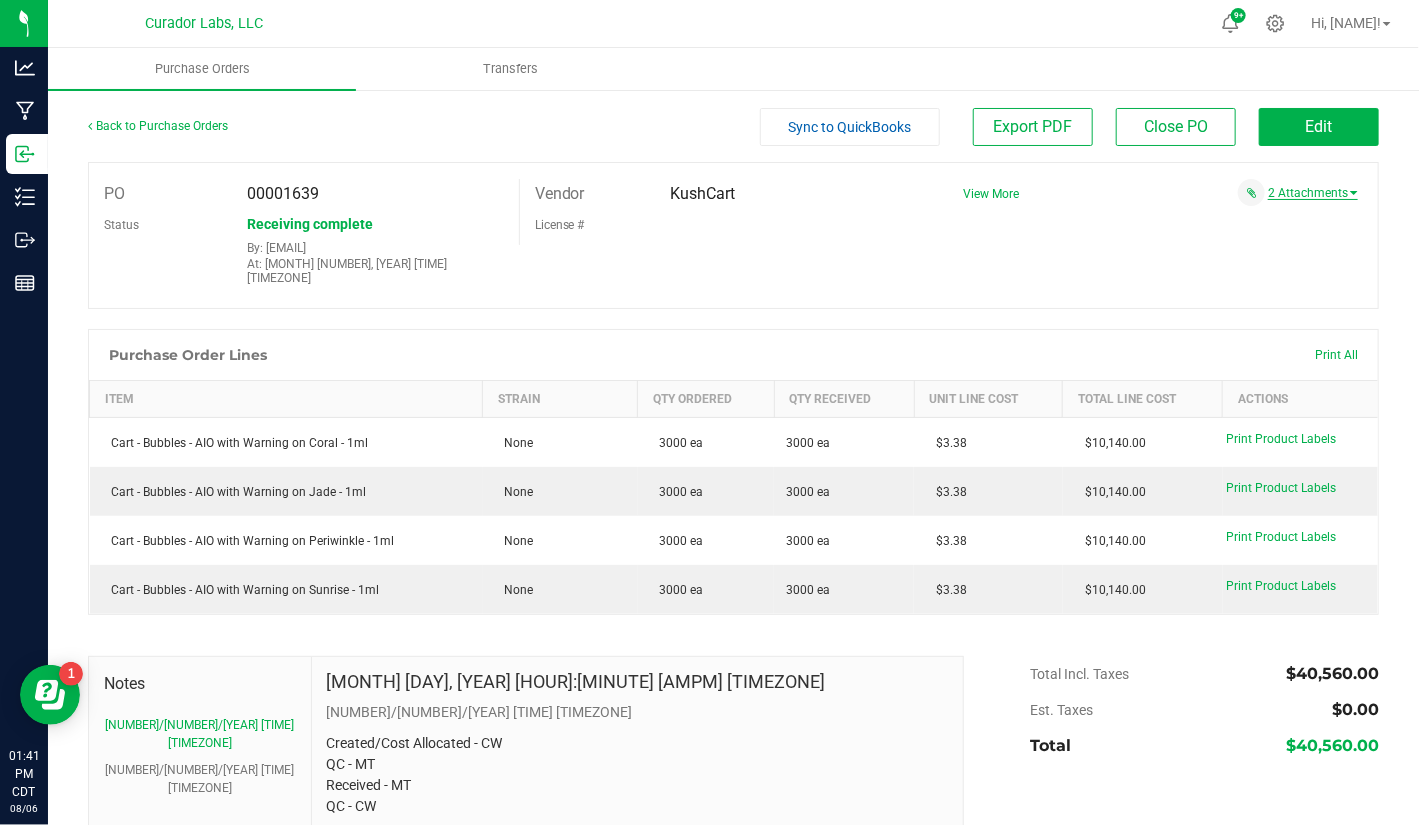 click on "2
Attachments" at bounding box center [1313, 193] 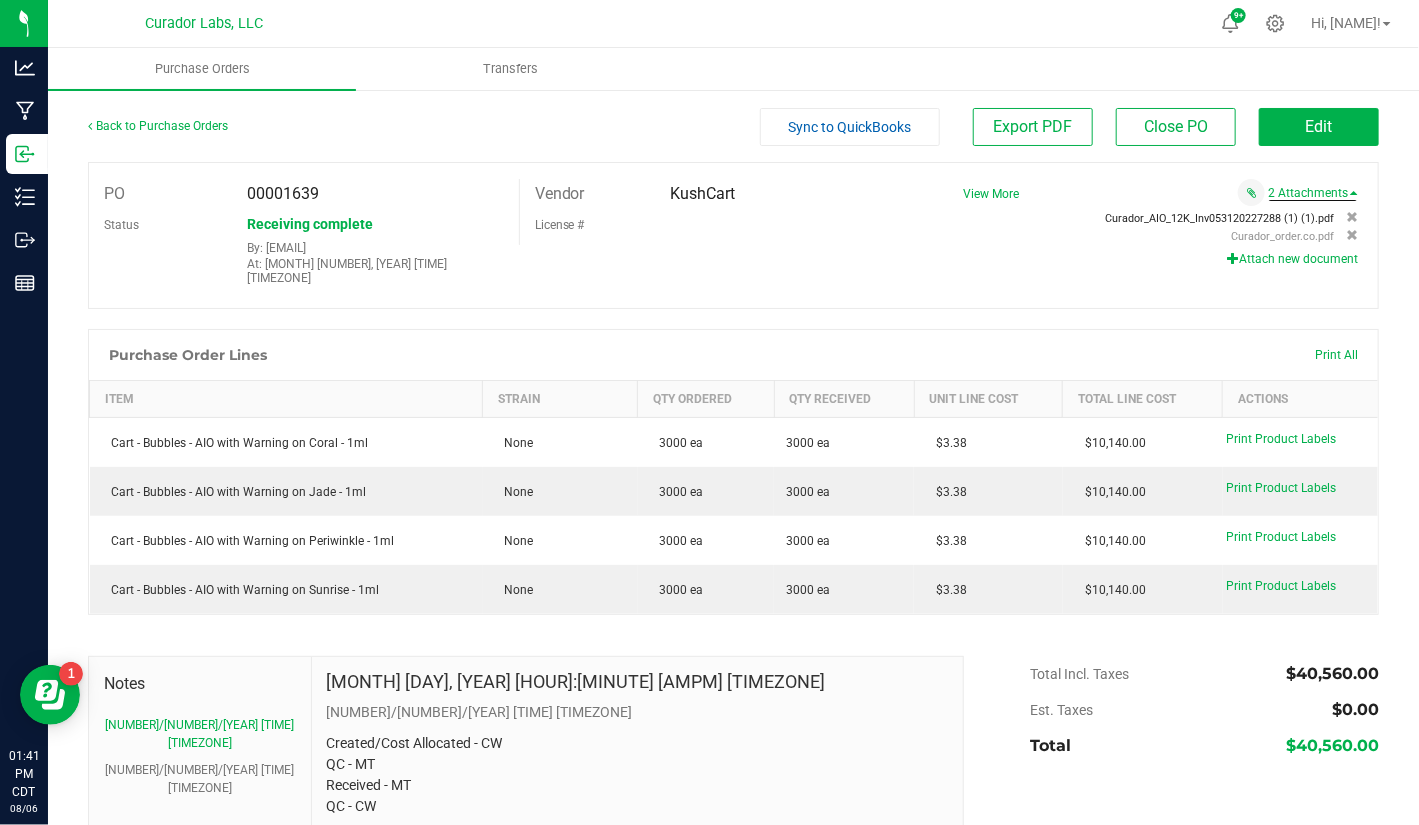 click on "Curador_AIO_12K_Inv053120227288 (1) (1).pdf" at bounding box center [1220, 218] 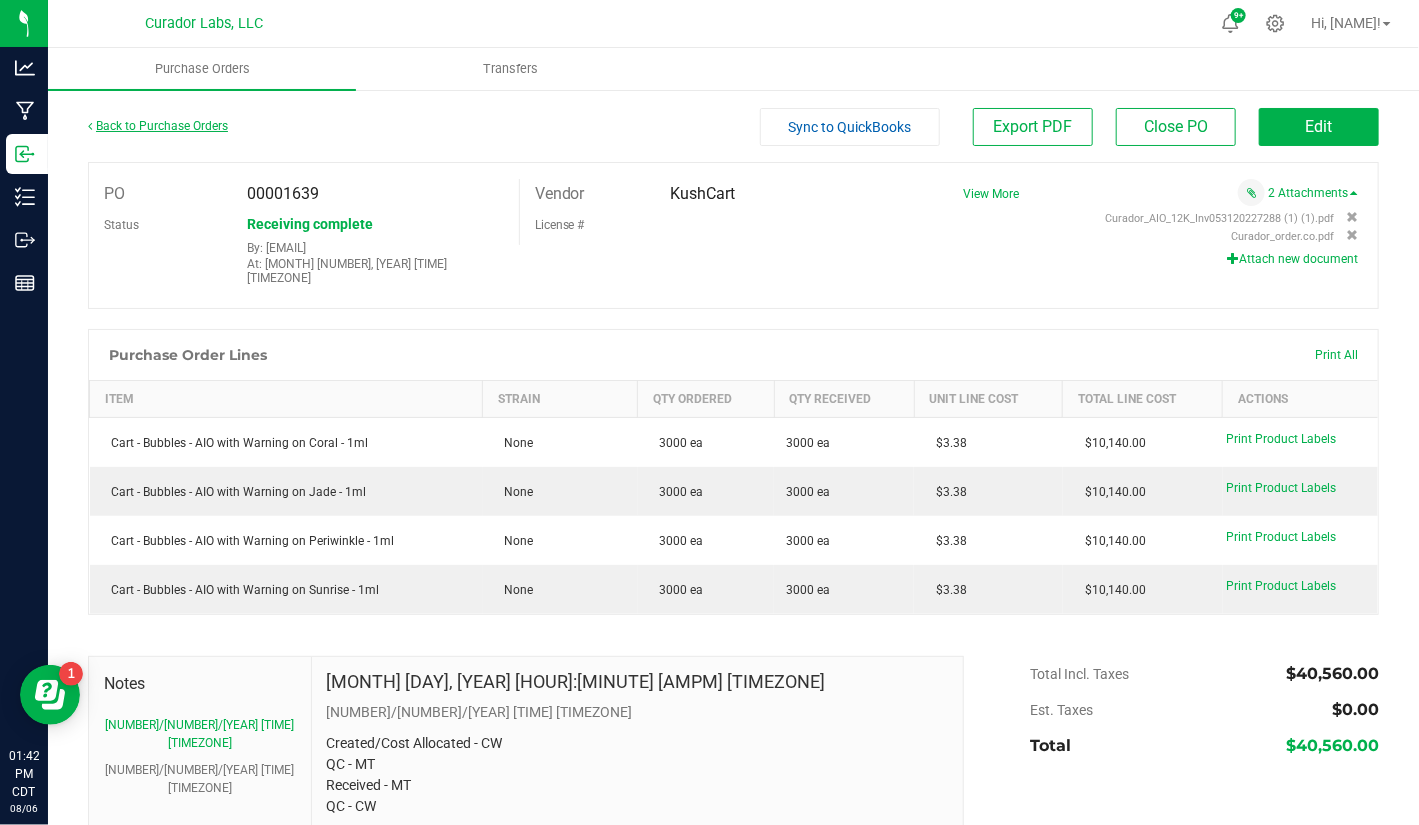 click on "Back to Purchase Orders" at bounding box center (158, 126) 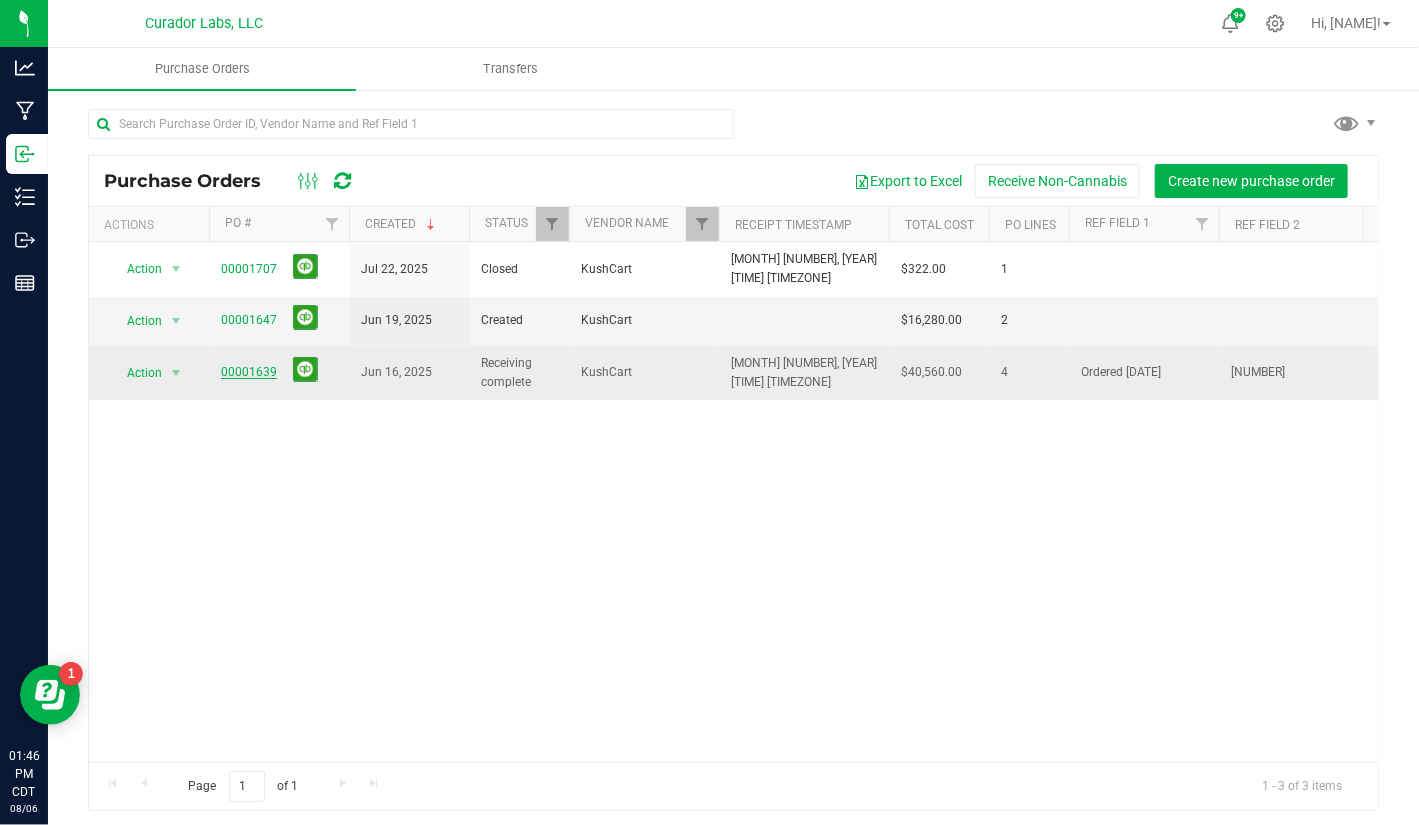 click on "00001639" at bounding box center (249, 372) 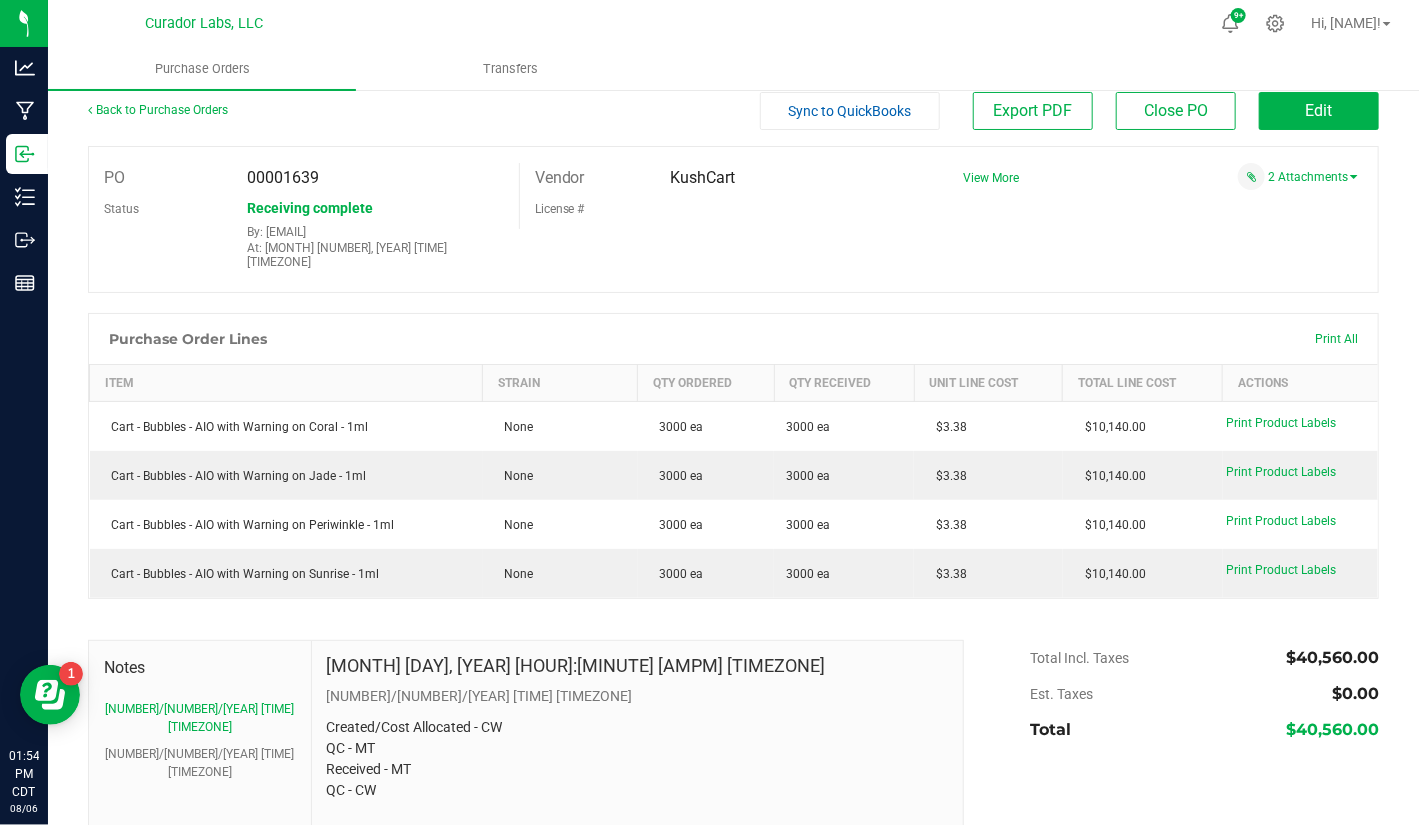 scroll, scrollTop: 18, scrollLeft: 0, axis: vertical 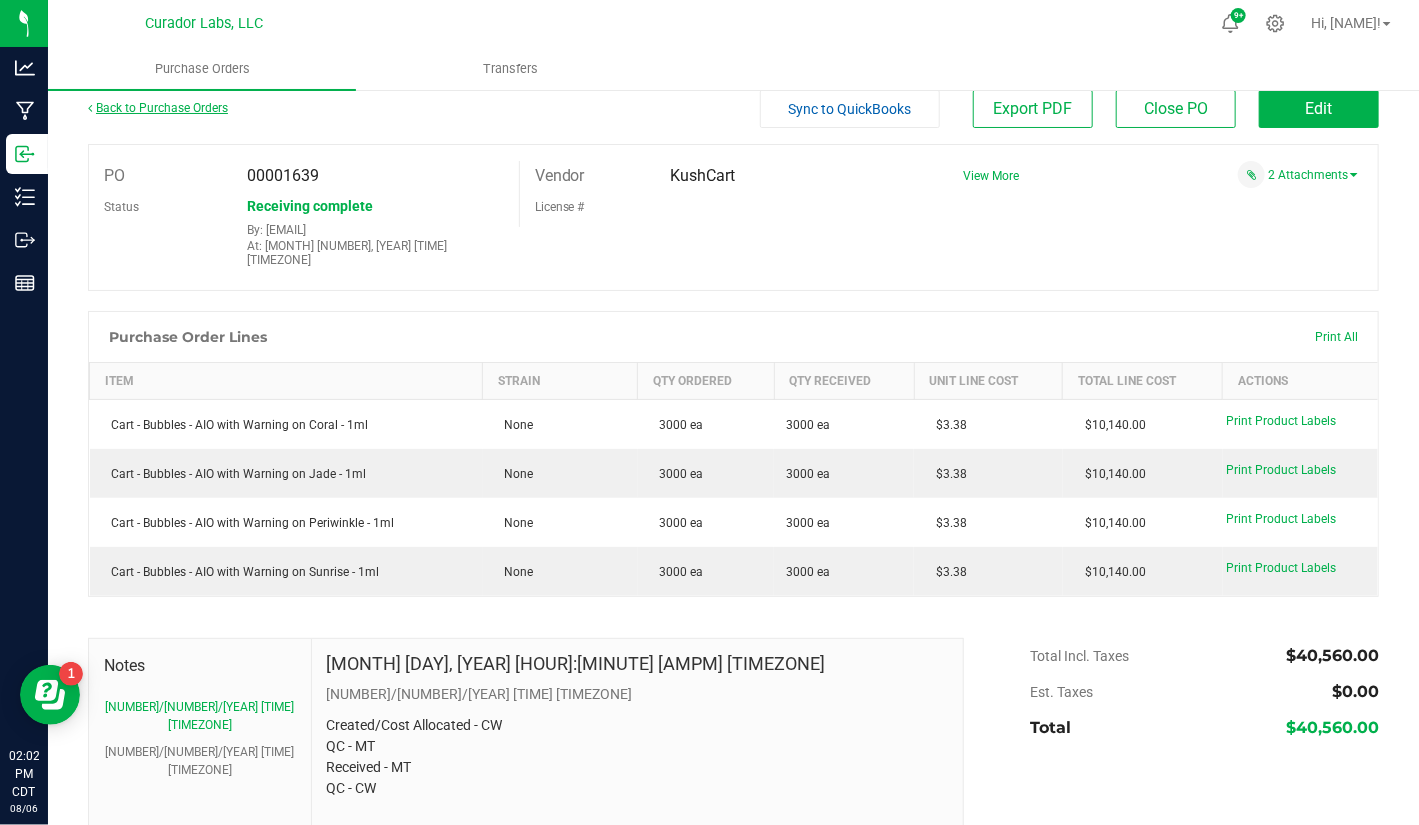 click on "Back to Purchase Orders" at bounding box center (158, 108) 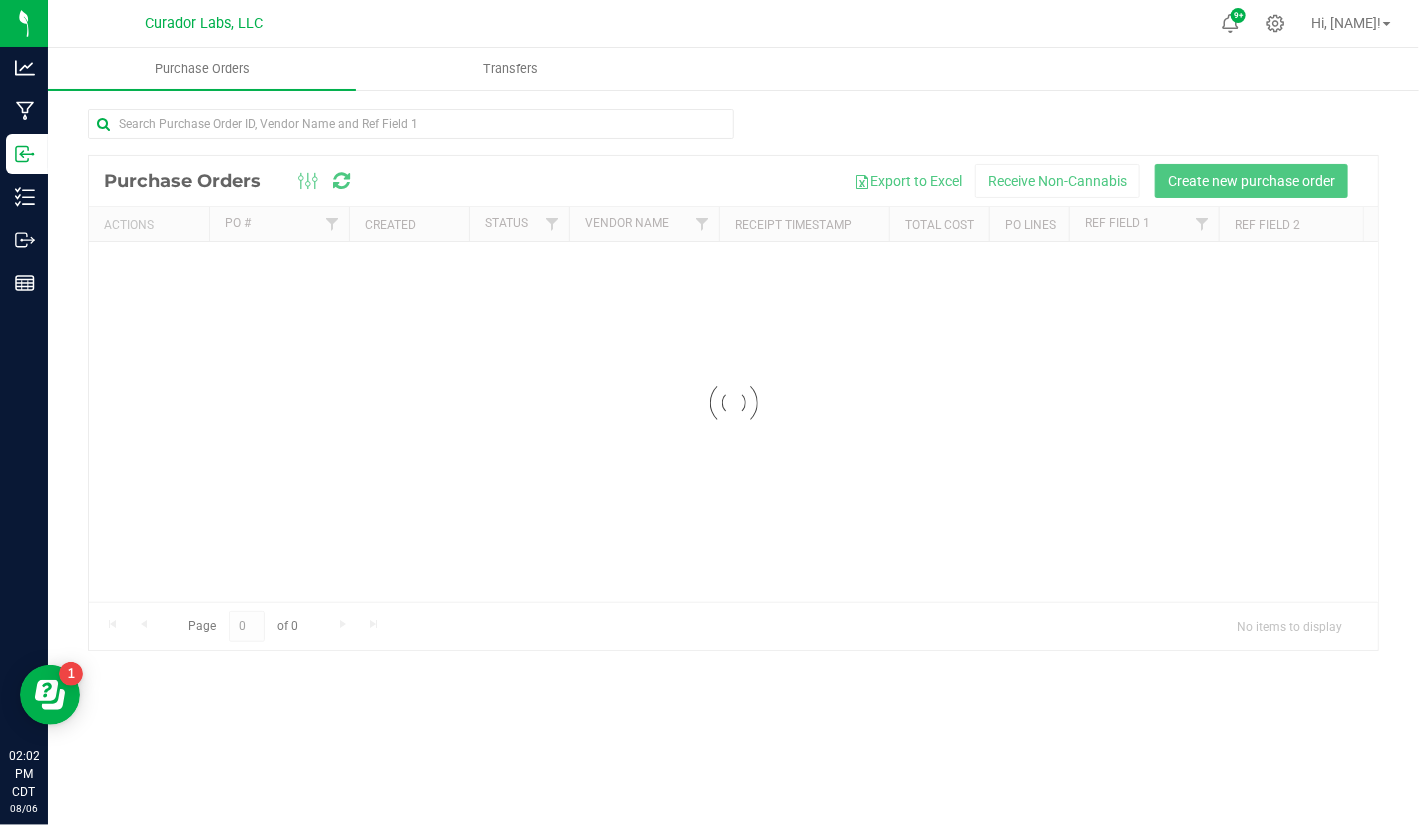 scroll, scrollTop: 0, scrollLeft: 0, axis: both 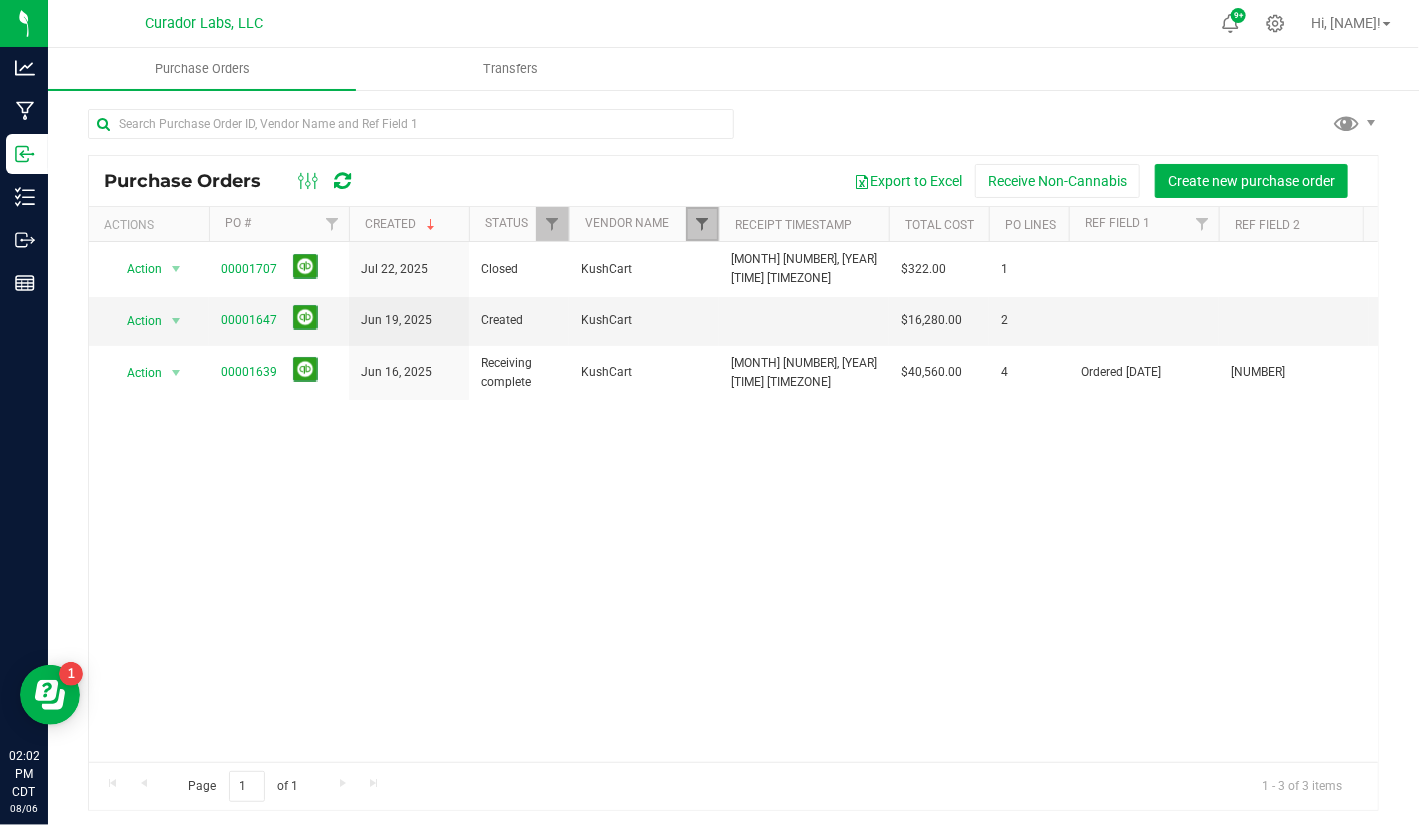 click at bounding box center (702, 224) 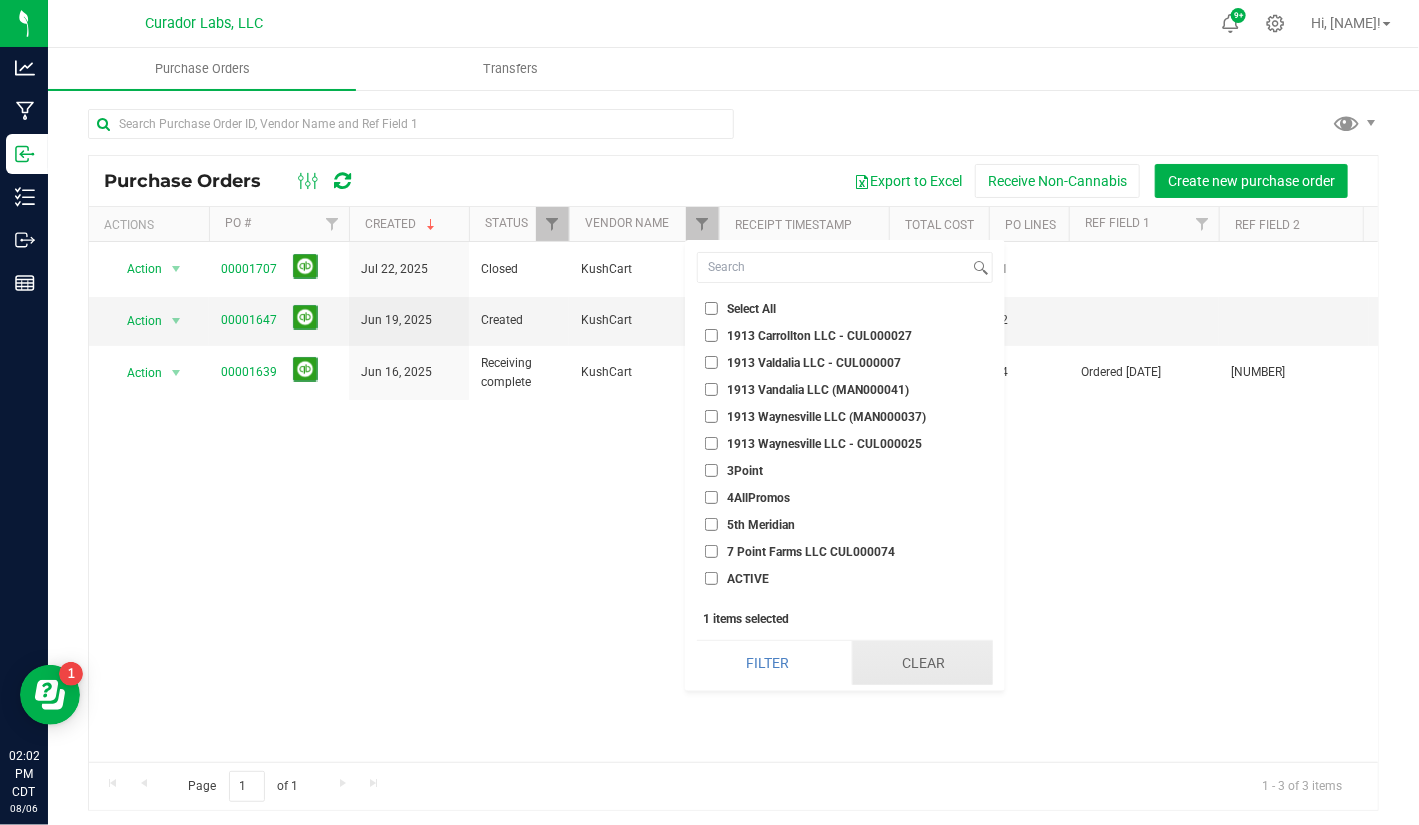 click on "Clear" at bounding box center (922, 663) 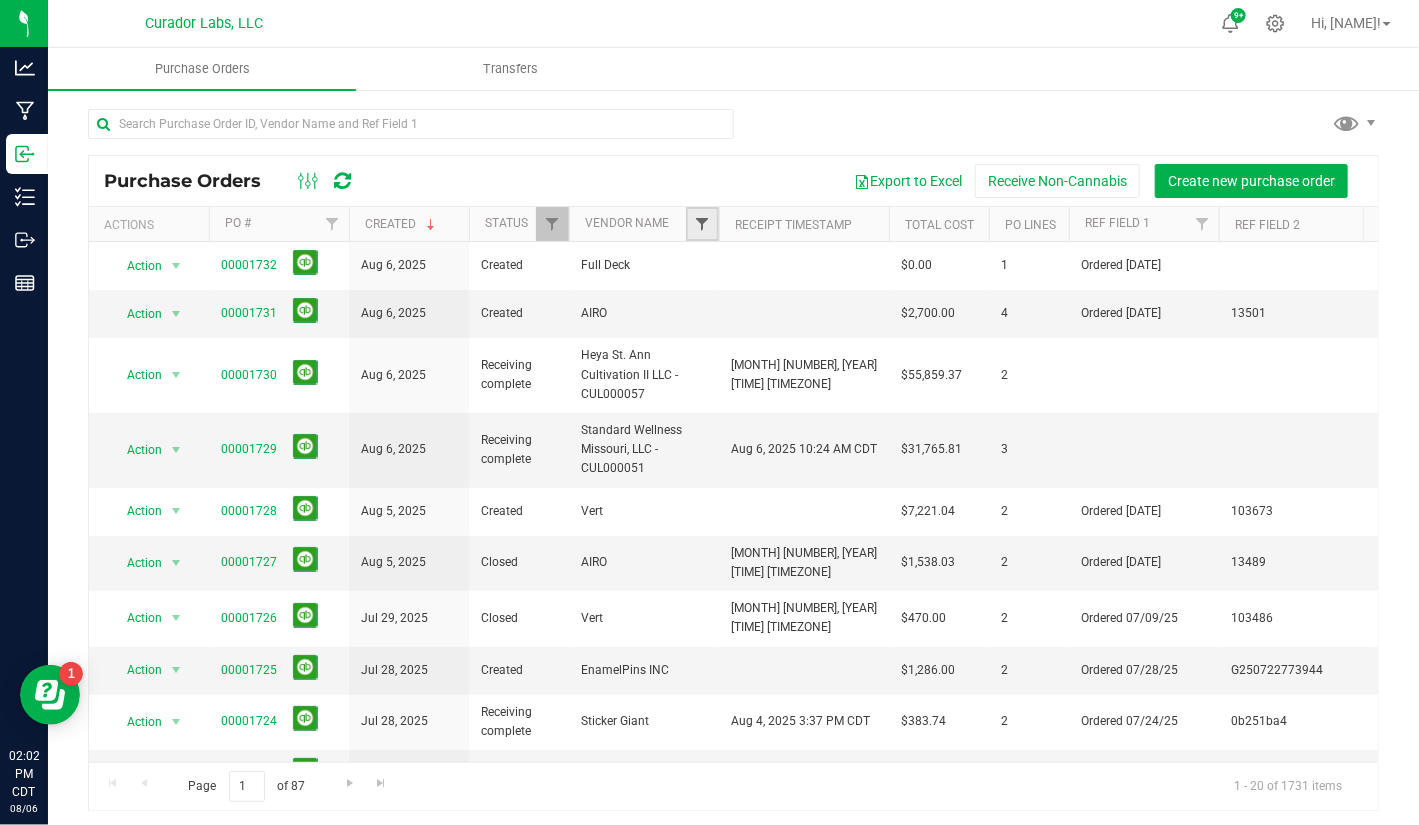 click at bounding box center [702, 224] 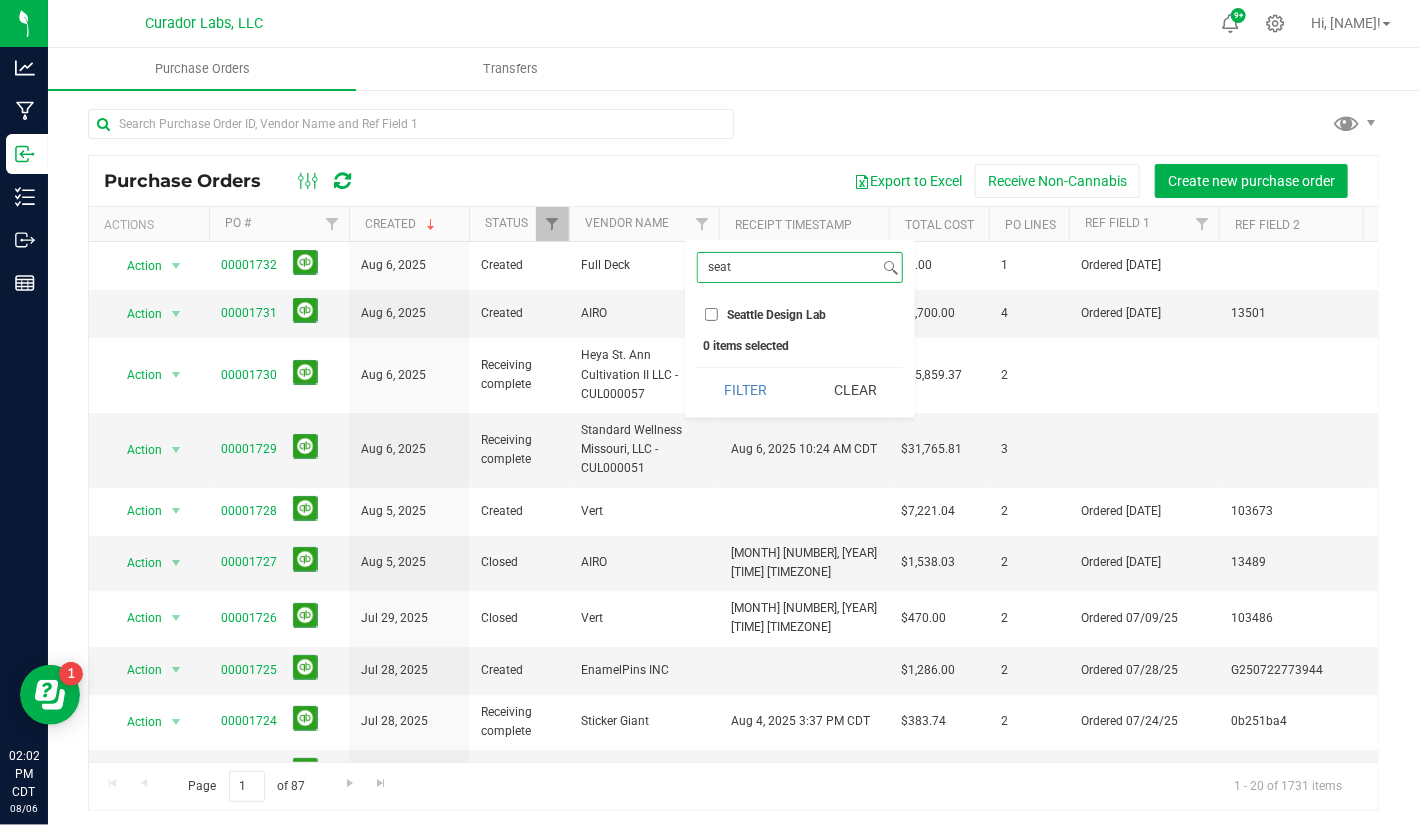 type on "seat" 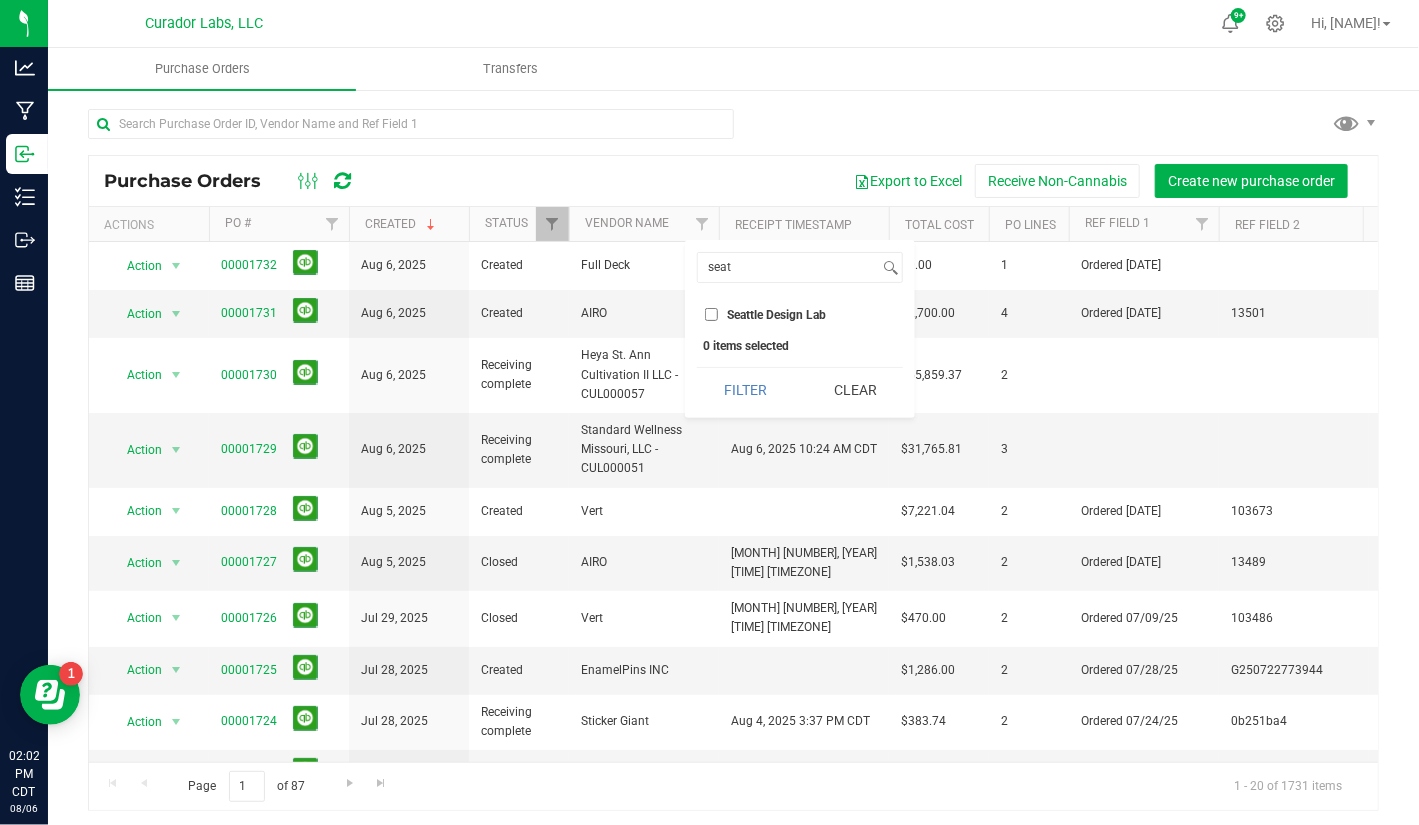click on "Seattle Design Lab" at bounding box center [711, 314] 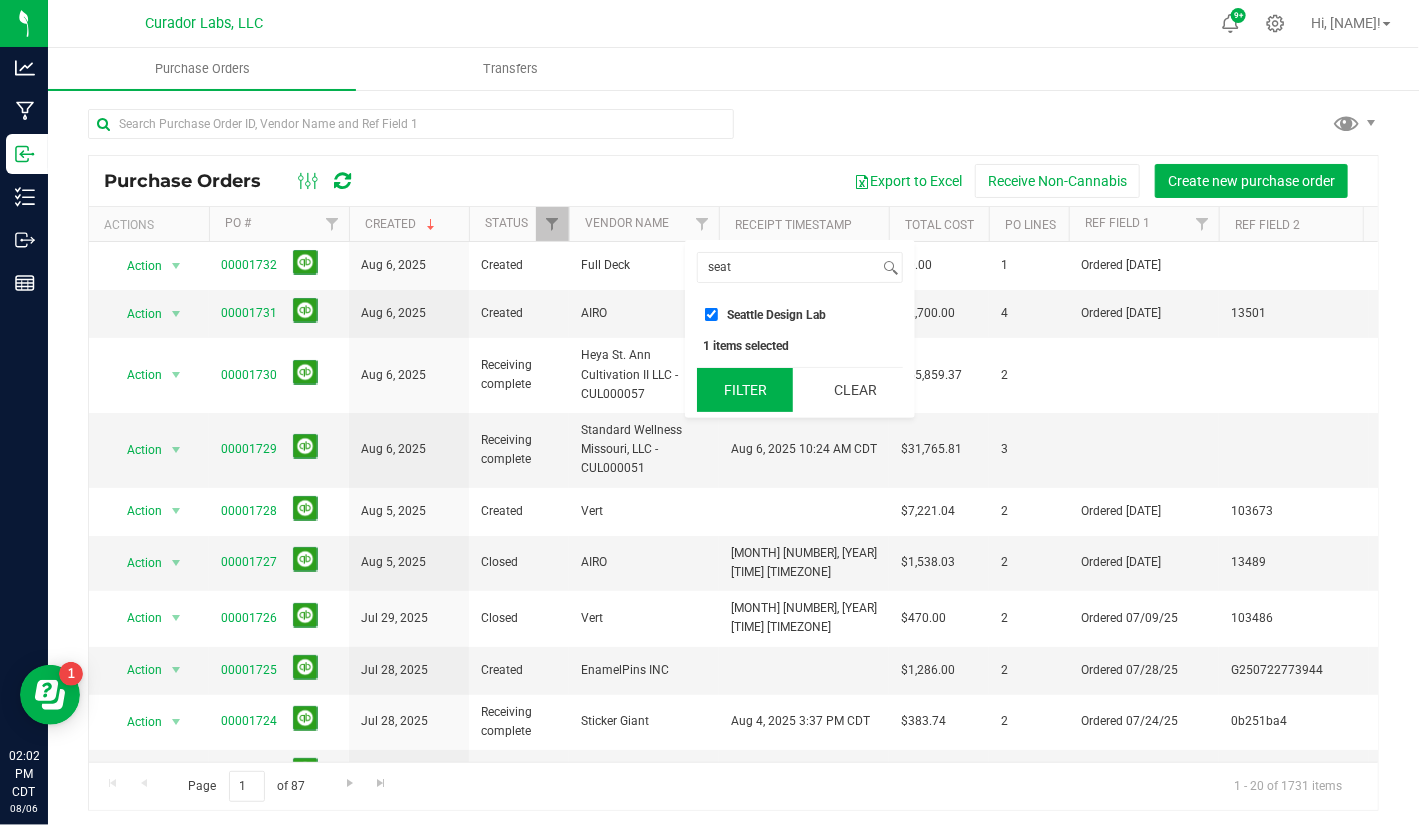click on "Filter" at bounding box center [745, 390] 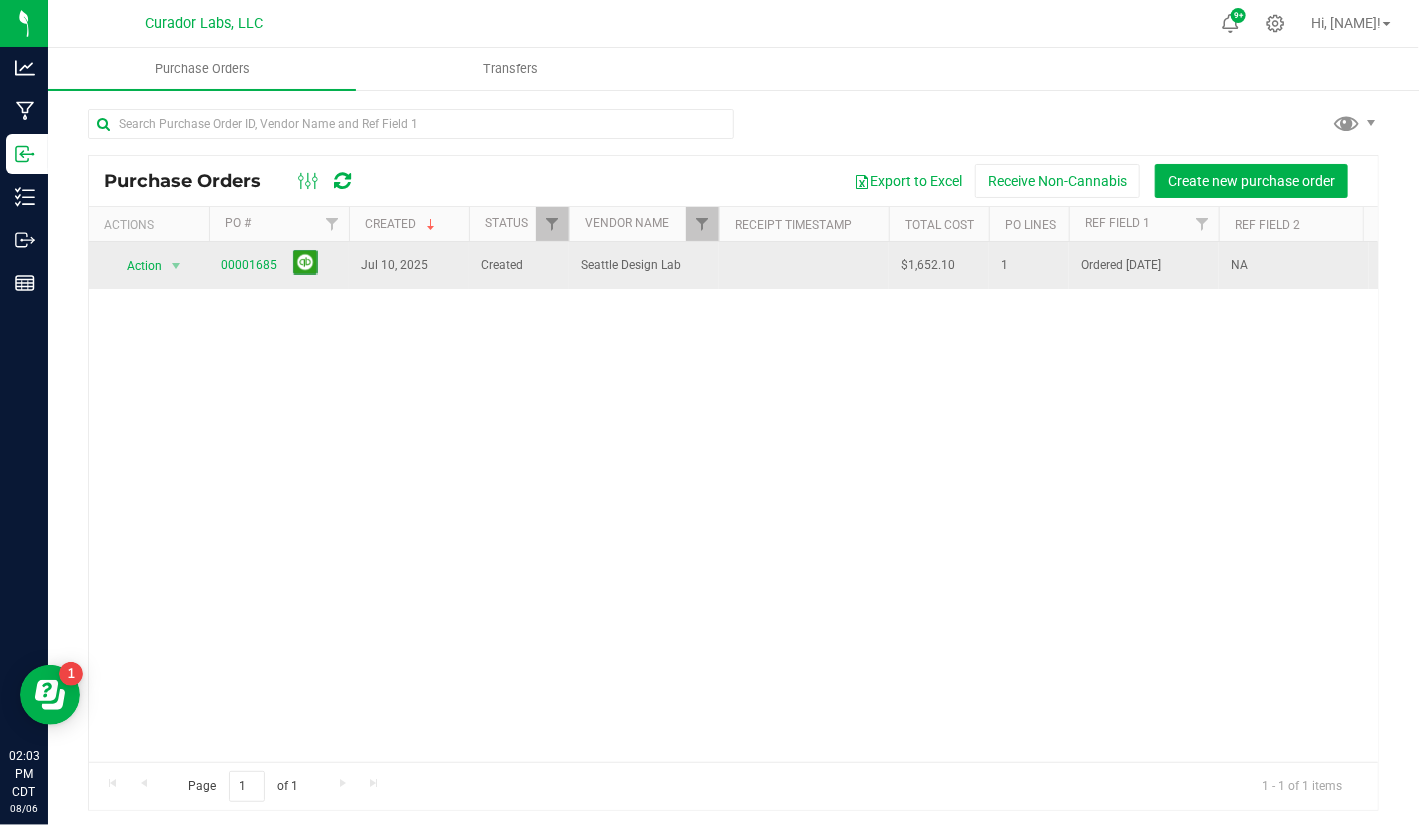 scroll, scrollTop: 0, scrollLeft: 30, axis: horizontal 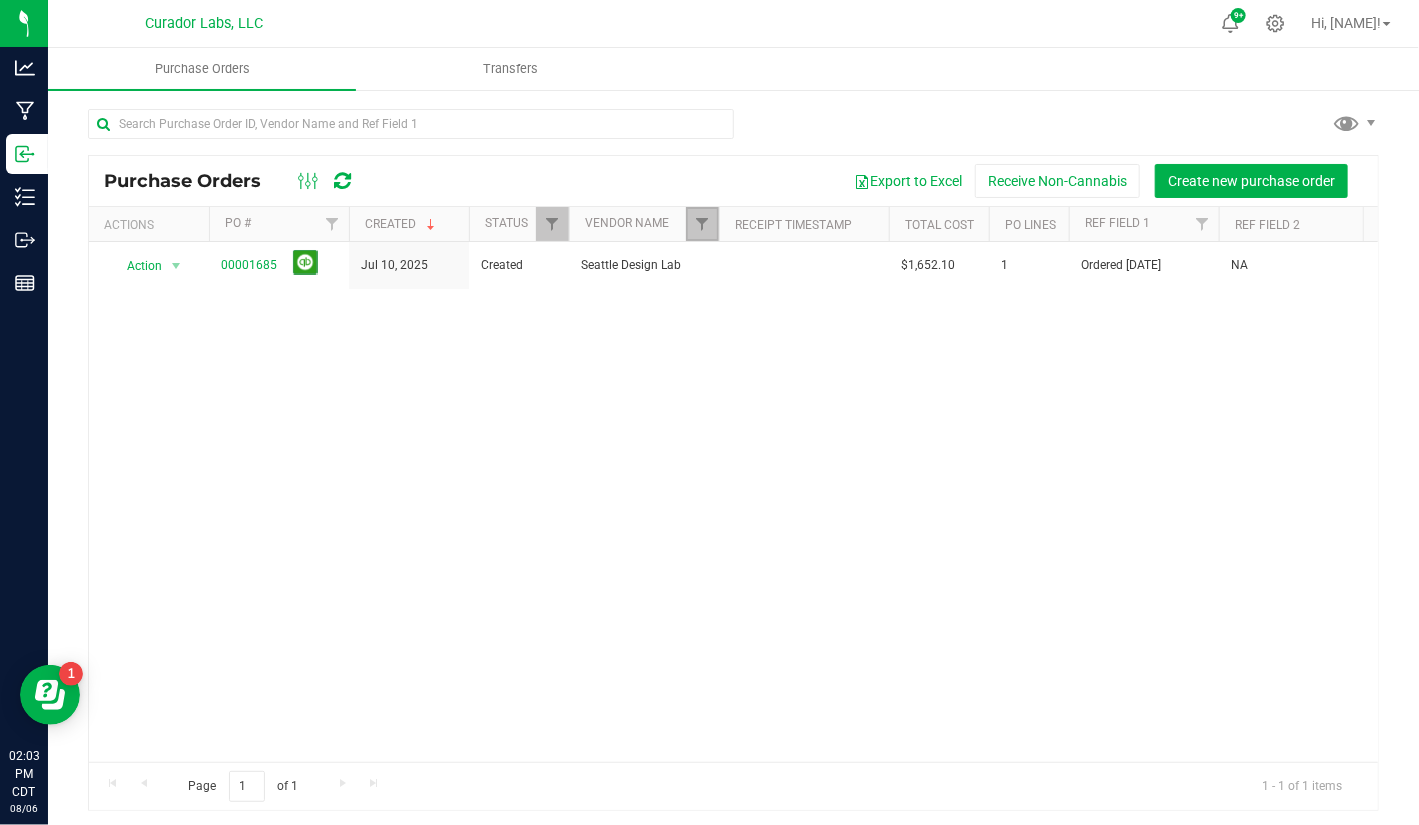 click at bounding box center (702, 224) 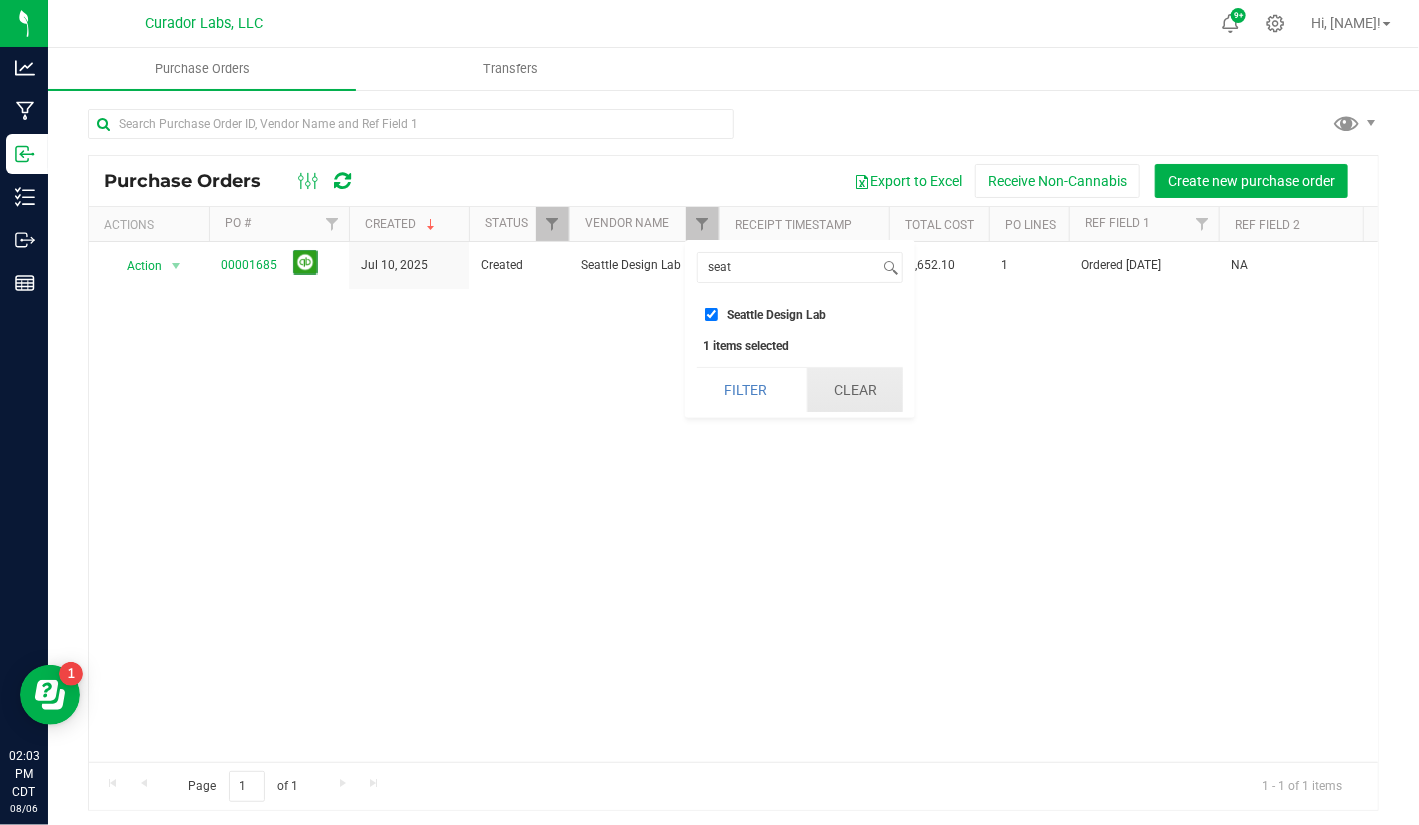 click on "Clear" at bounding box center [855, 390] 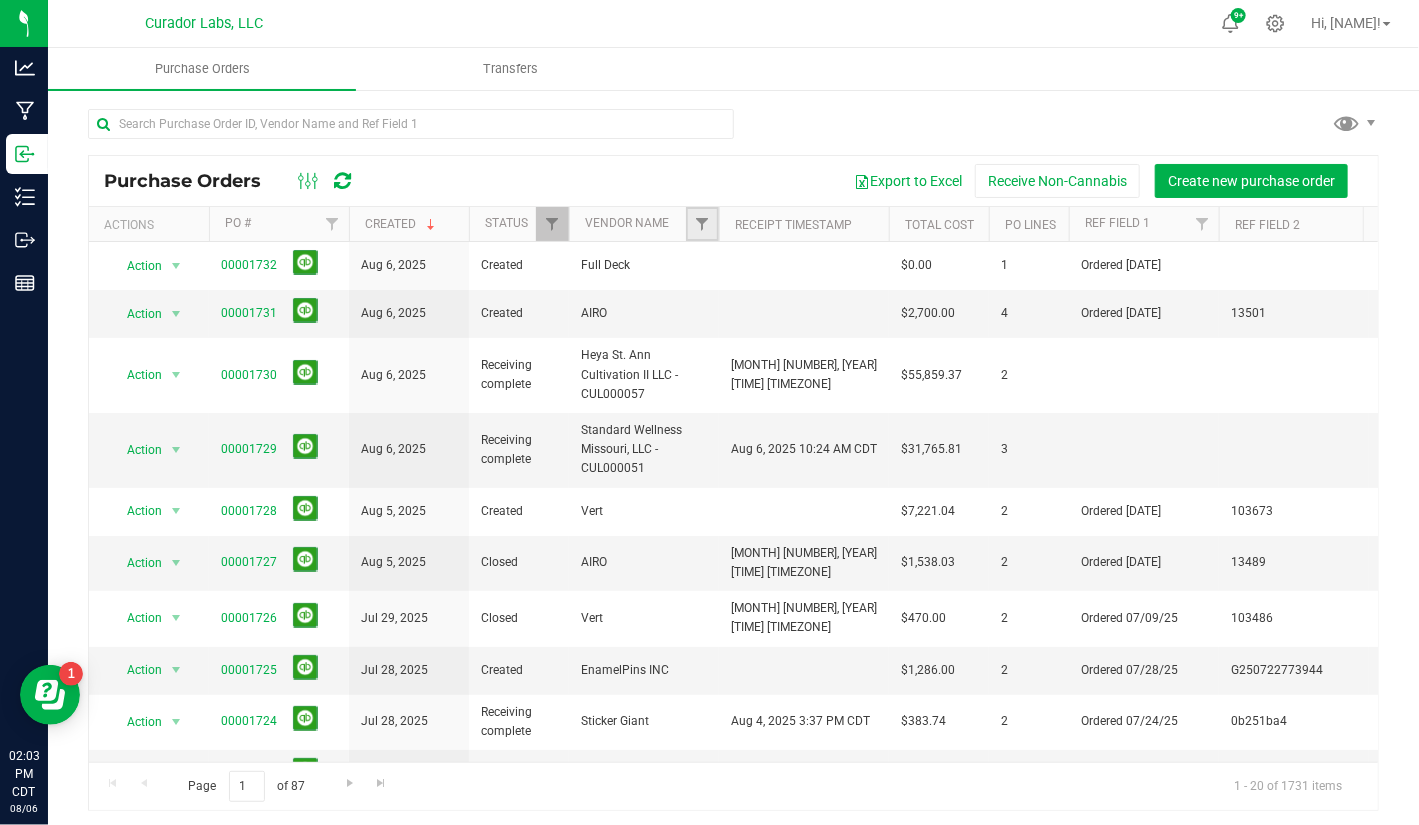 click at bounding box center [702, 224] 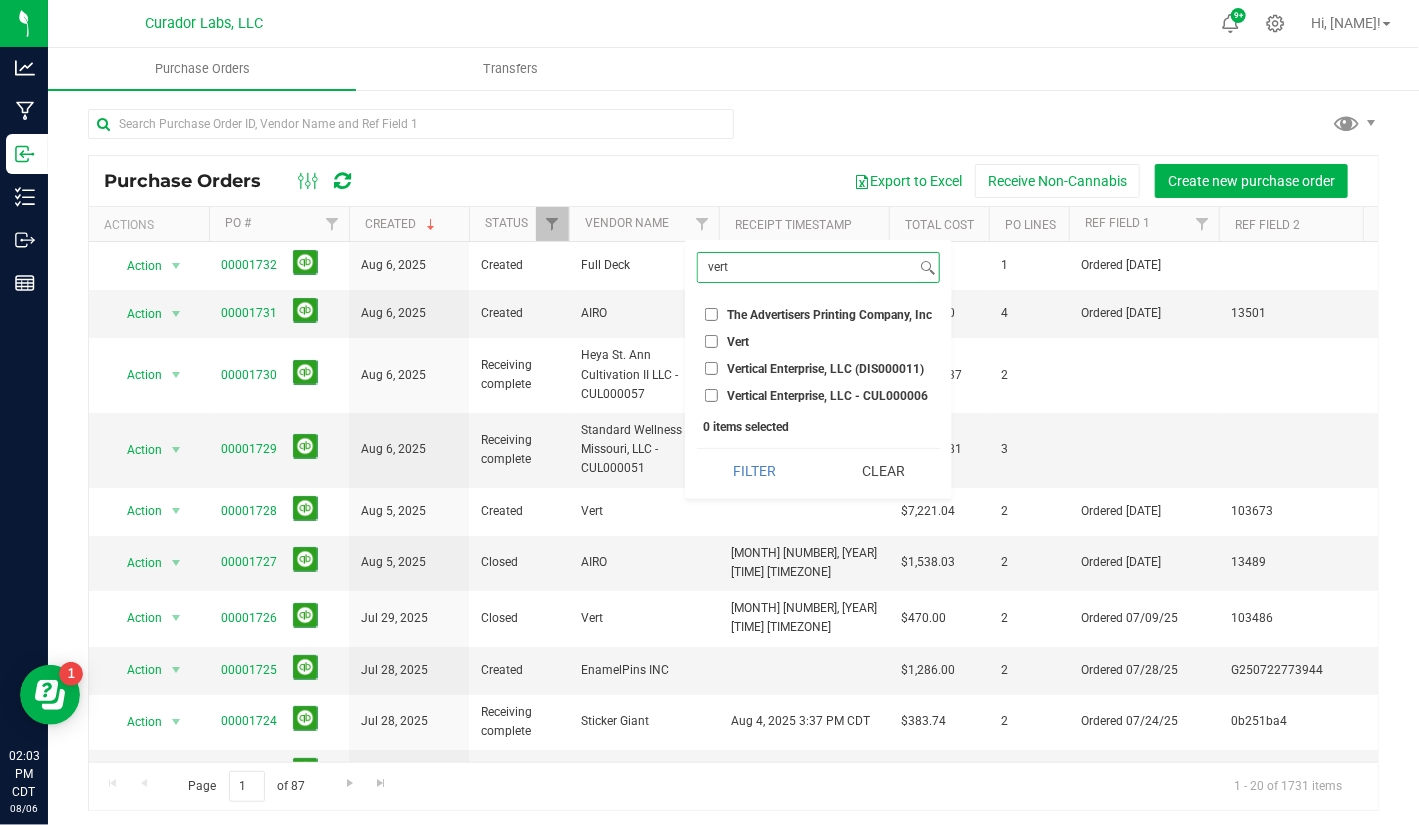 type on "vert" 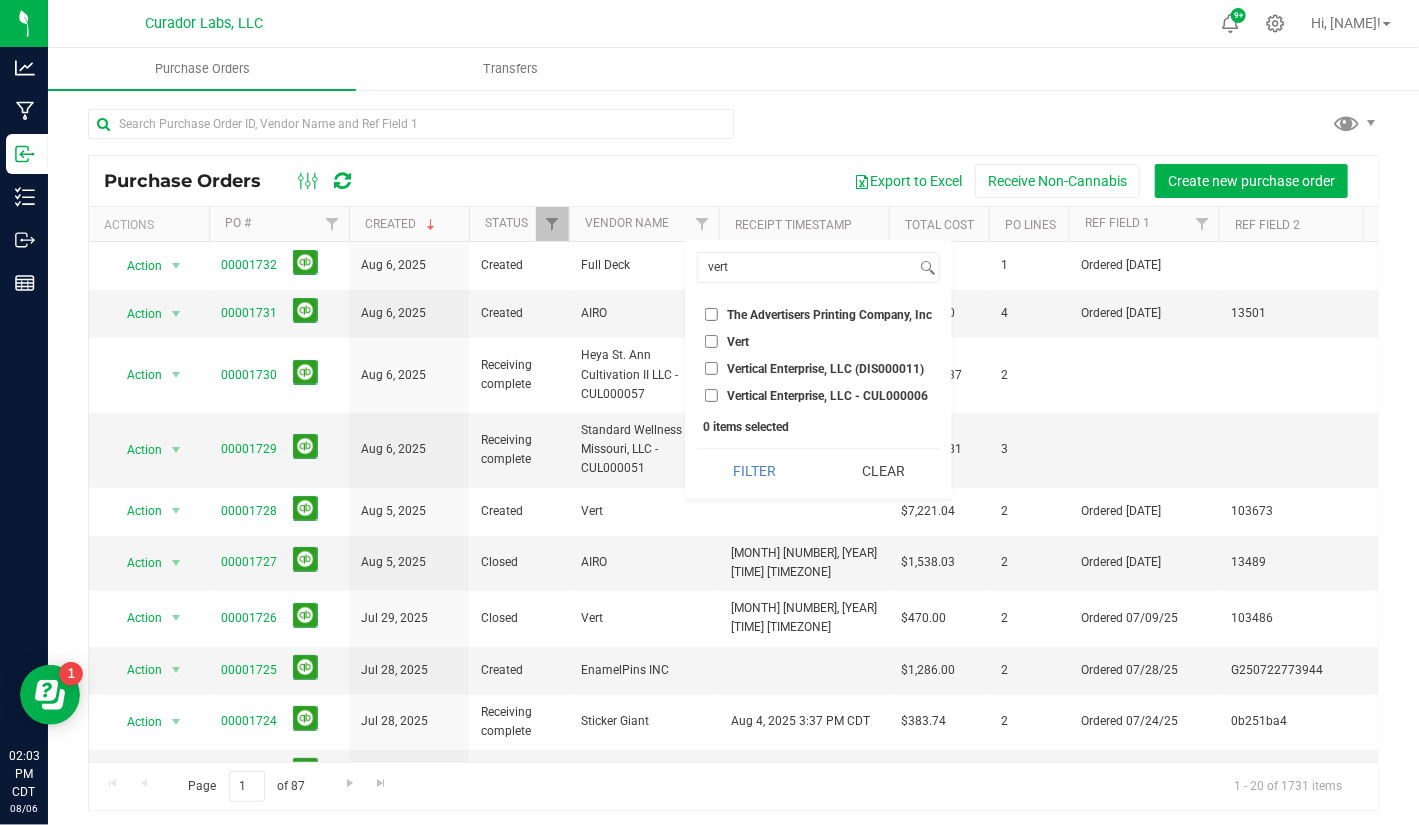 click on "Vert" at bounding box center (711, 341) 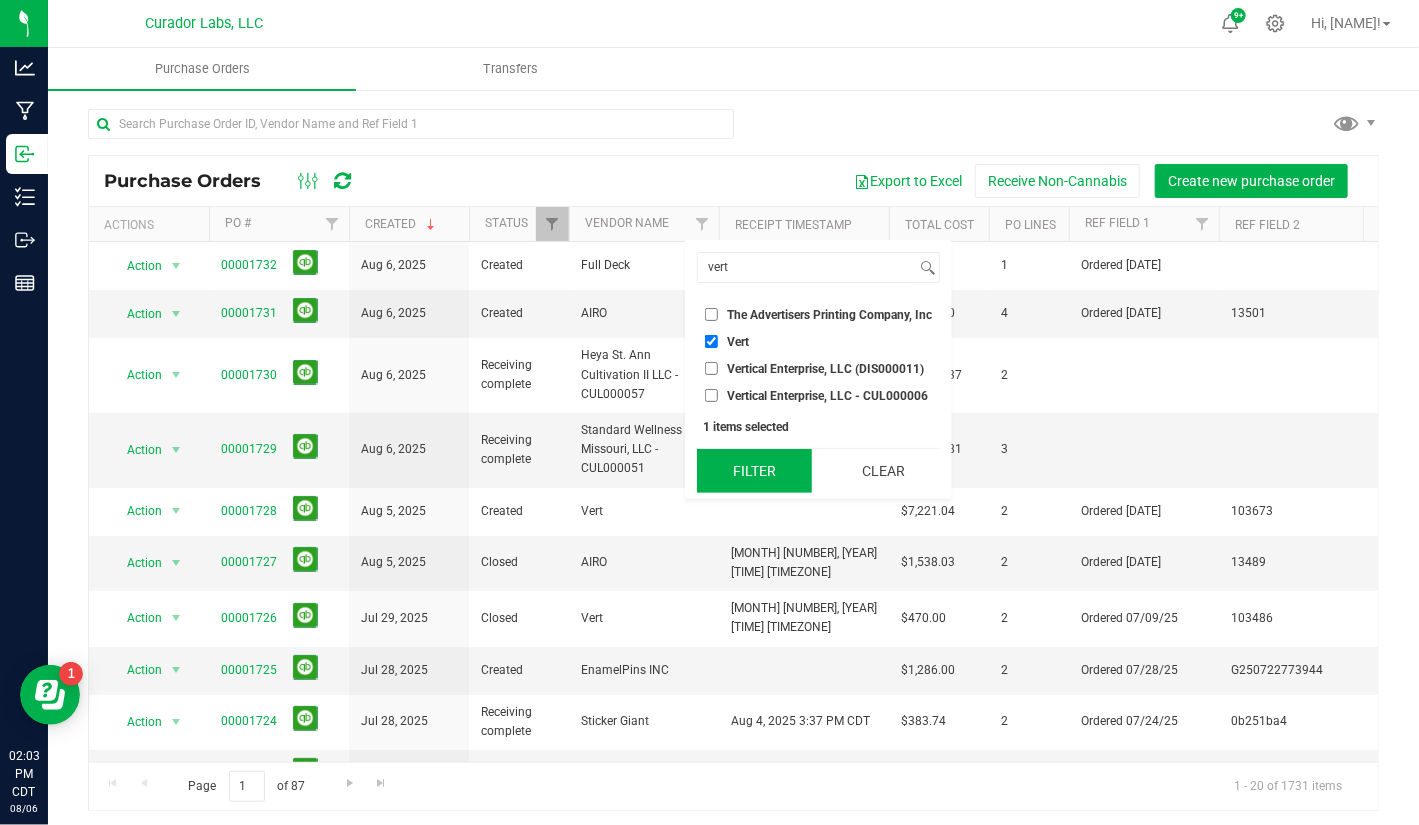 click on "Filter" at bounding box center [754, 471] 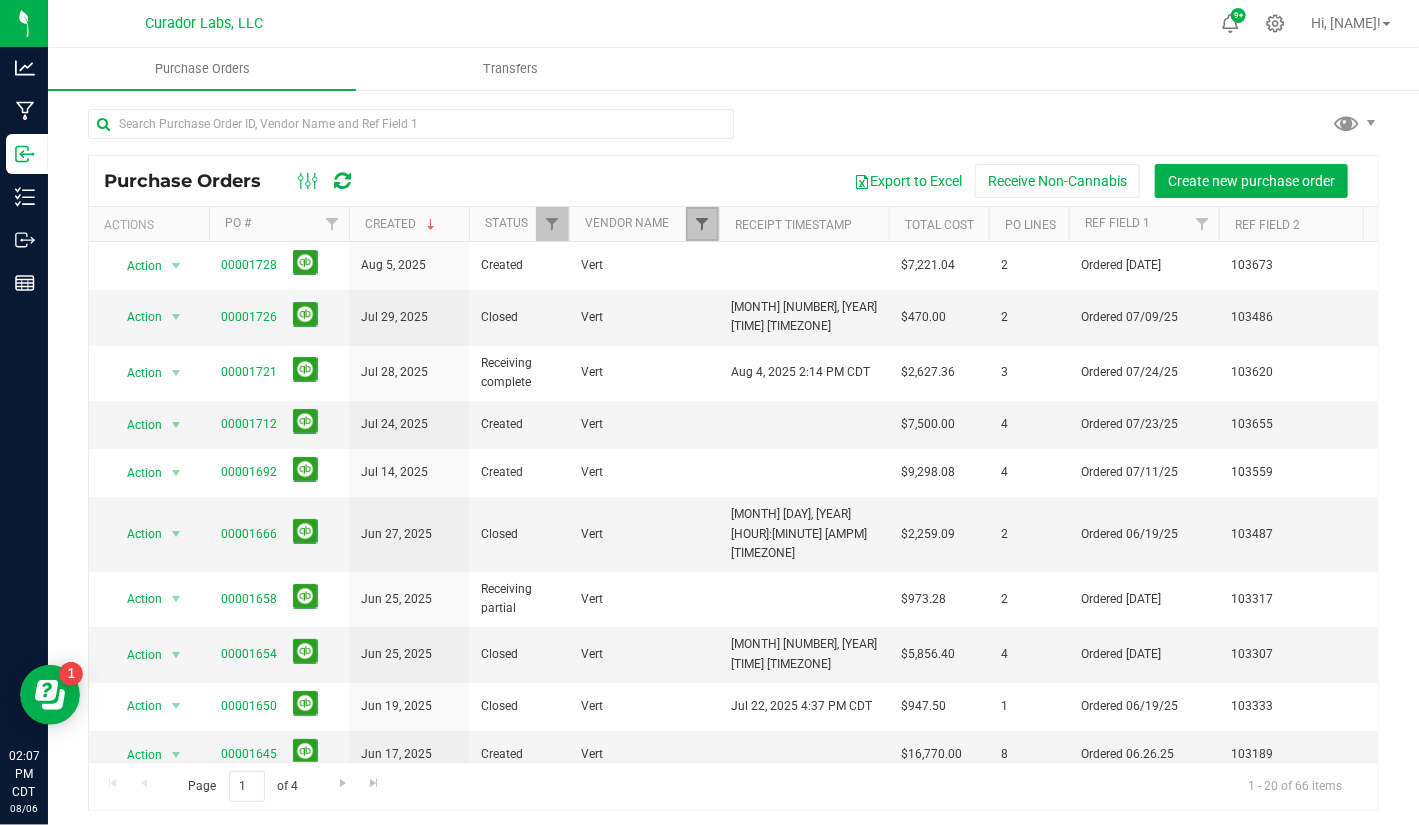 click at bounding box center (702, 224) 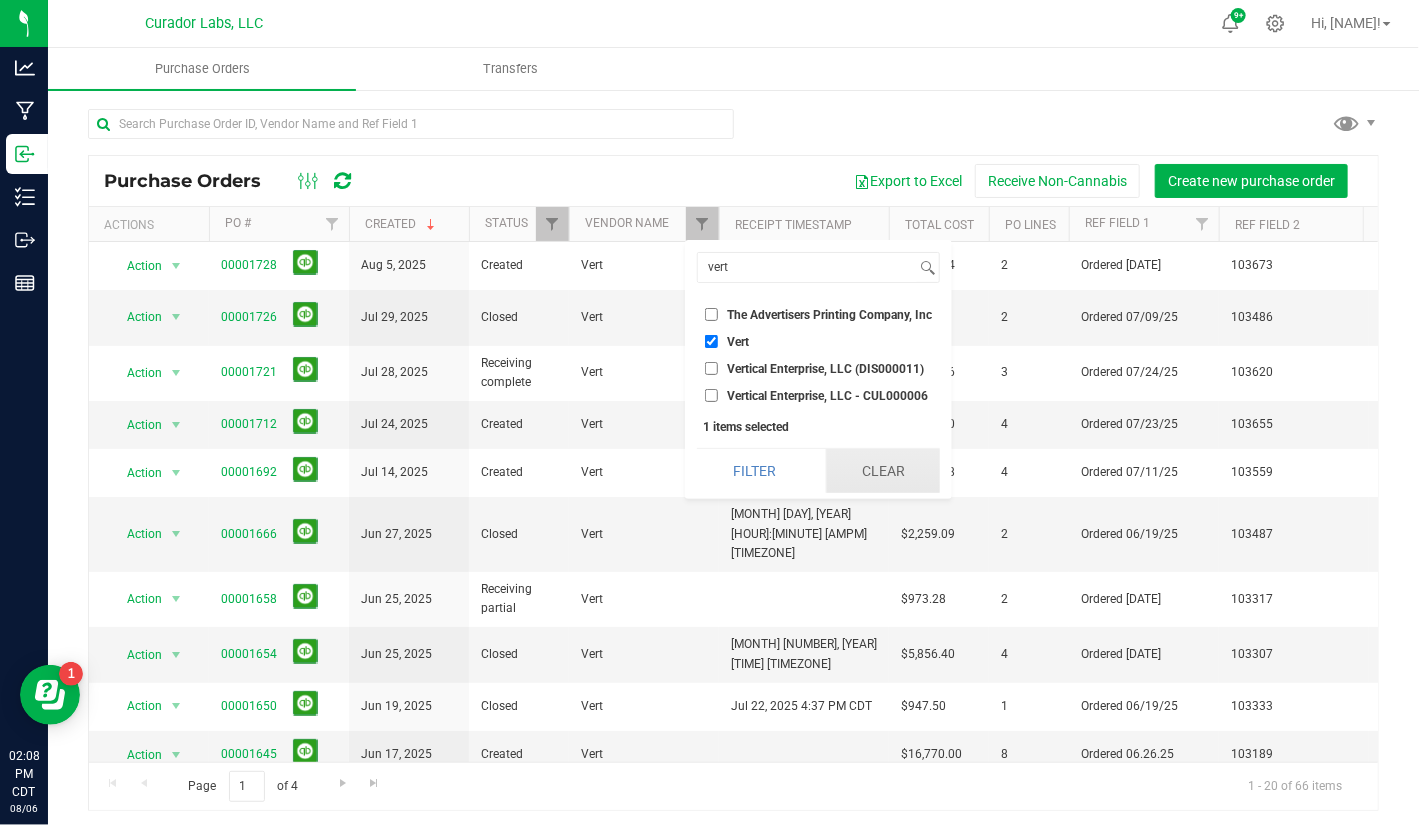 click on "Clear" at bounding box center [883, 471] 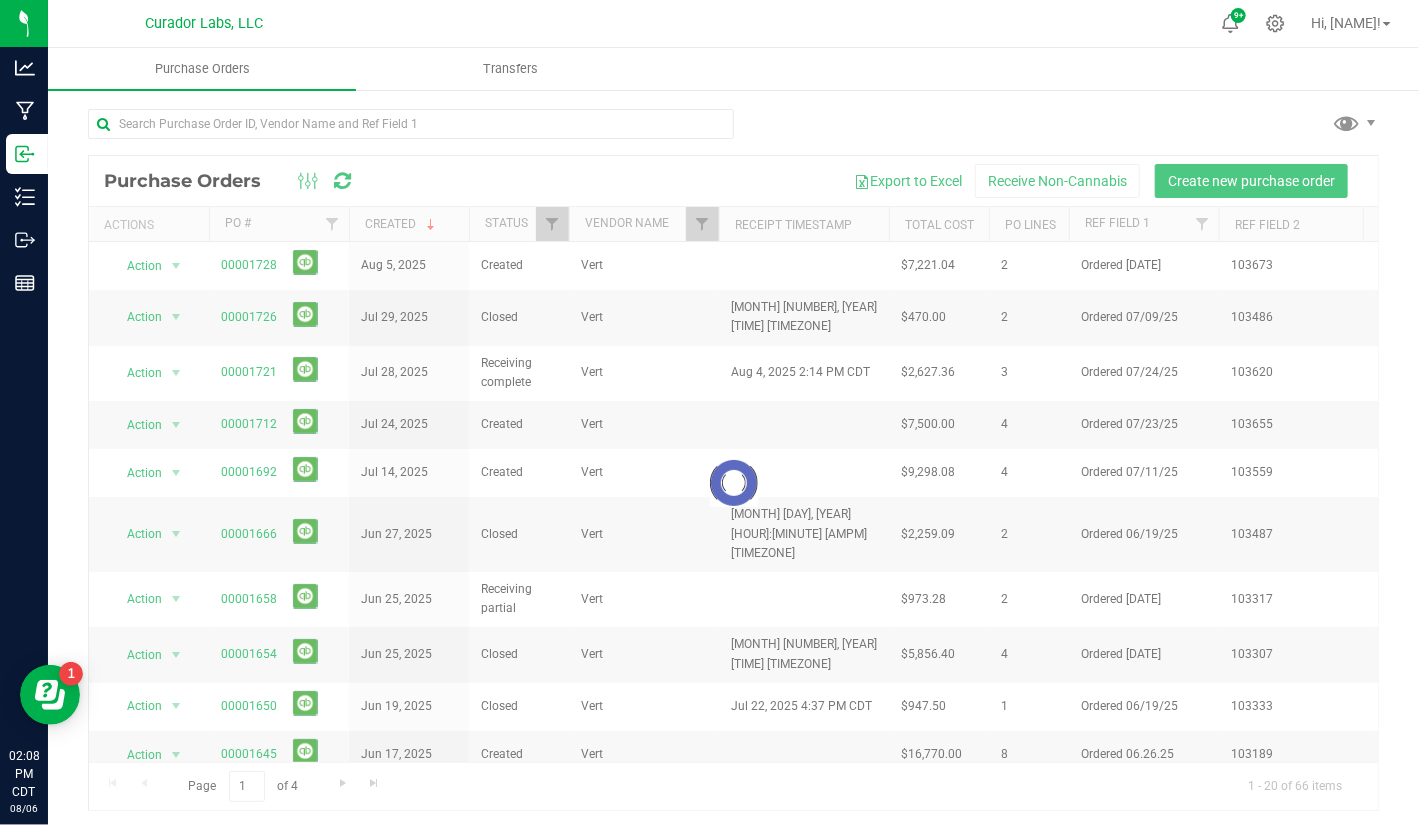 checkbox on "false" 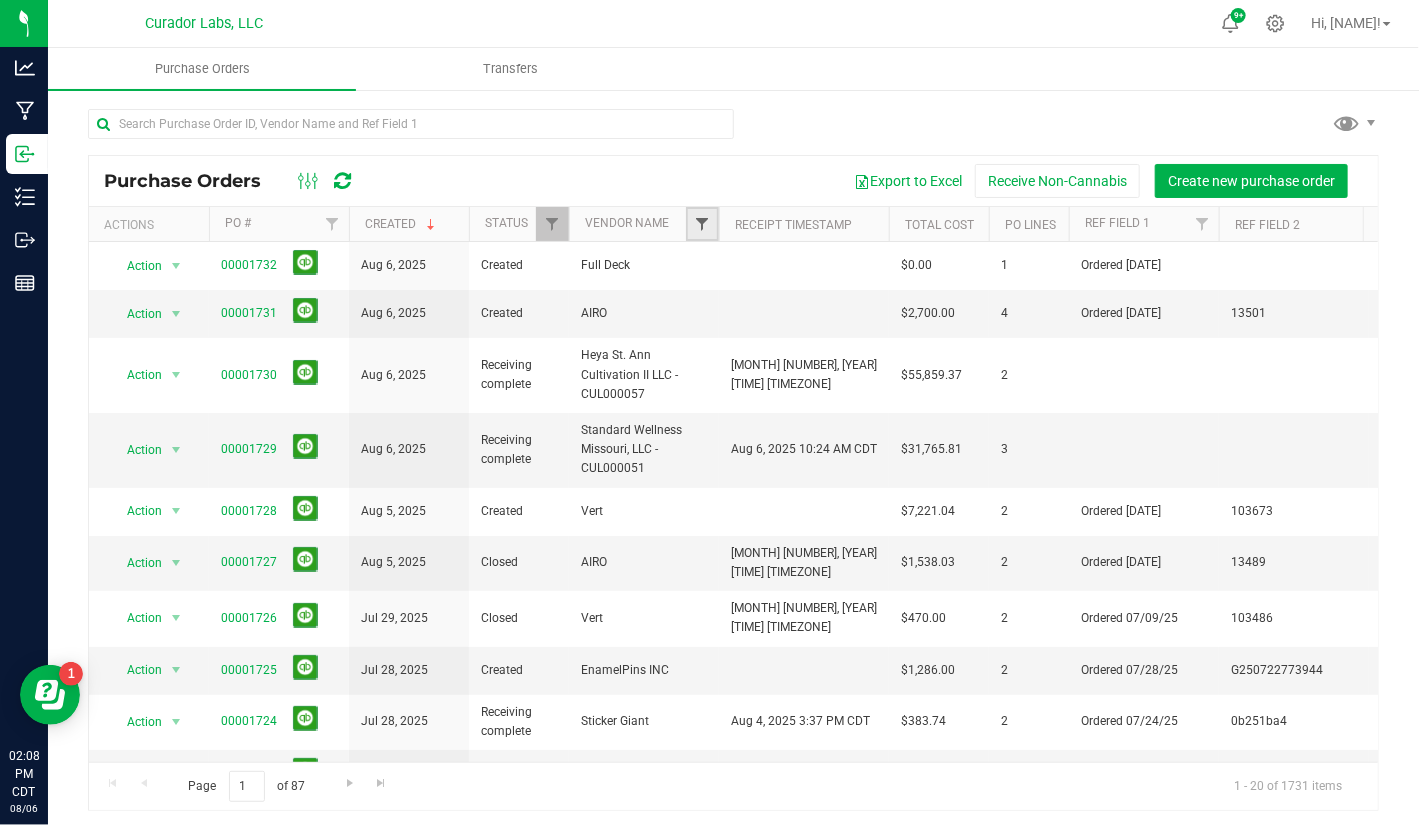 click at bounding box center (702, 224) 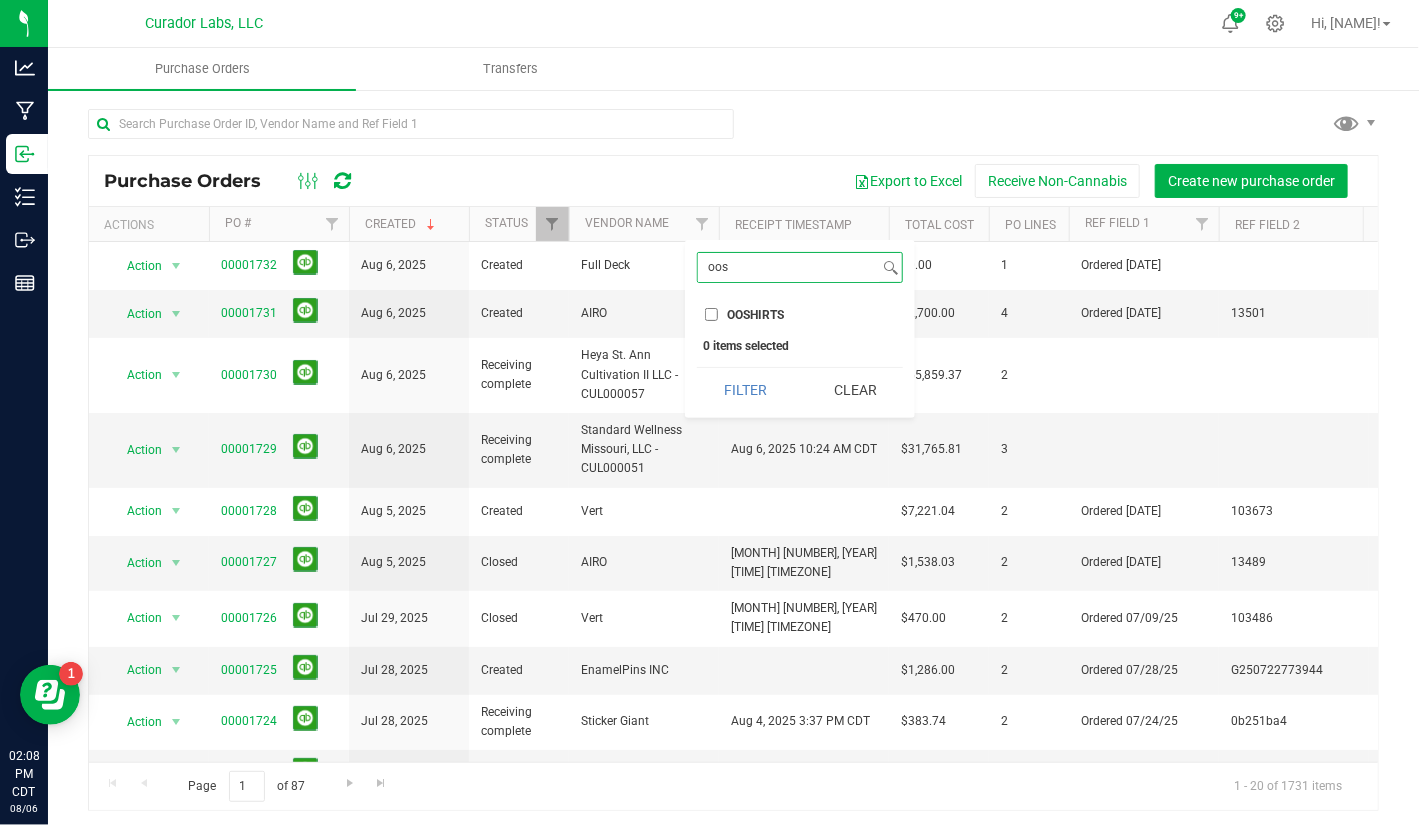 type on "oos" 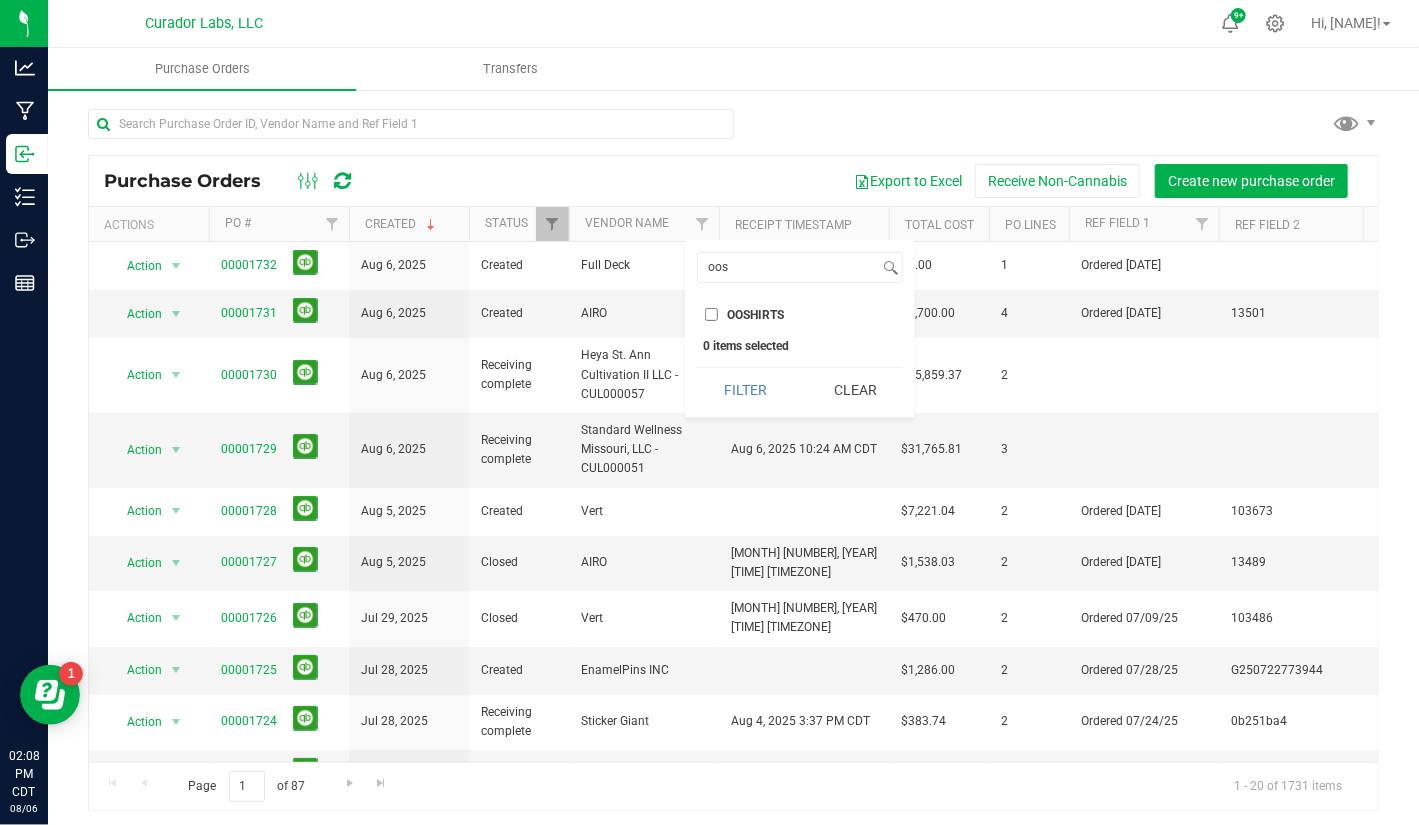click on "OOSHIRTS" at bounding box center [711, 314] 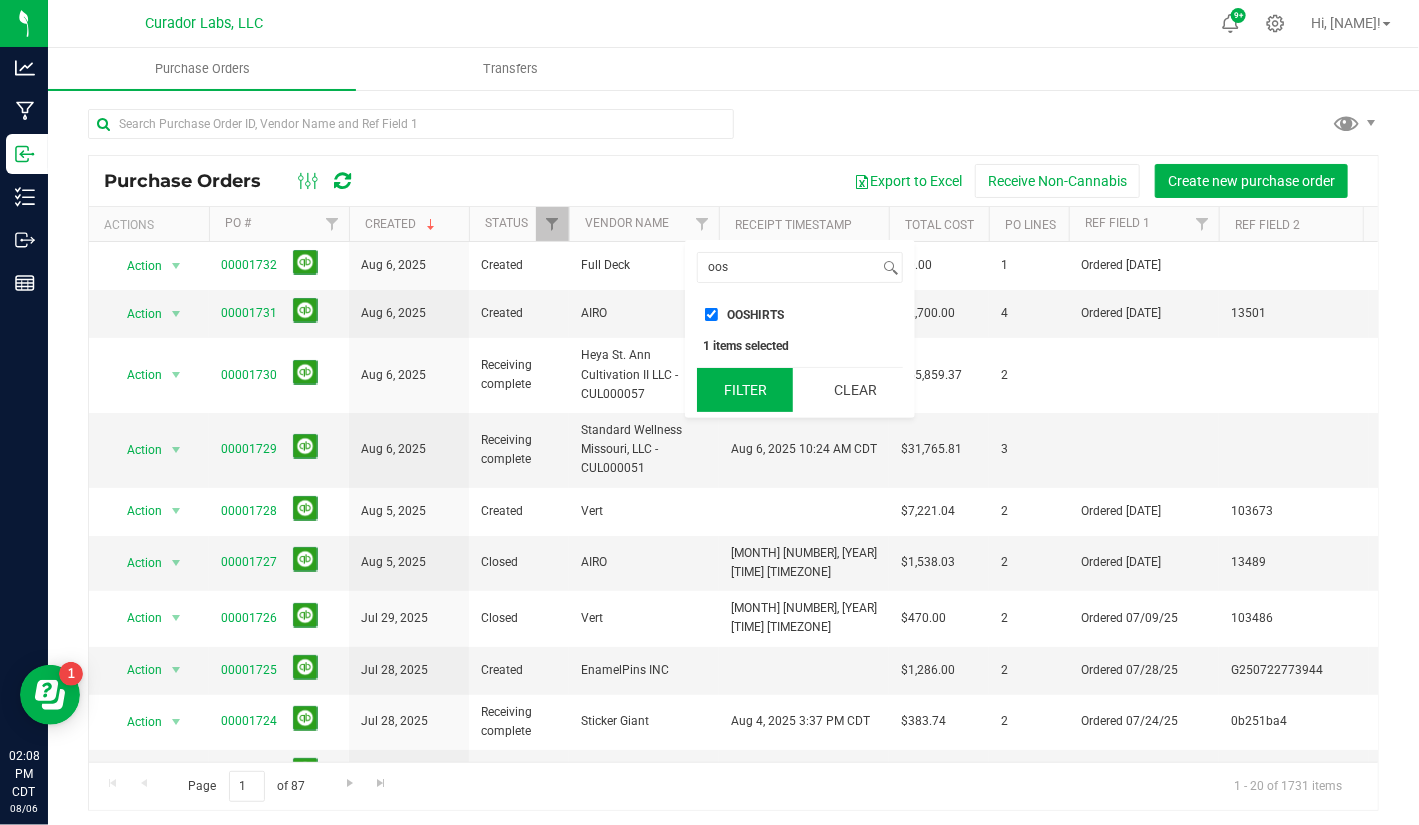 click on "Filter" at bounding box center [745, 390] 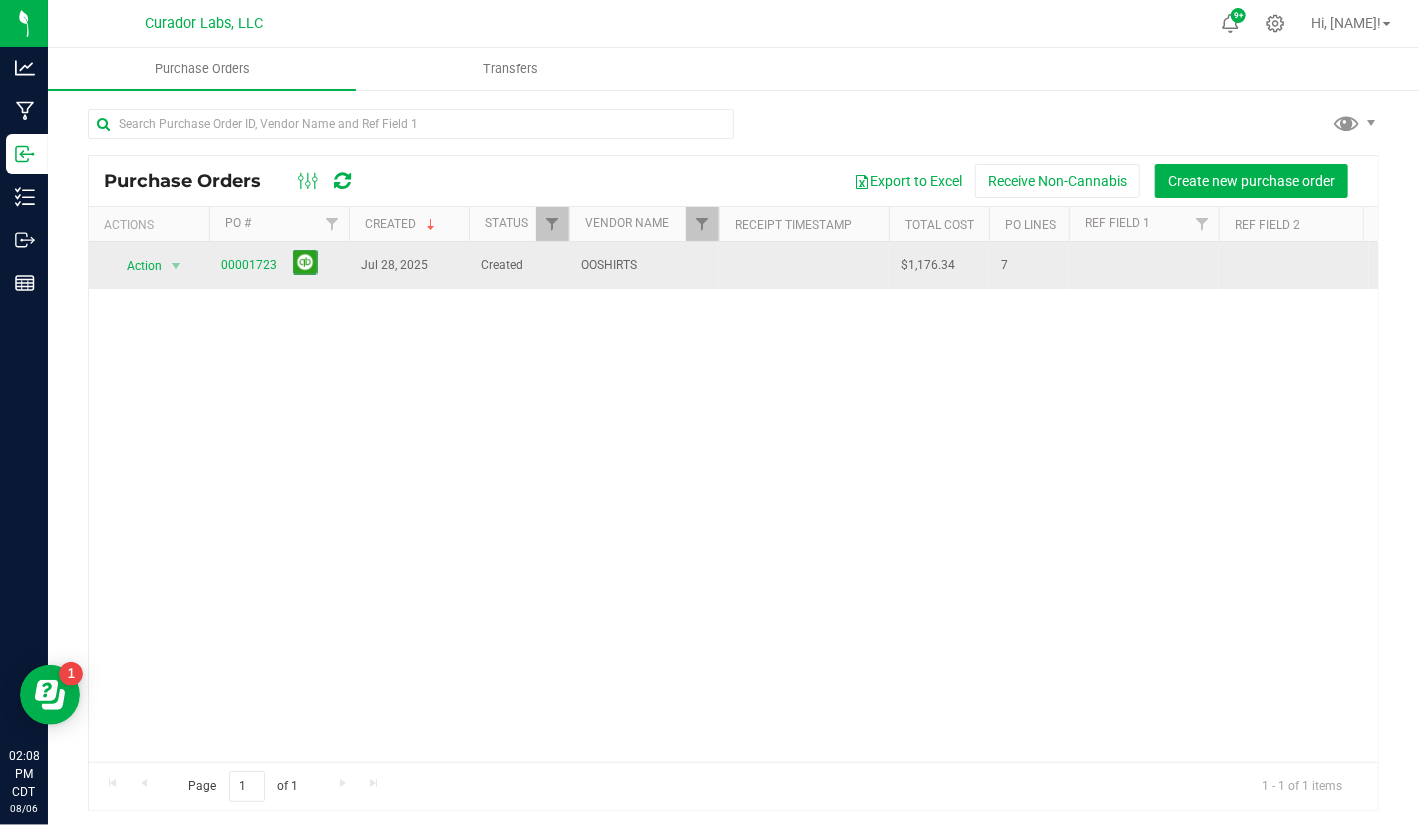 scroll, scrollTop: 0, scrollLeft: 44, axis: horizontal 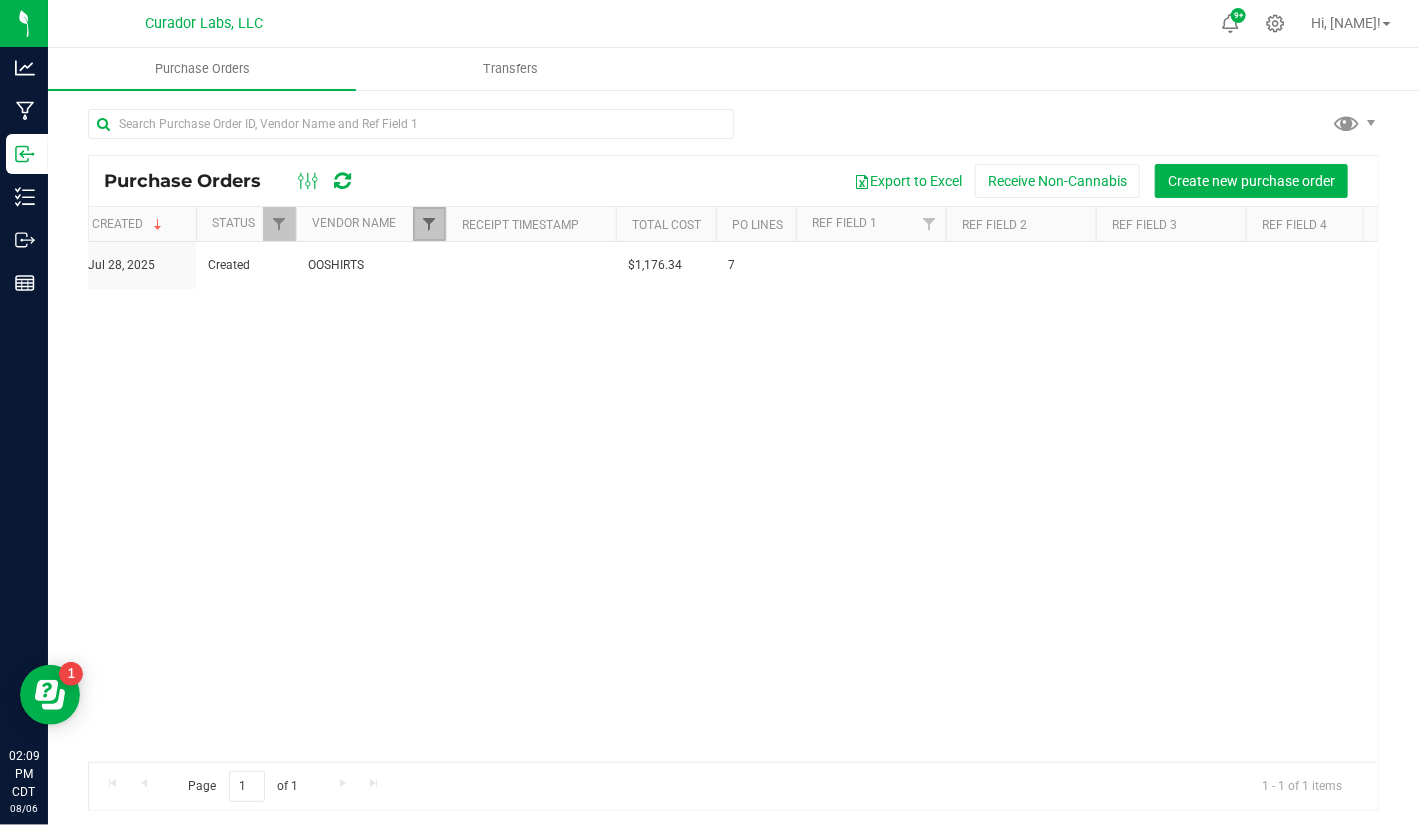 click at bounding box center [429, 224] 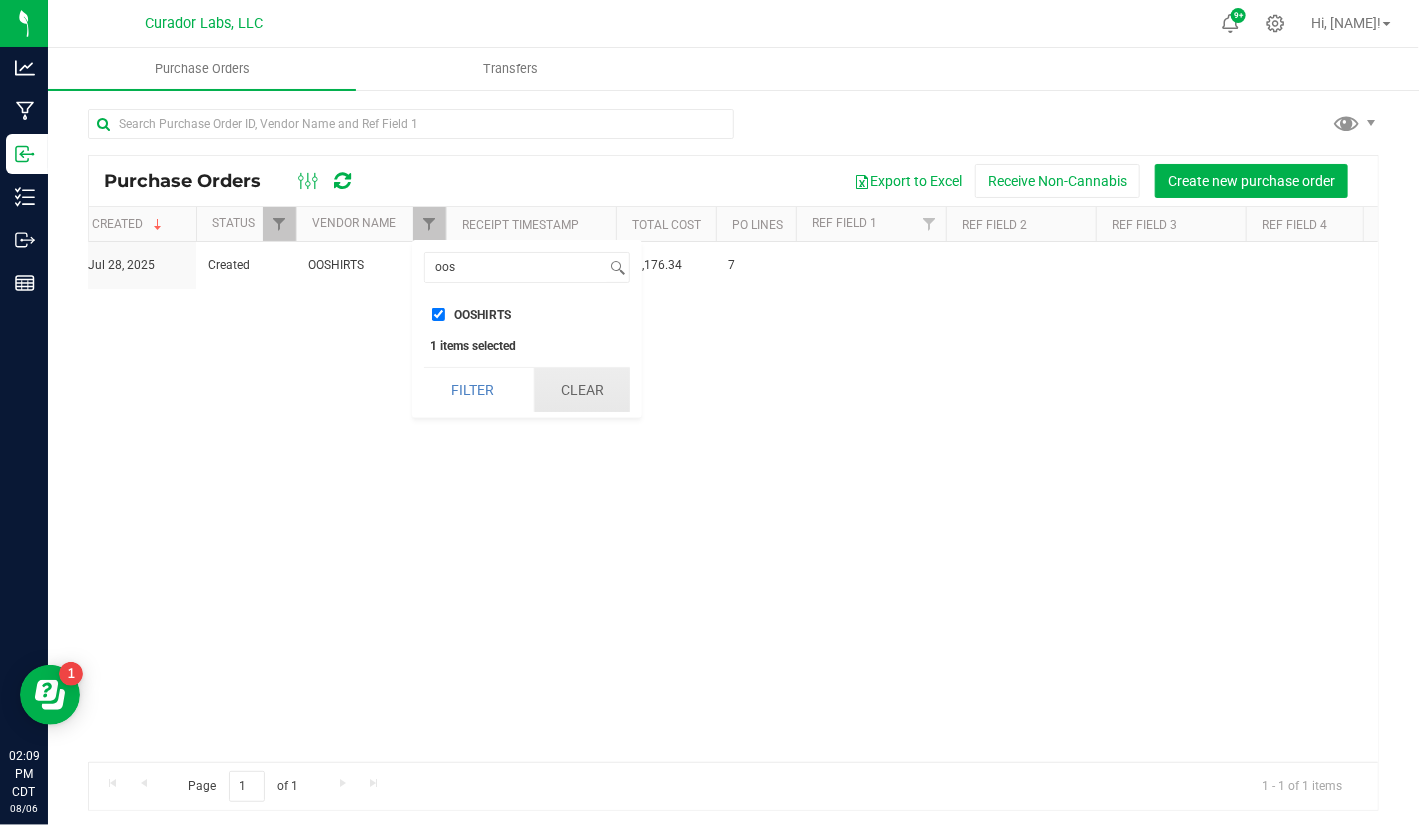 click on "Clear" at bounding box center (582, 390) 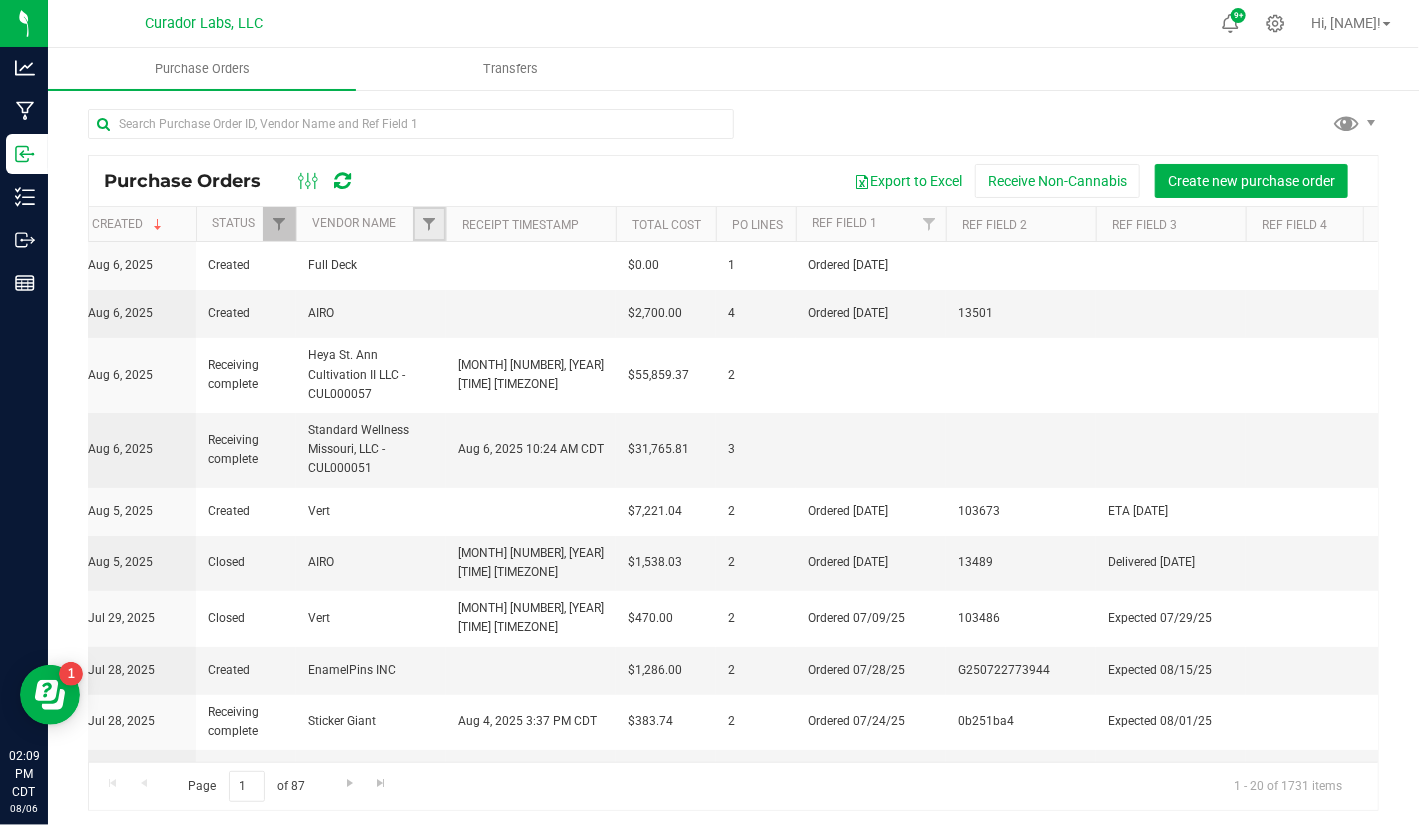 click at bounding box center [429, 224] 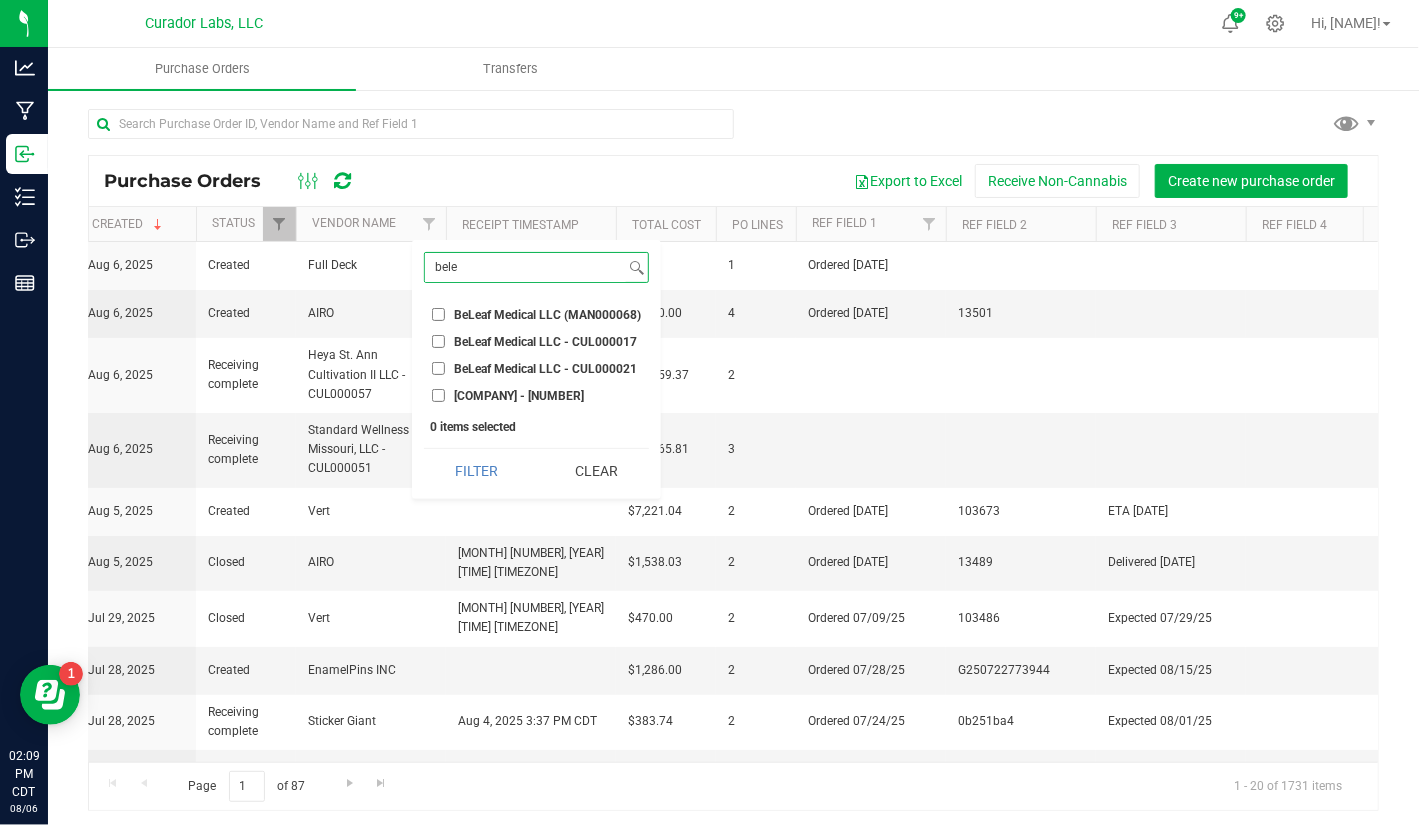 type on "bele" 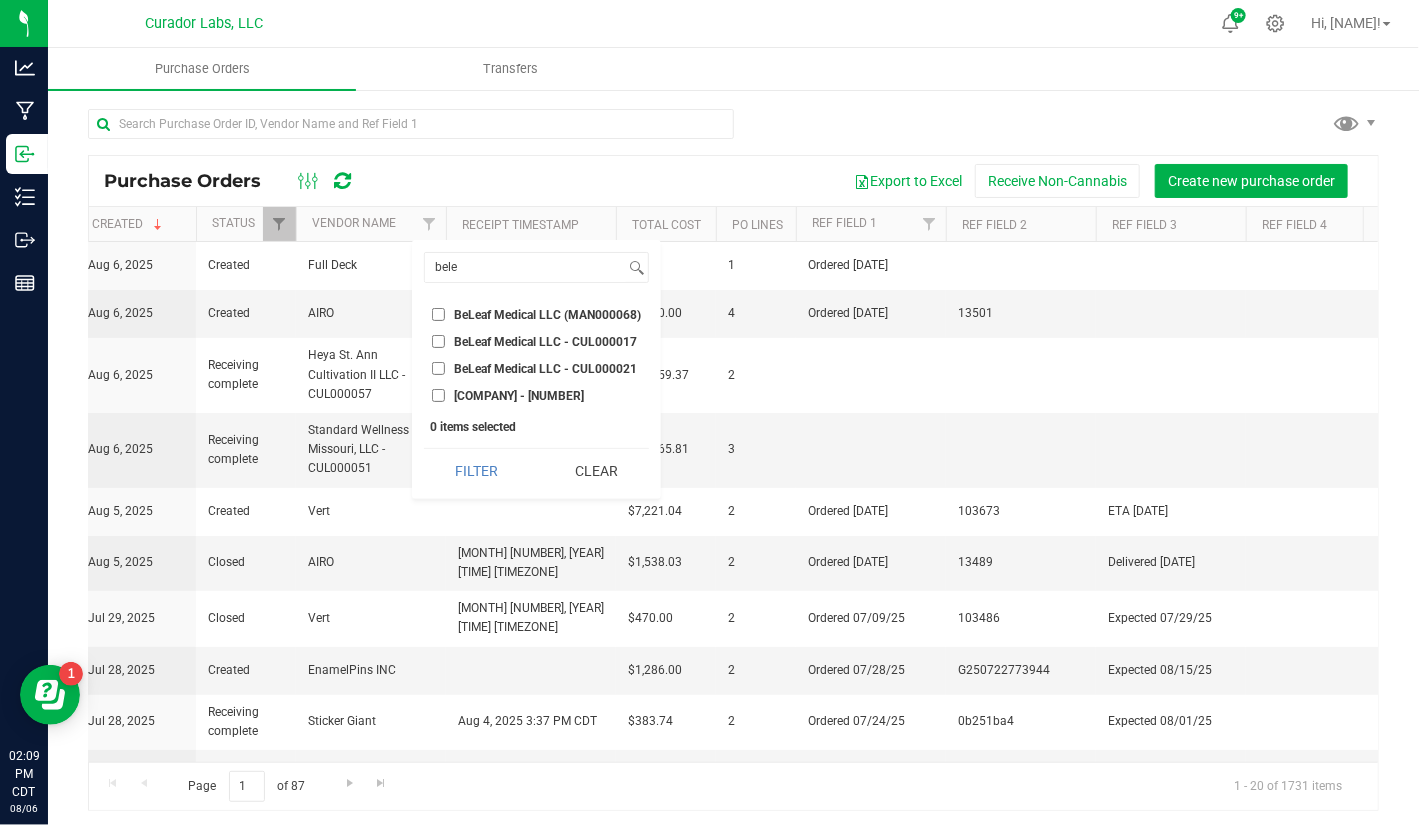 click on "BeLeaf Medical LLC (MAN000068)" at bounding box center [438, 314] 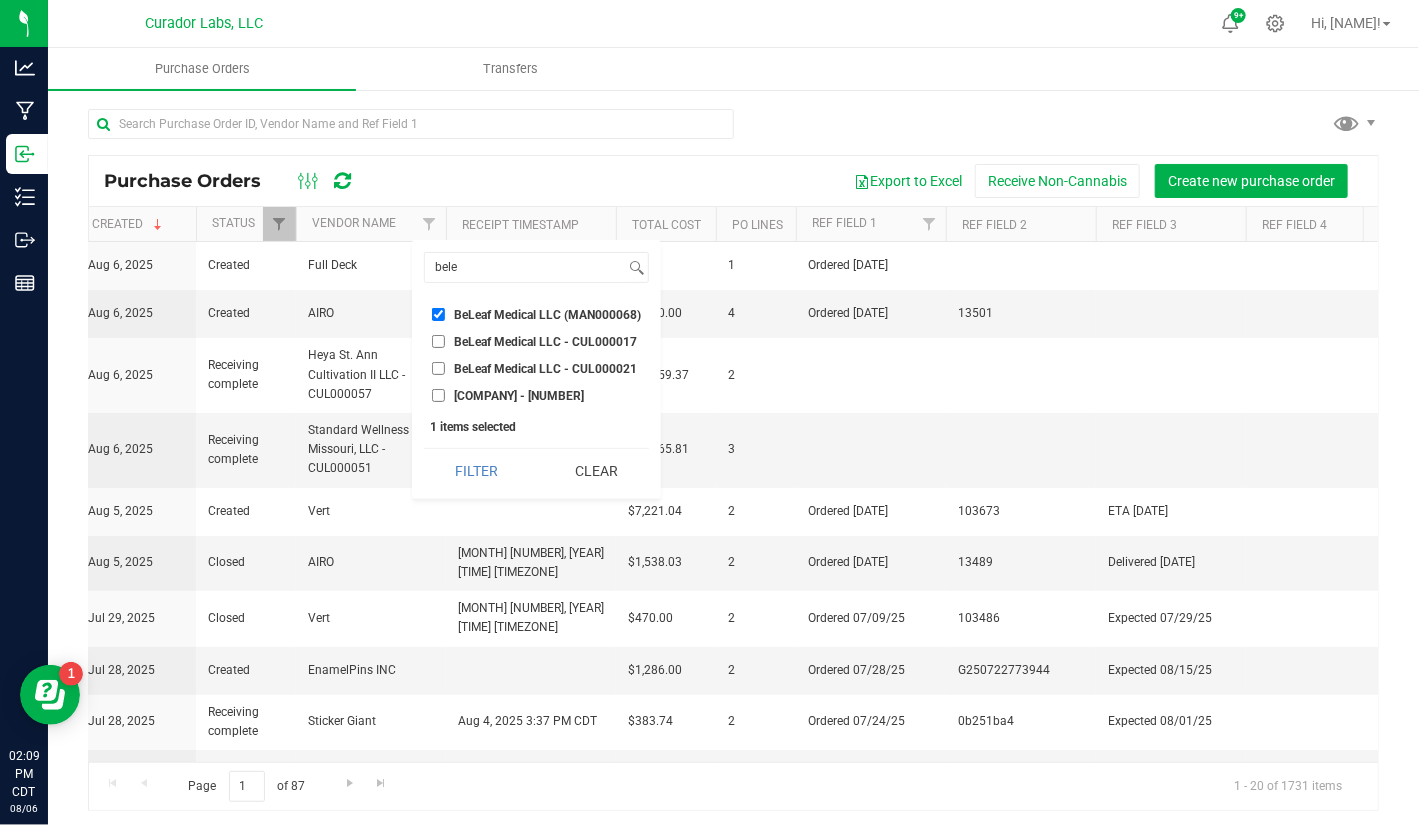 click on "BeLeaf Medical LLC - CUL000017" at bounding box center (438, 341) 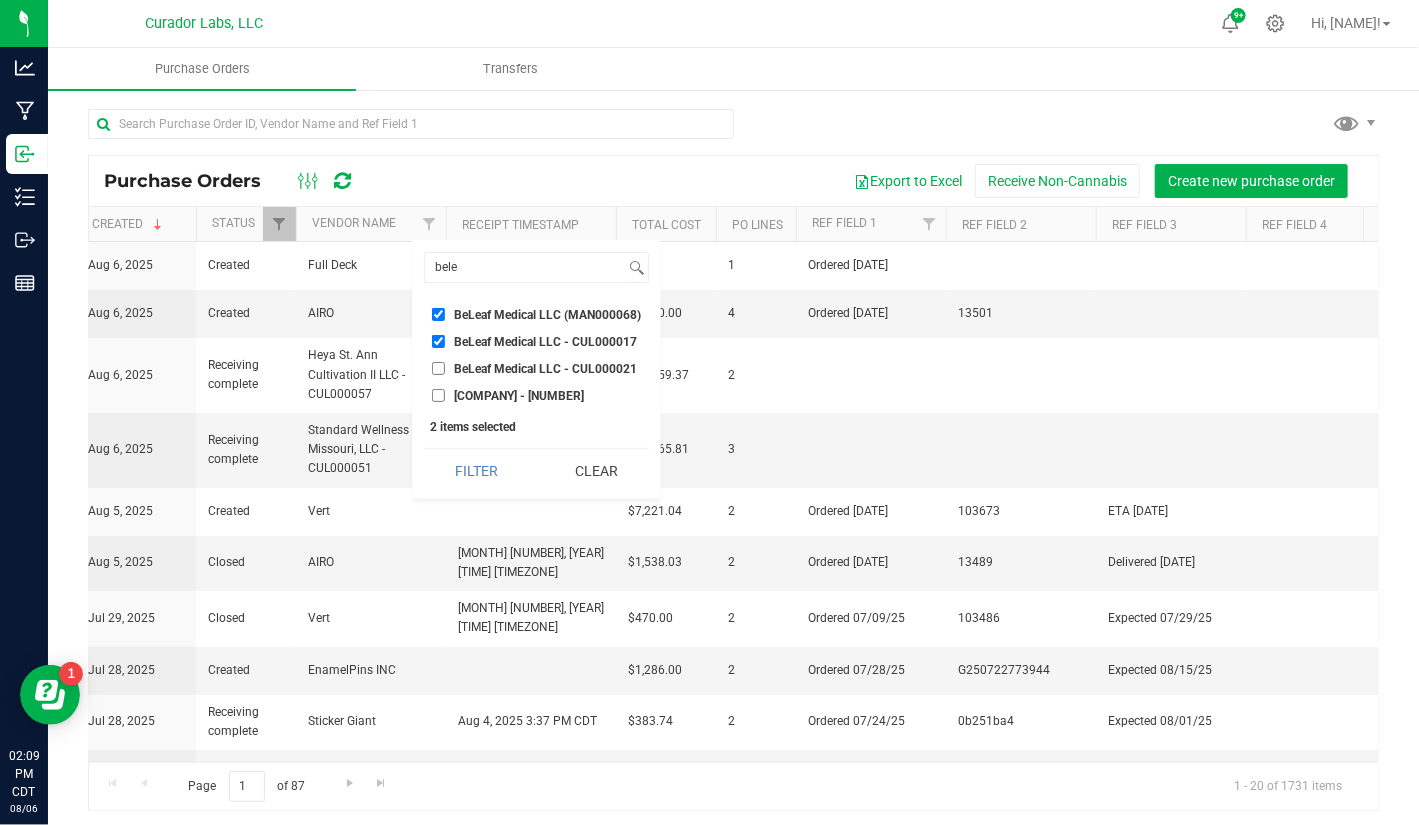 click on "BeLeaf Medical LLC - CUL000021" at bounding box center (438, 368) 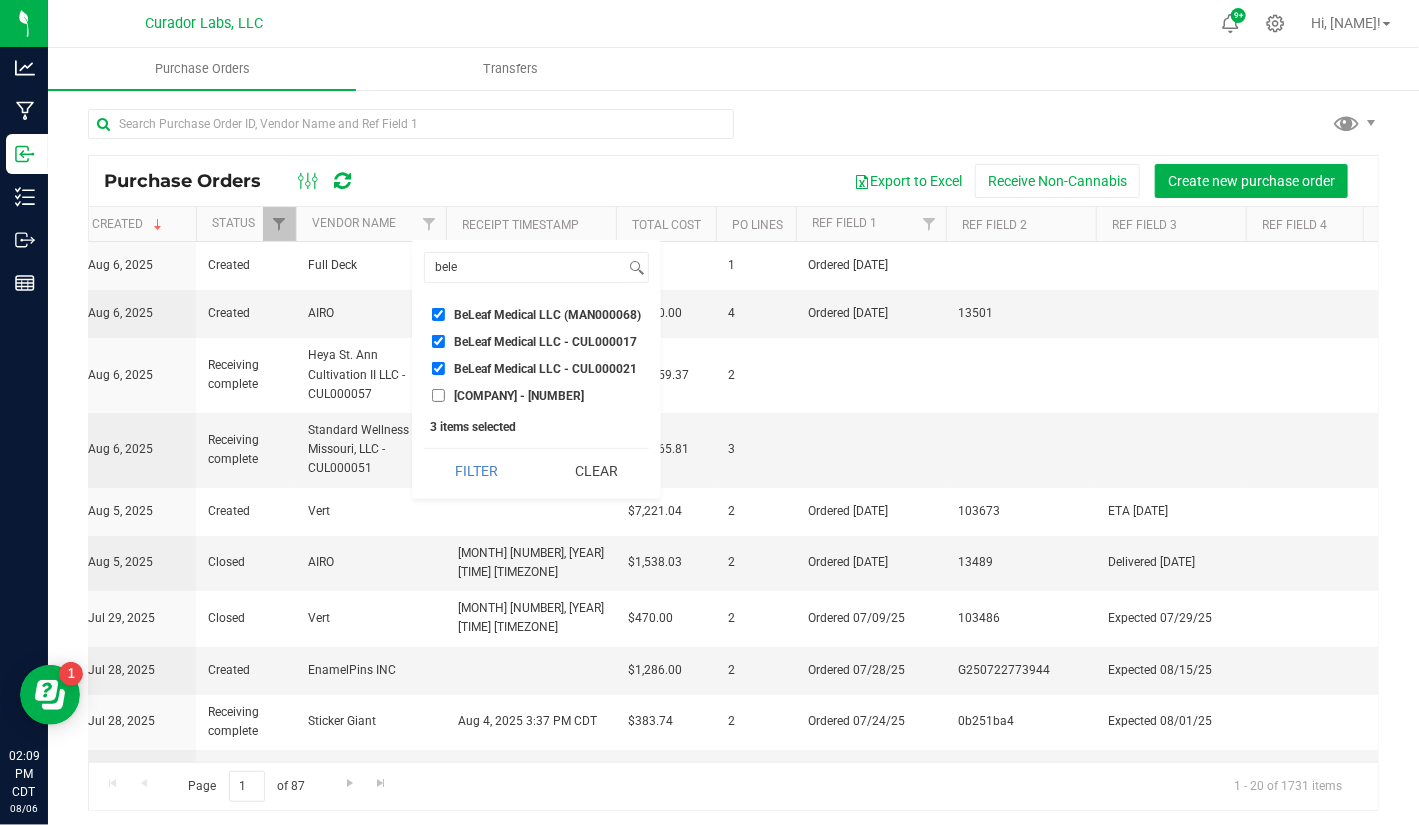click on "[COMPANY] - [NUMBER]" at bounding box center [438, 395] 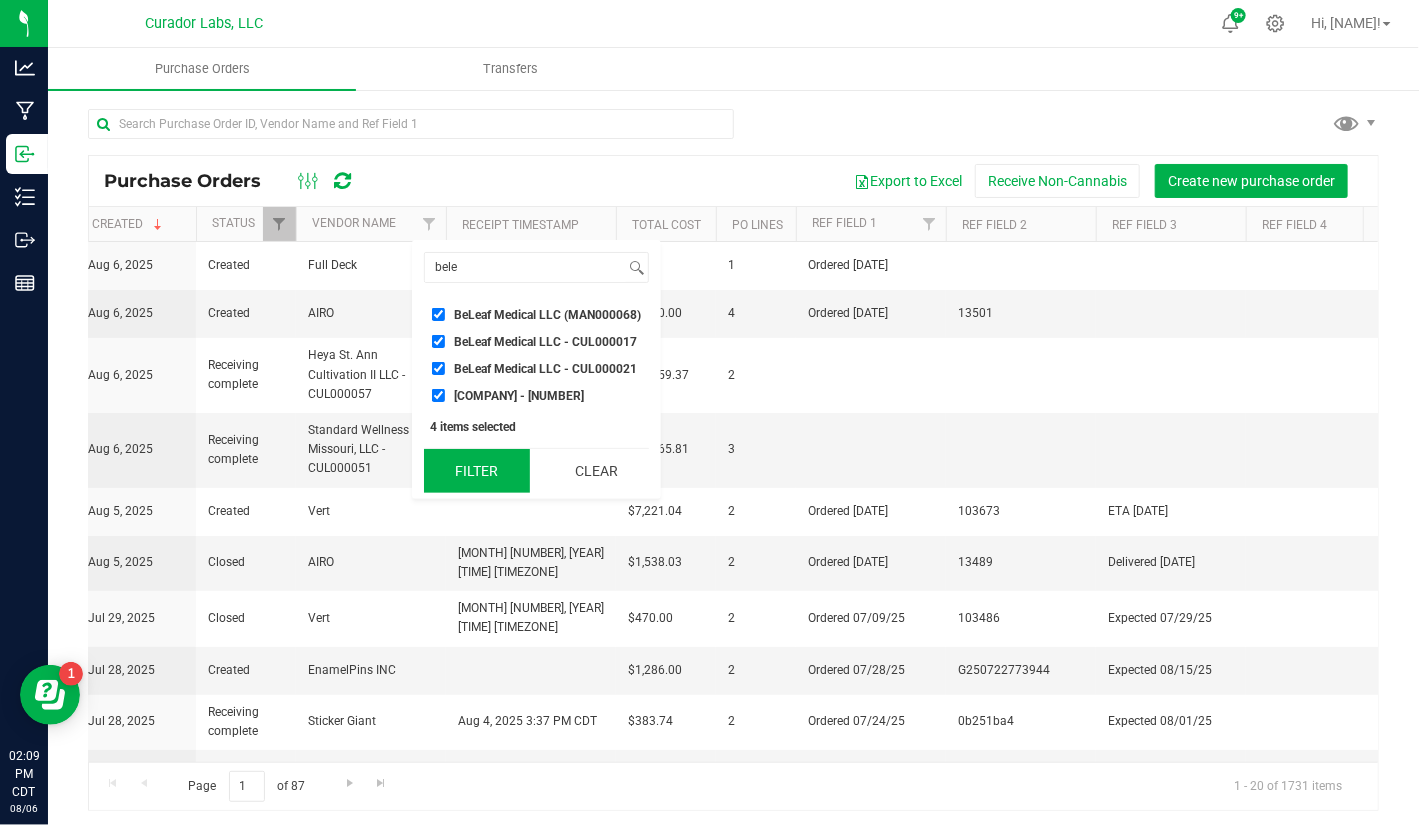 click on "Filter" at bounding box center [476, 471] 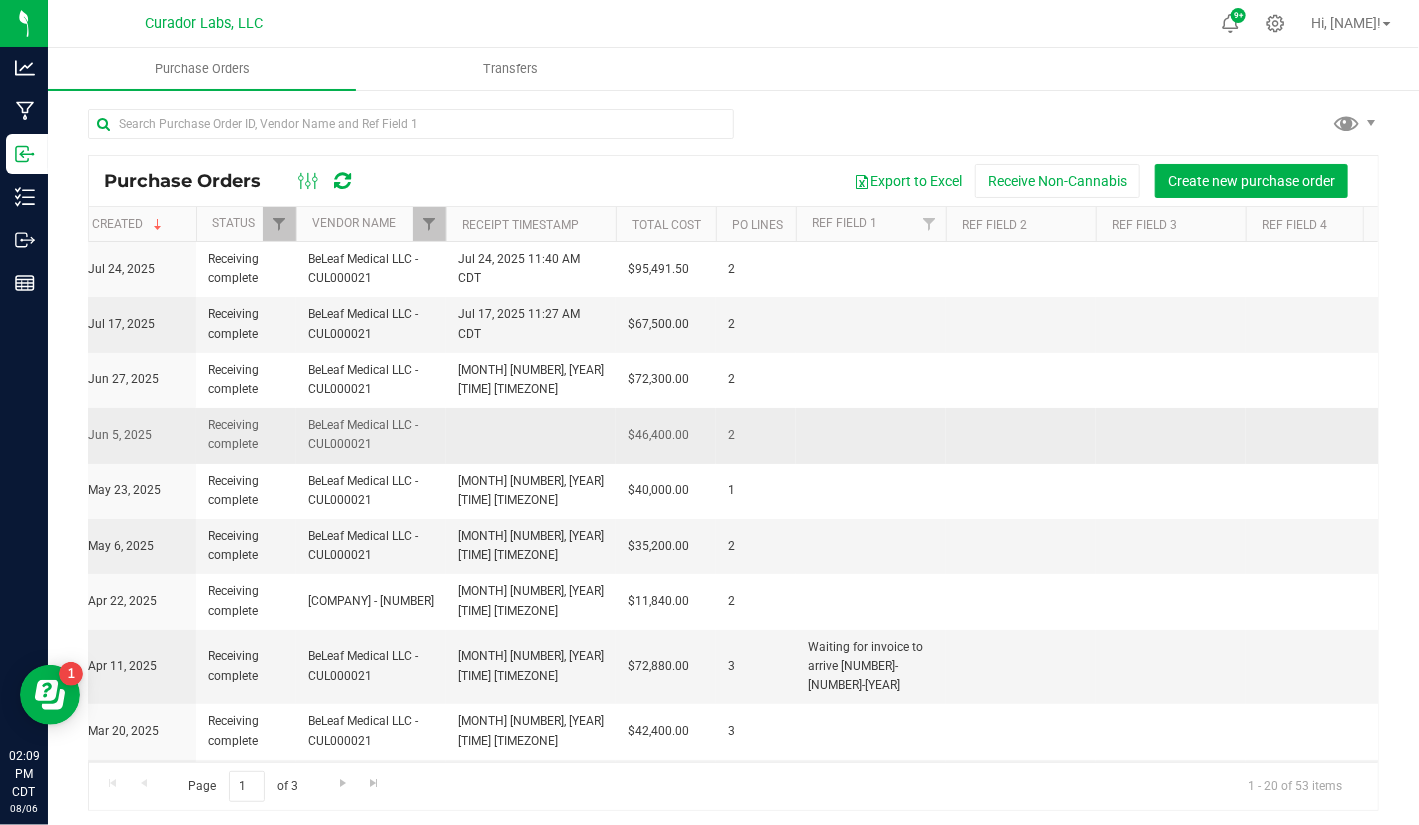 scroll, scrollTop: 0, scrollLeft: 162, axis: horizontal 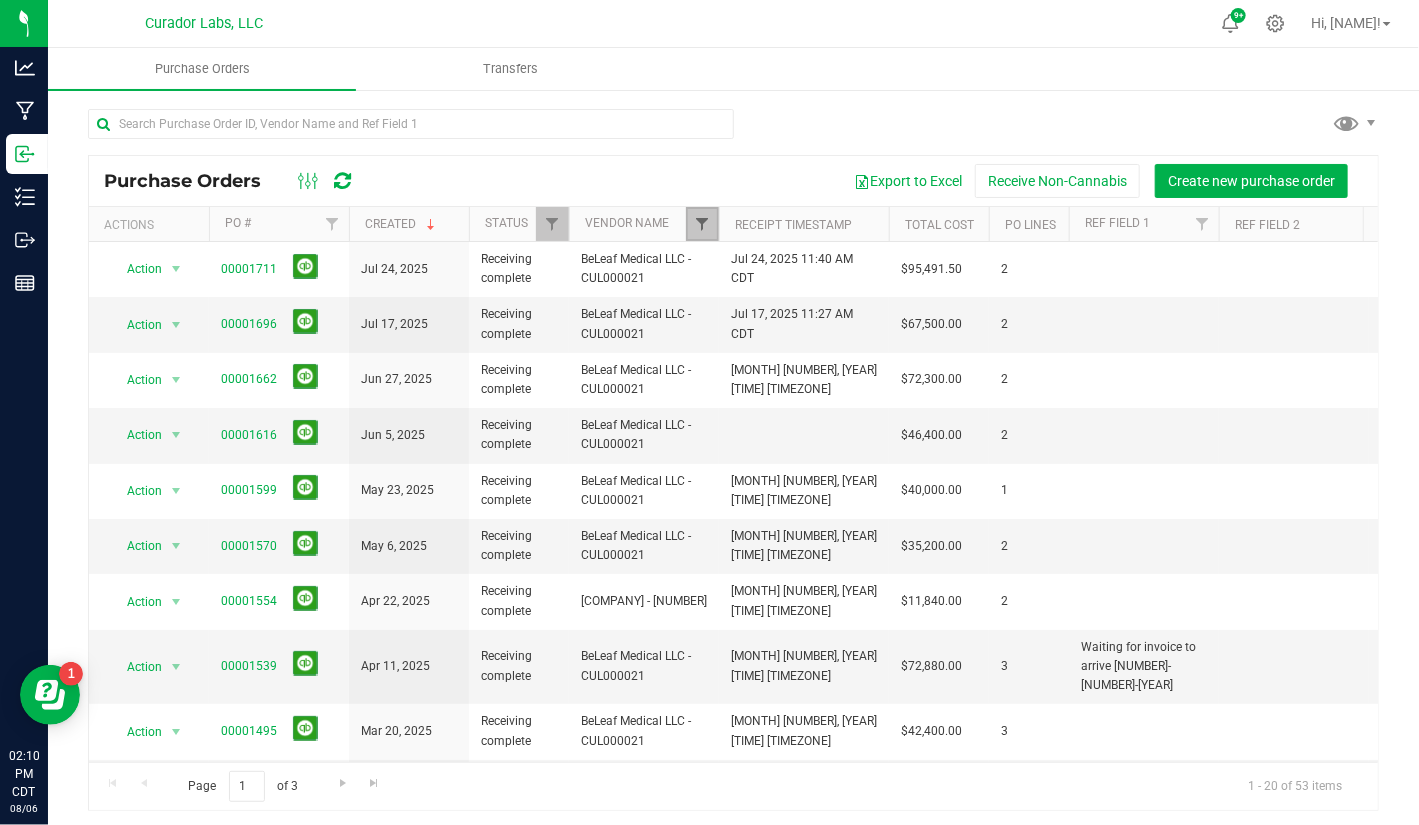 click at bounding box center (702, 224) 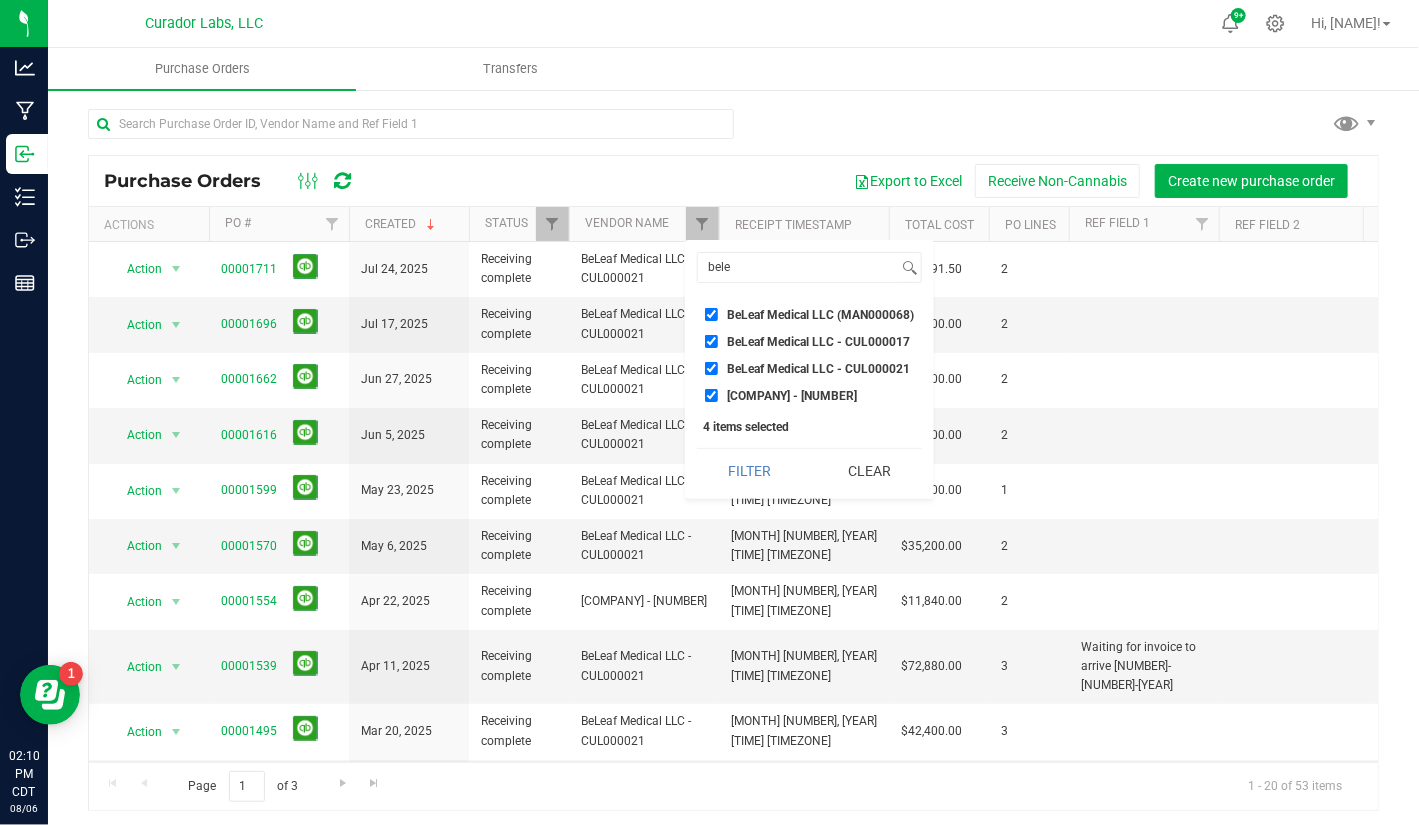 click on "BeLeaf Medical LLC (MAN000068)" at bounding box center (711, 314) 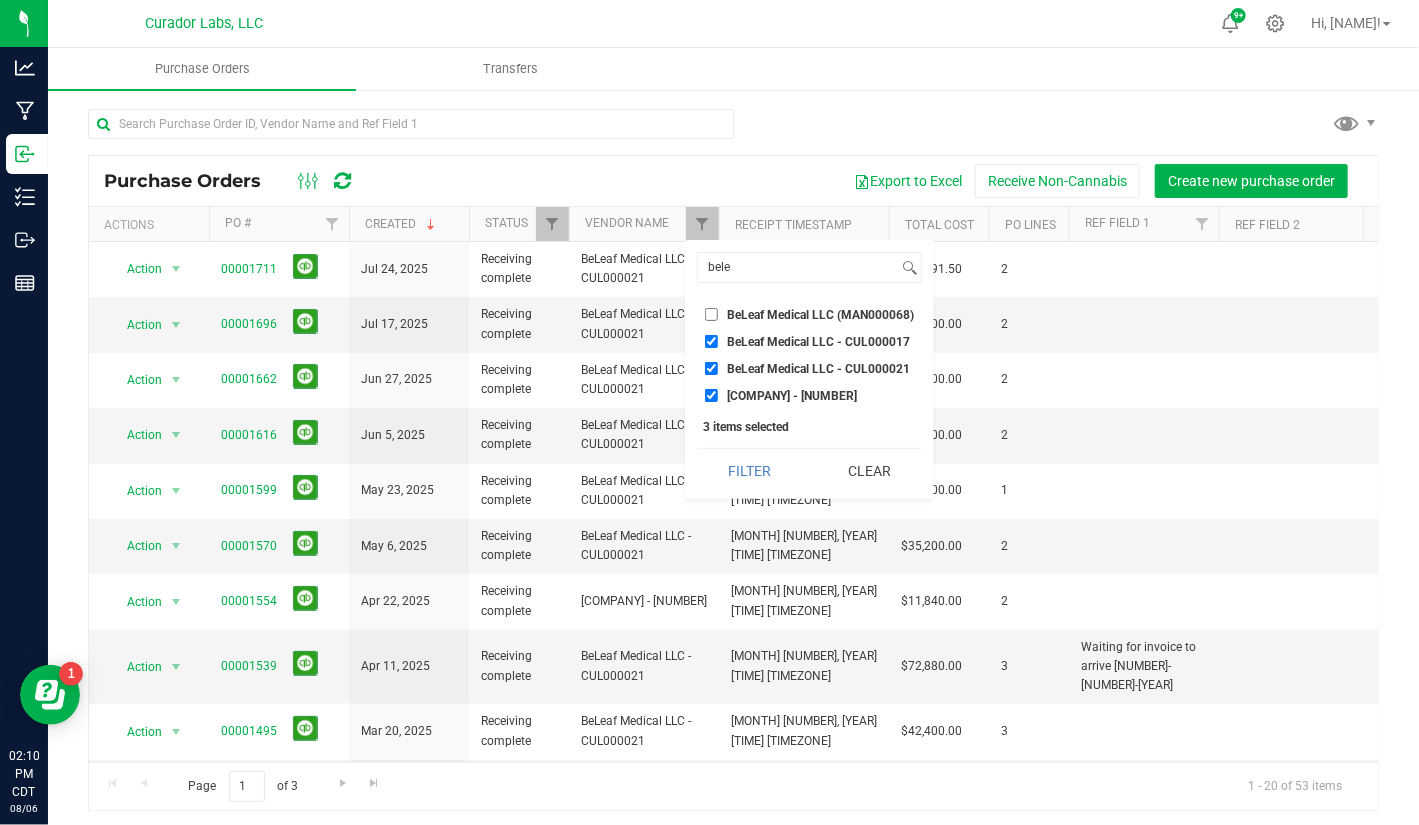 click on "BeLeaf Medical LLC - CUL000021" at bounding box center [711, 368] 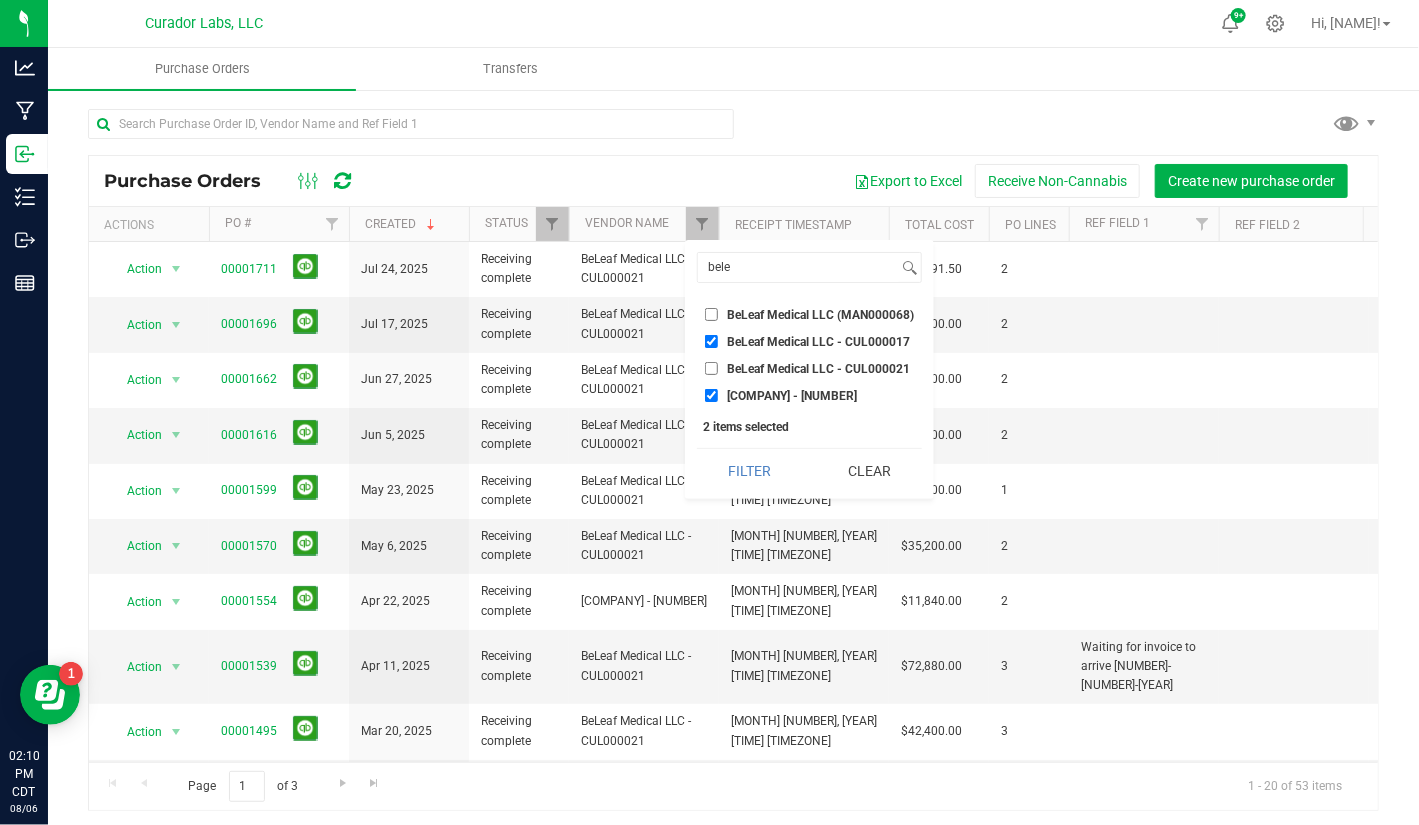 click on "[COMPANY] - [NUMBER]" at bounding box center [711, 395] 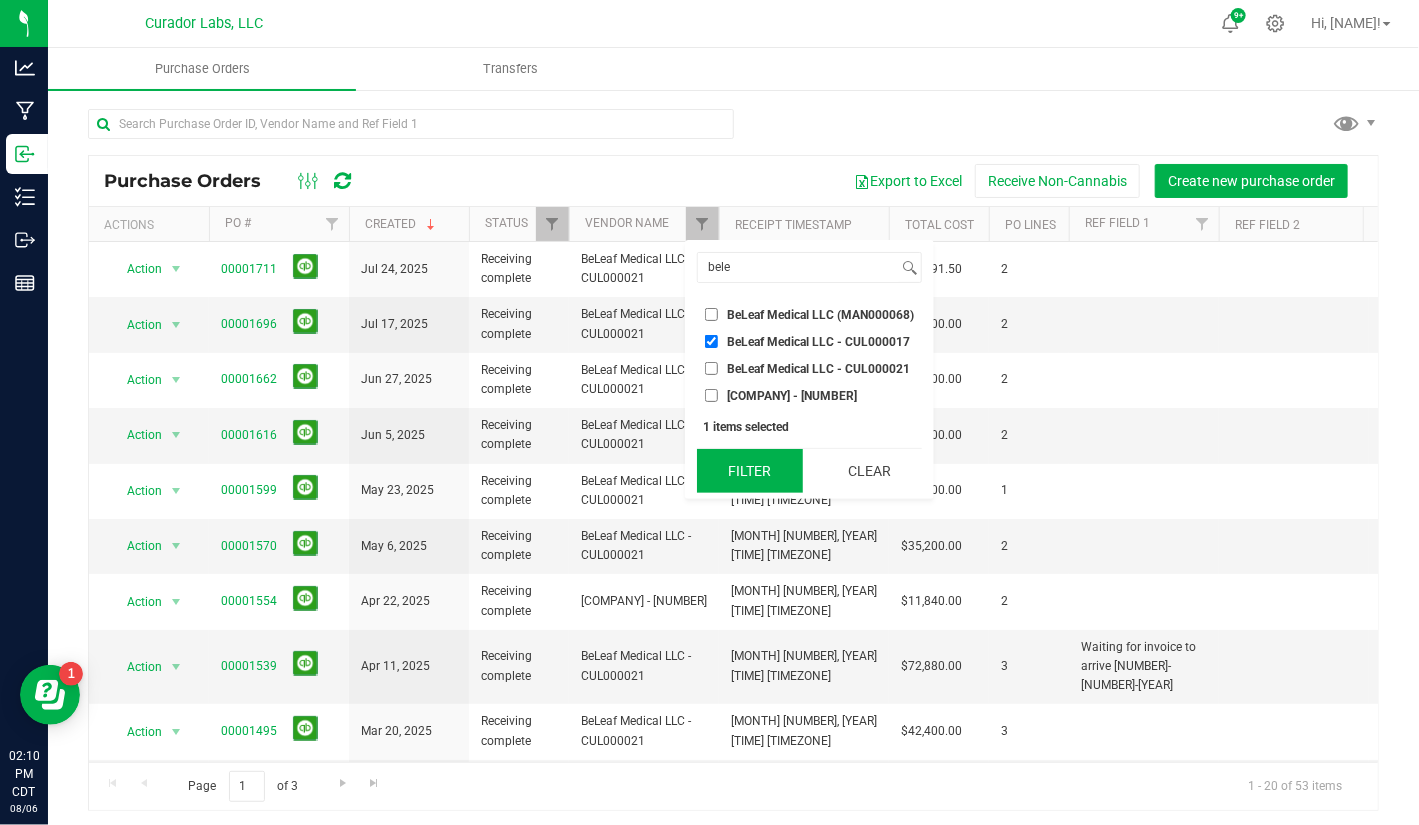 click on "Filter" at bounding box center [749, 471] 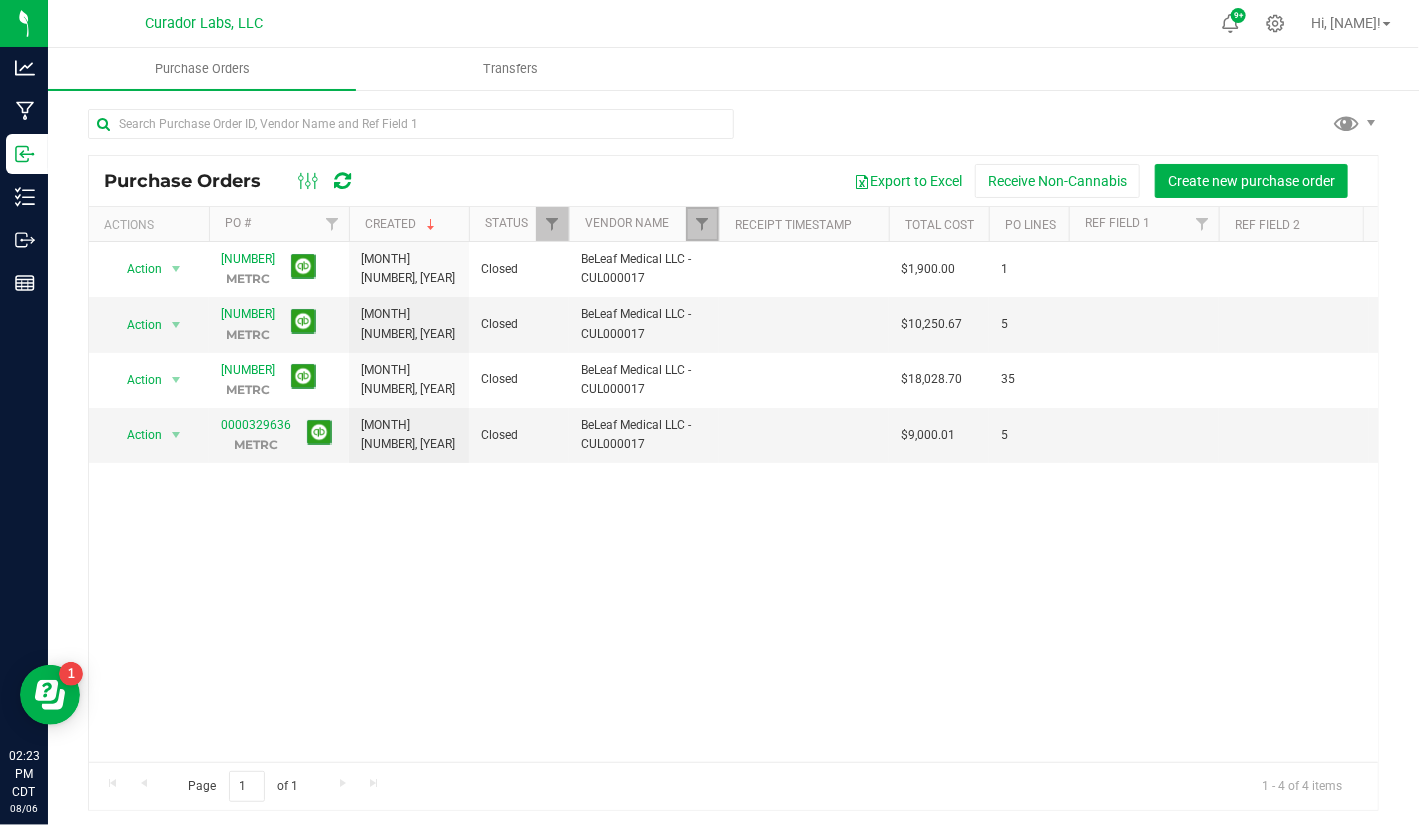 click at bounding box center (702, 224) 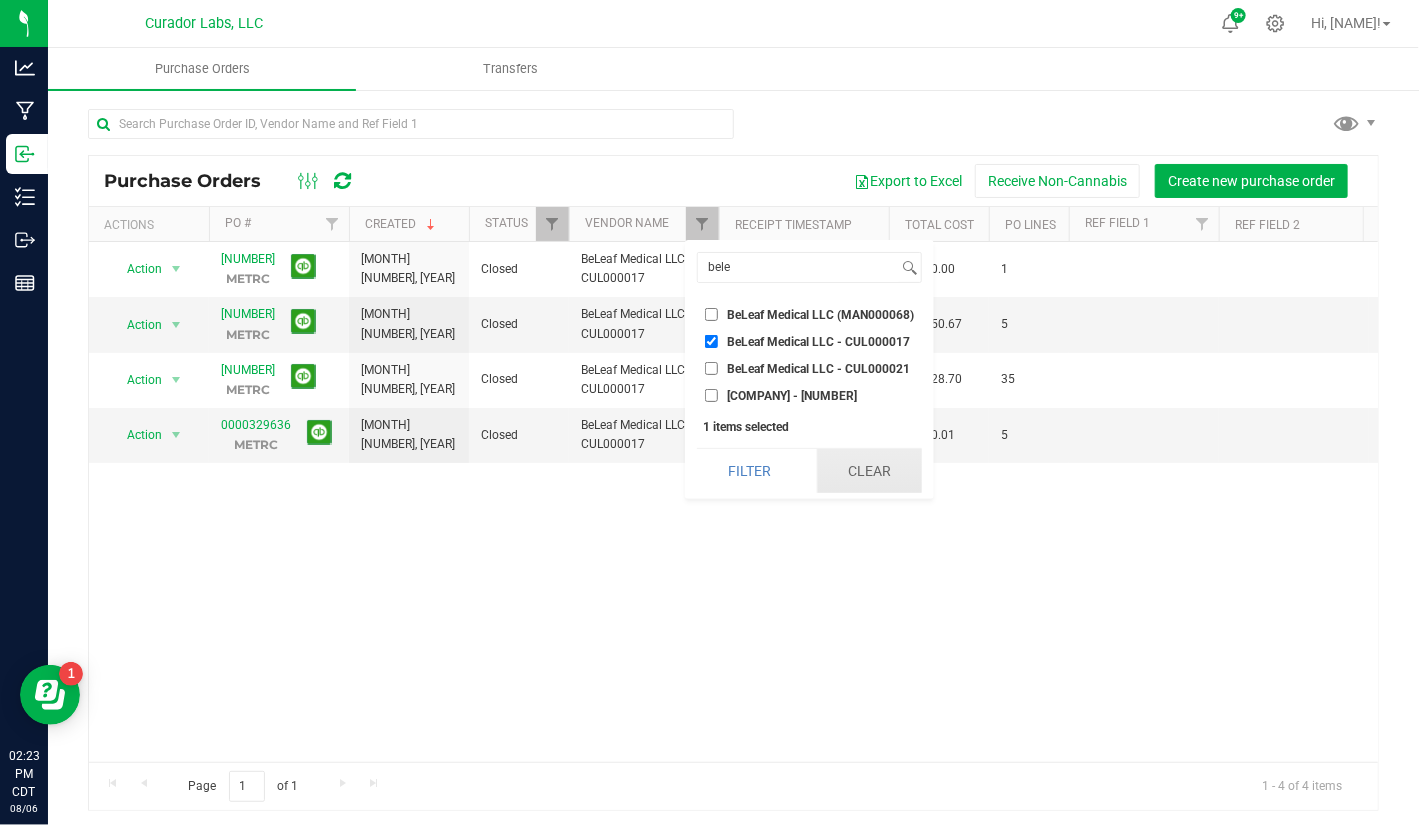 click on "Clear" at bounding box center [870, 471] 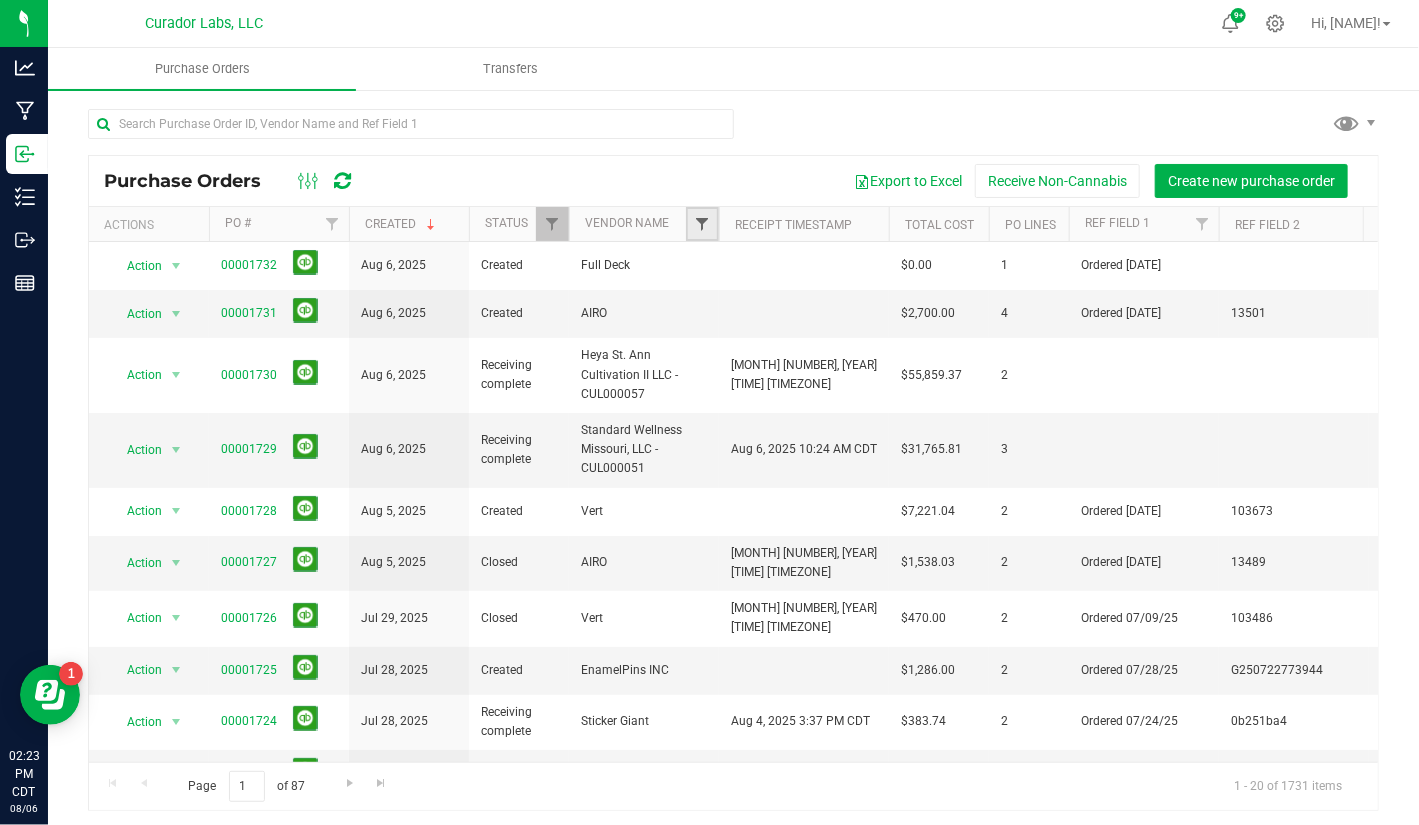 click at bounding box center [702, 224] 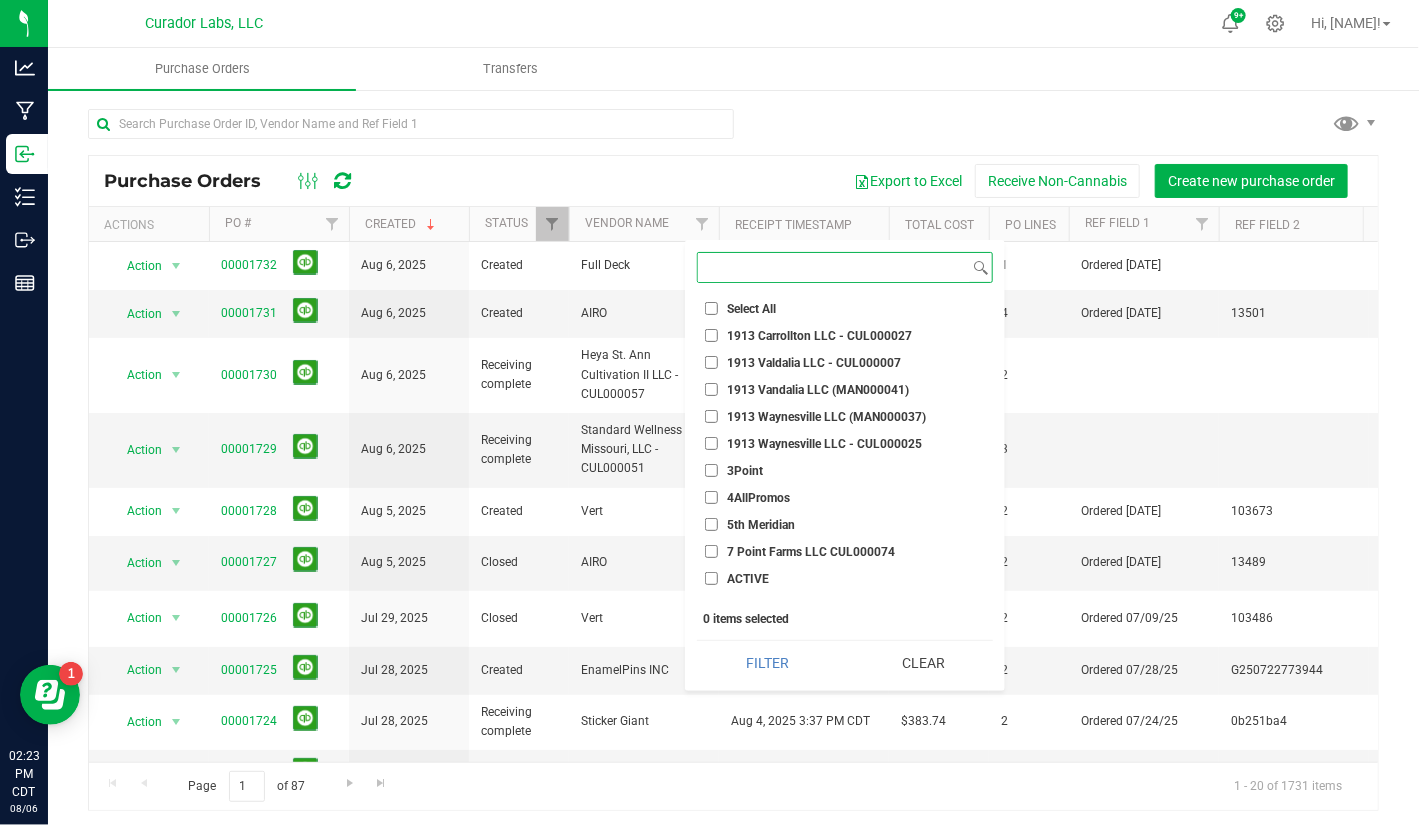 type on "g" 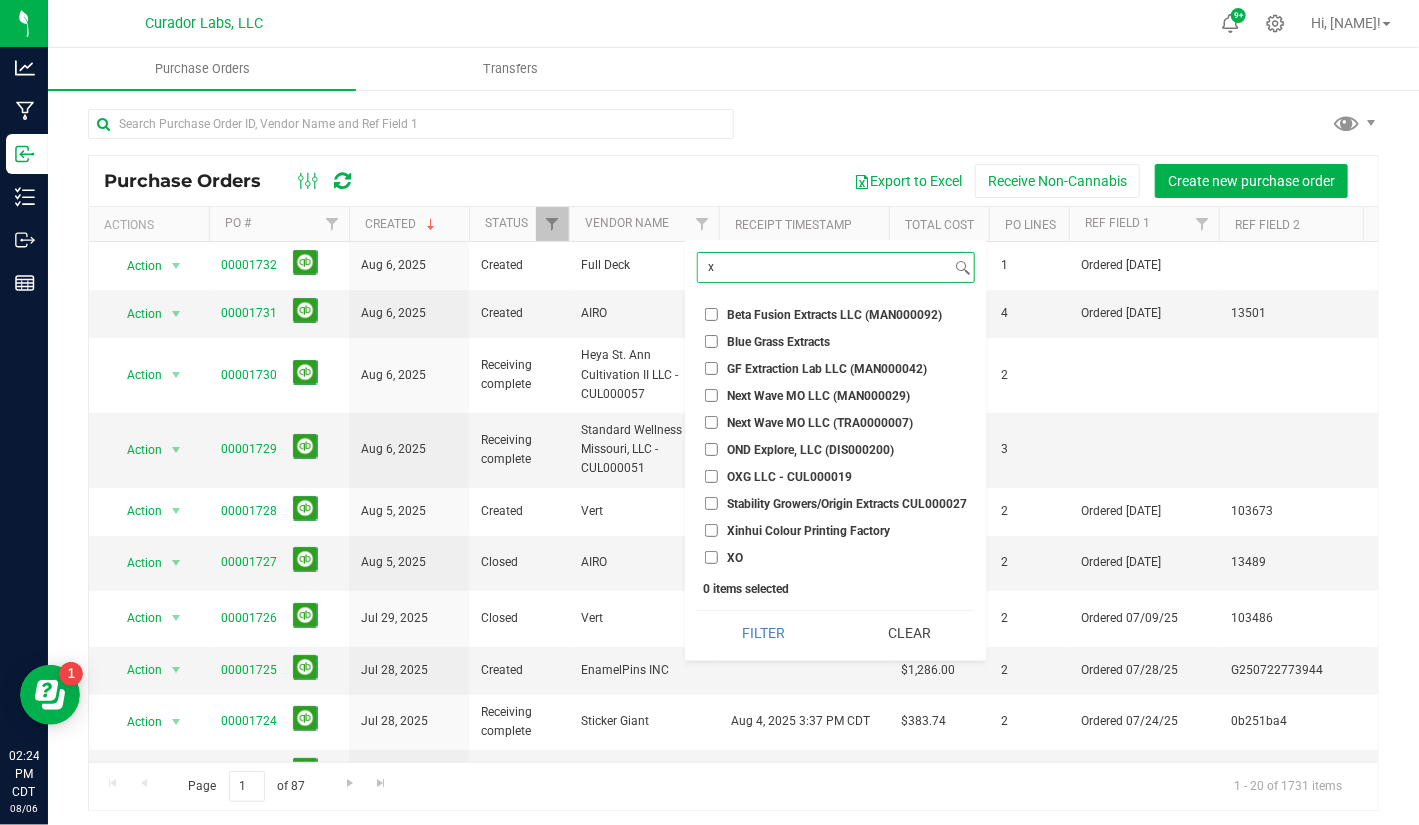 type on "x" 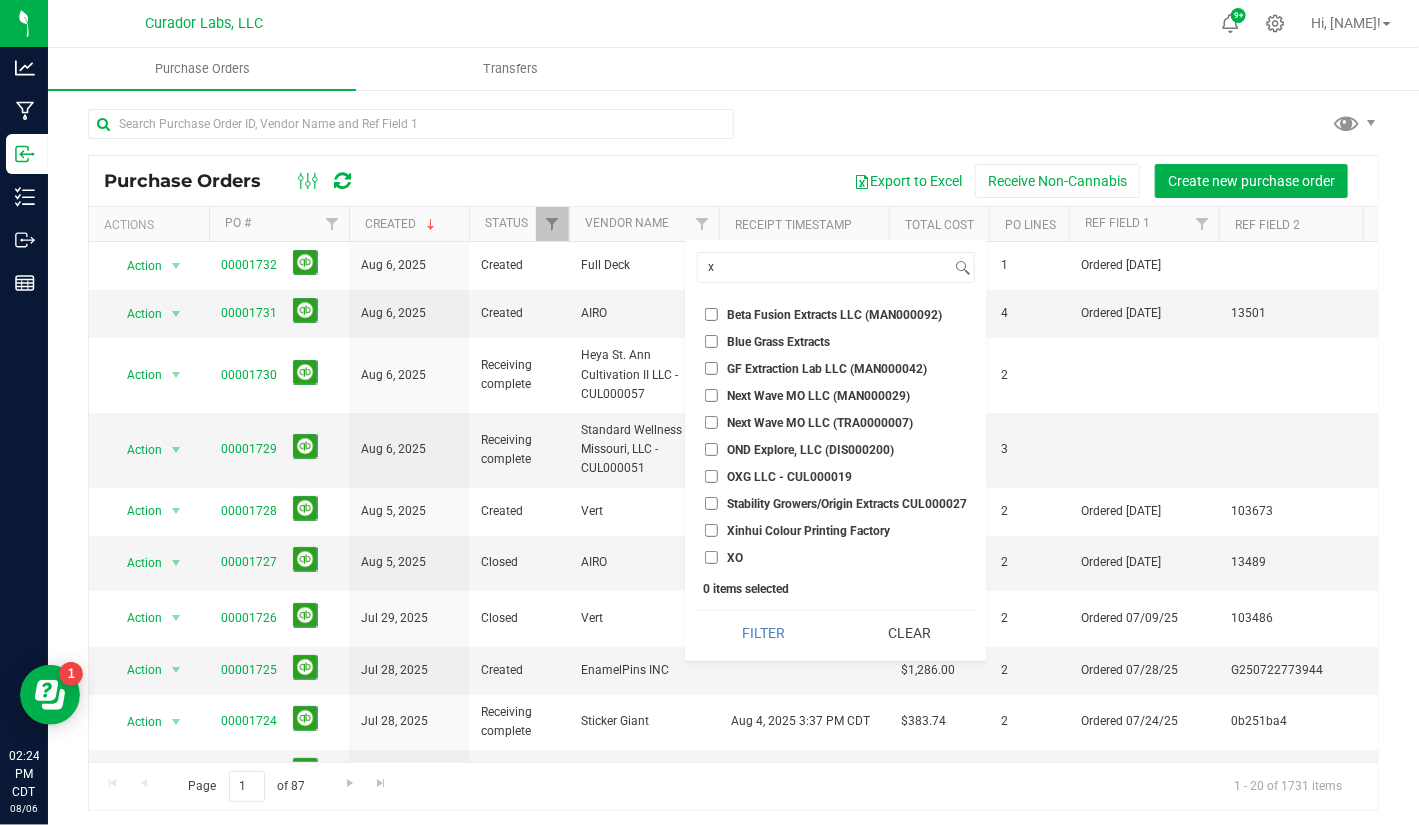 click on "Xinhui Colour Printing Factory" at bounding box center (836, 530) 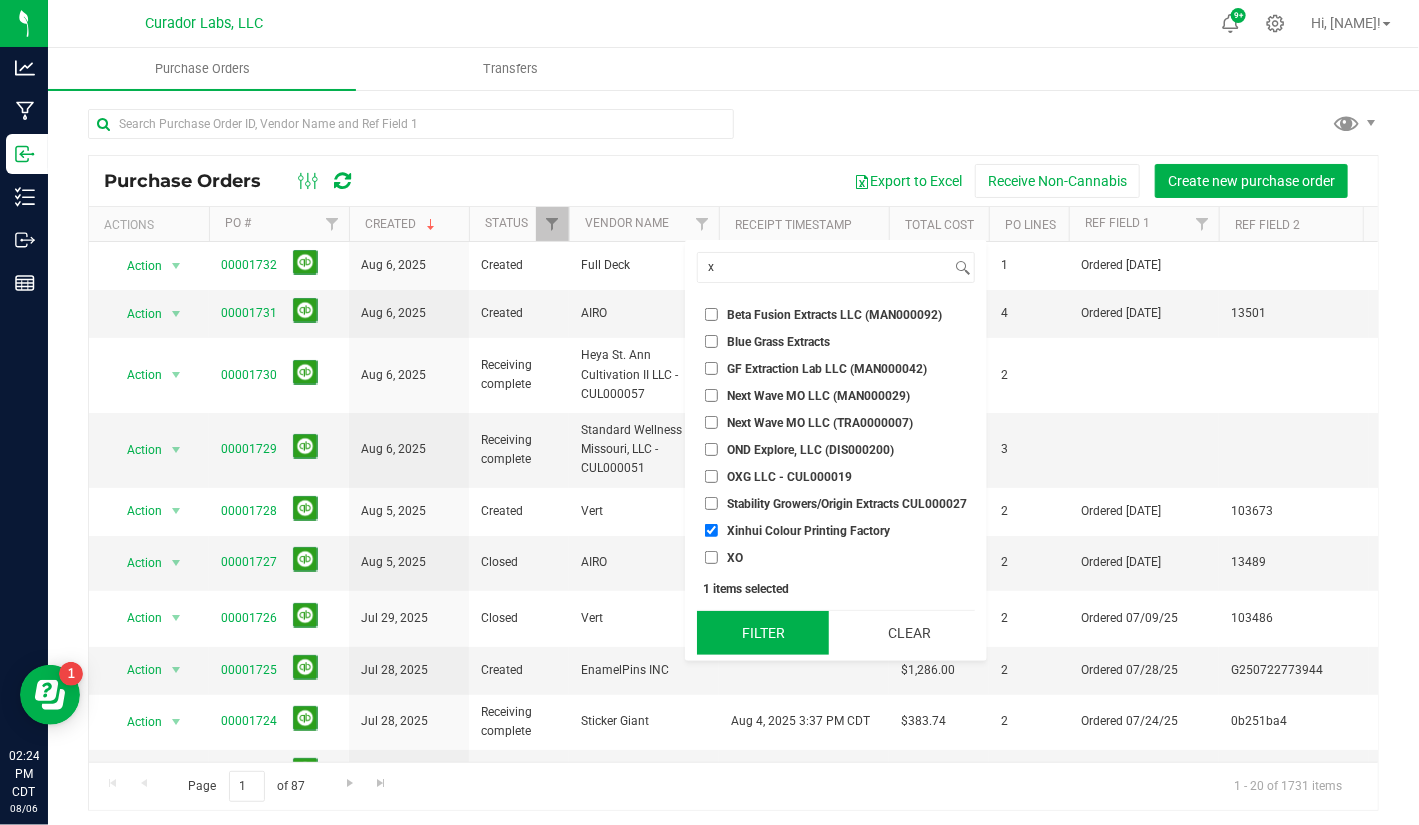 click on "Filter" at bounding box center (763, 633) 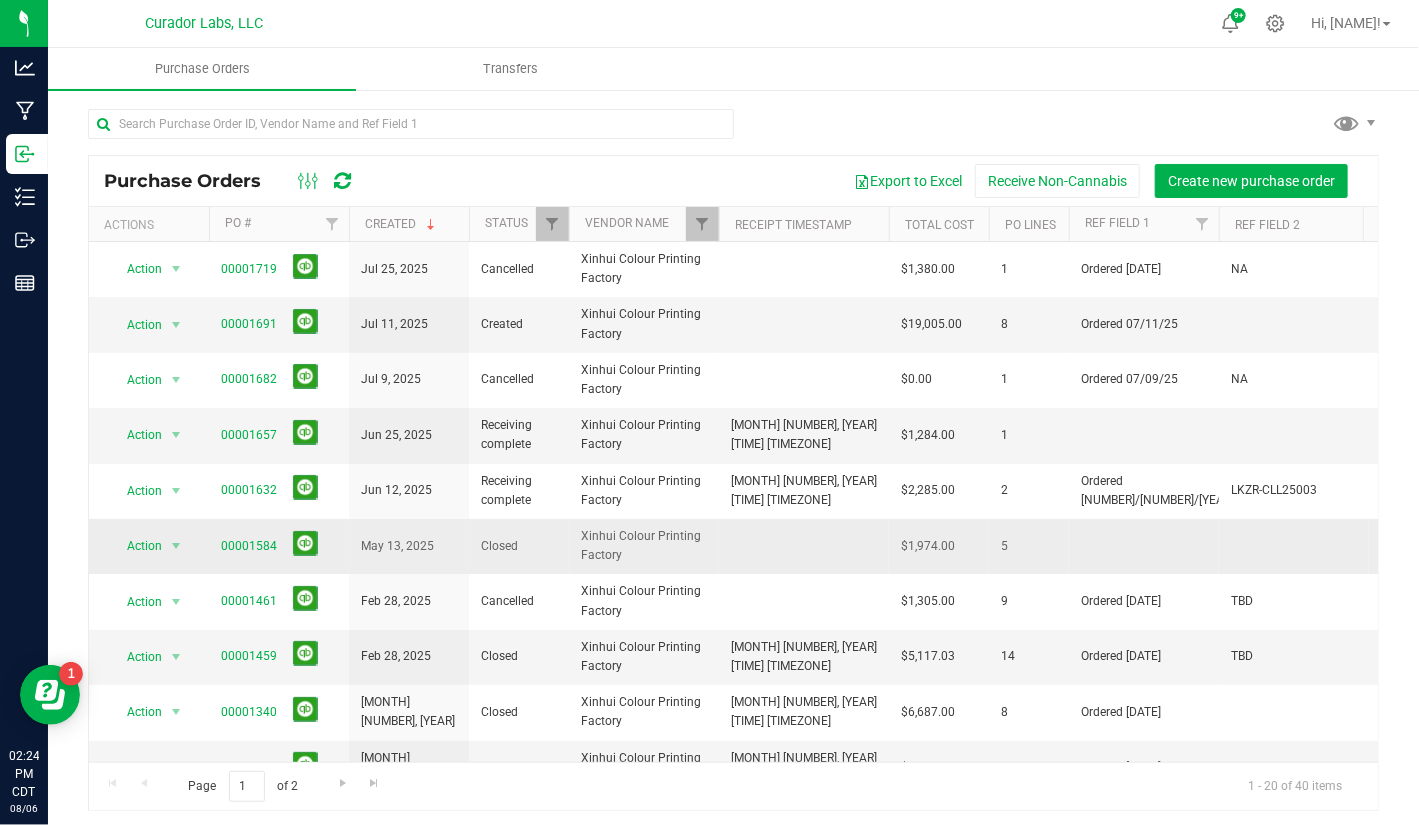 scroll, scrollTop: 0, scrollLeft: 504, axis: horizontal 